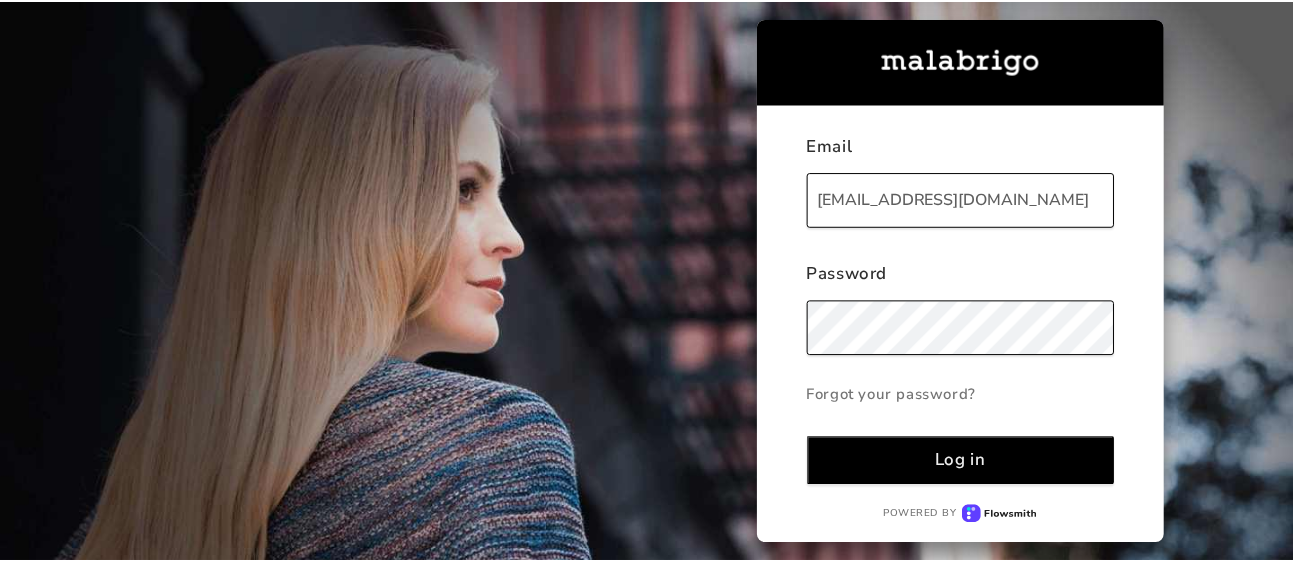 scroll, scrollTop: 0, scrollLeft: 0, axis: both 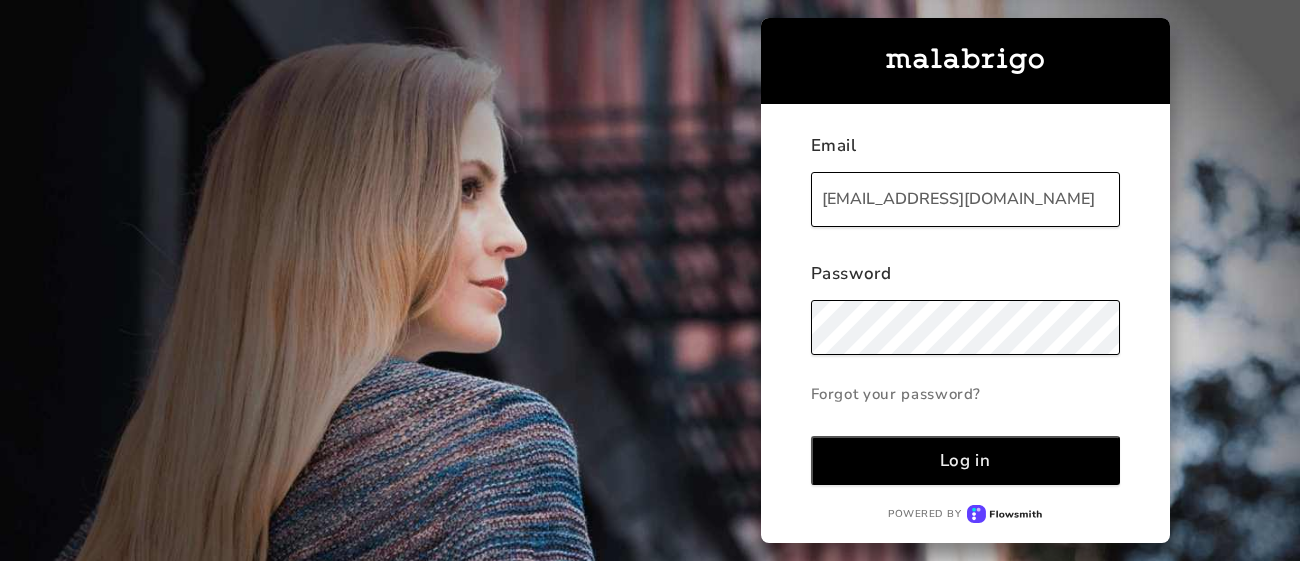 click on "Log in" at bounding box center [966, 460] 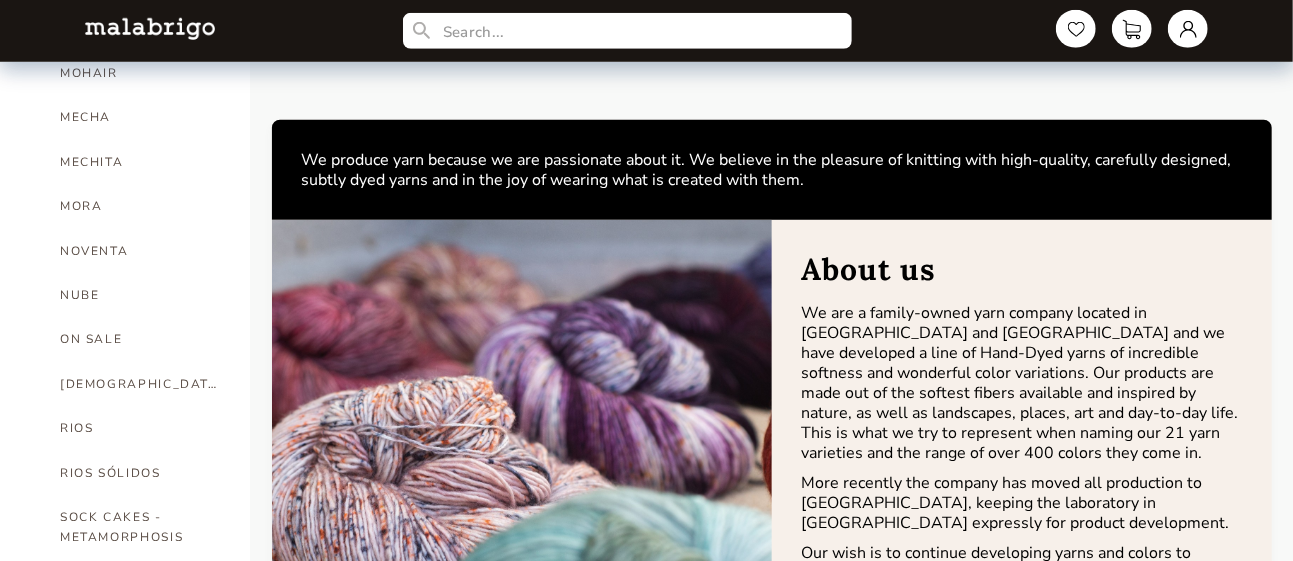 scroll, scrollTop: 855, scrollLeft: 0, axis: vertical 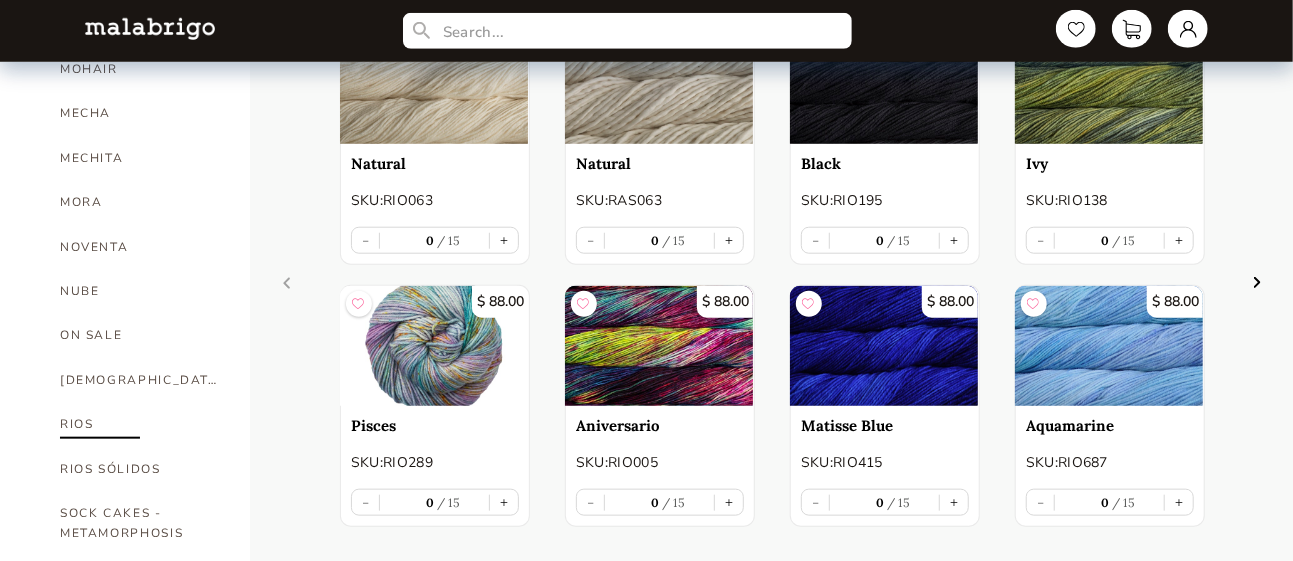 click on "RIOS" at bounding box center (140, 424) 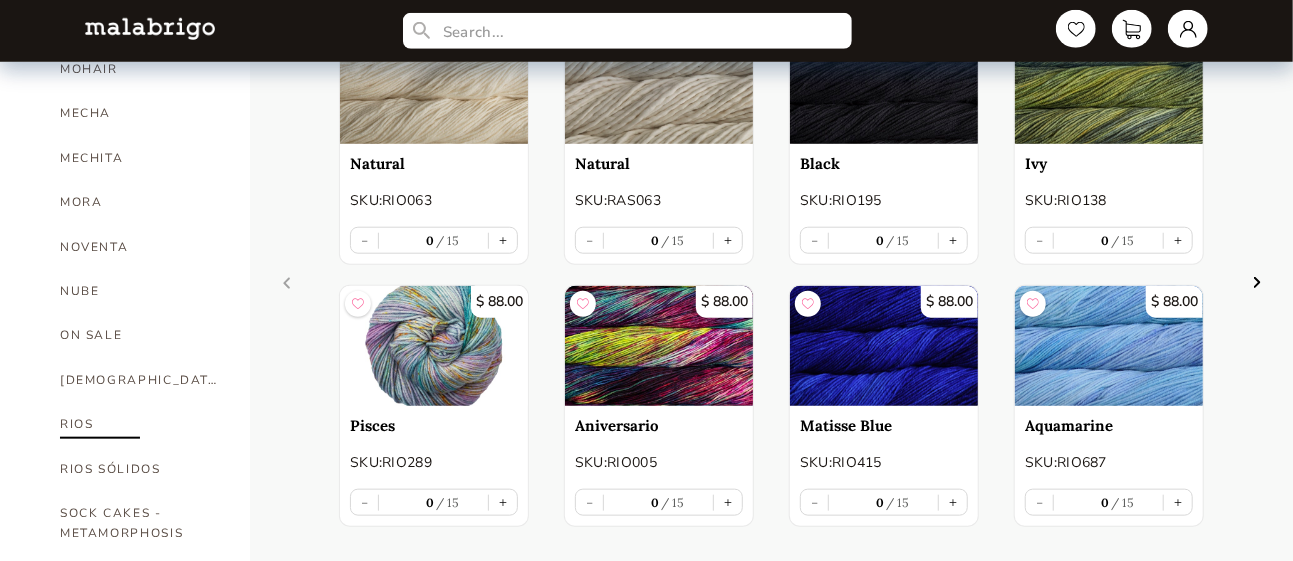 select on "INDEX" 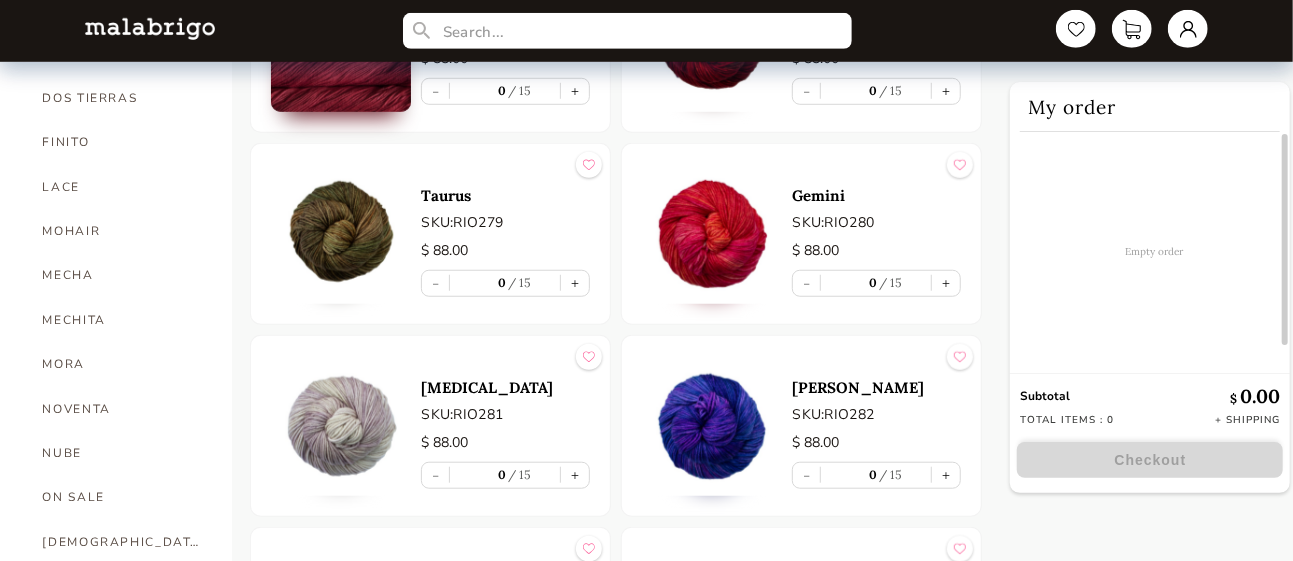 scroll, scrollTop: 696, scrollLeft: 0, axis: vertical 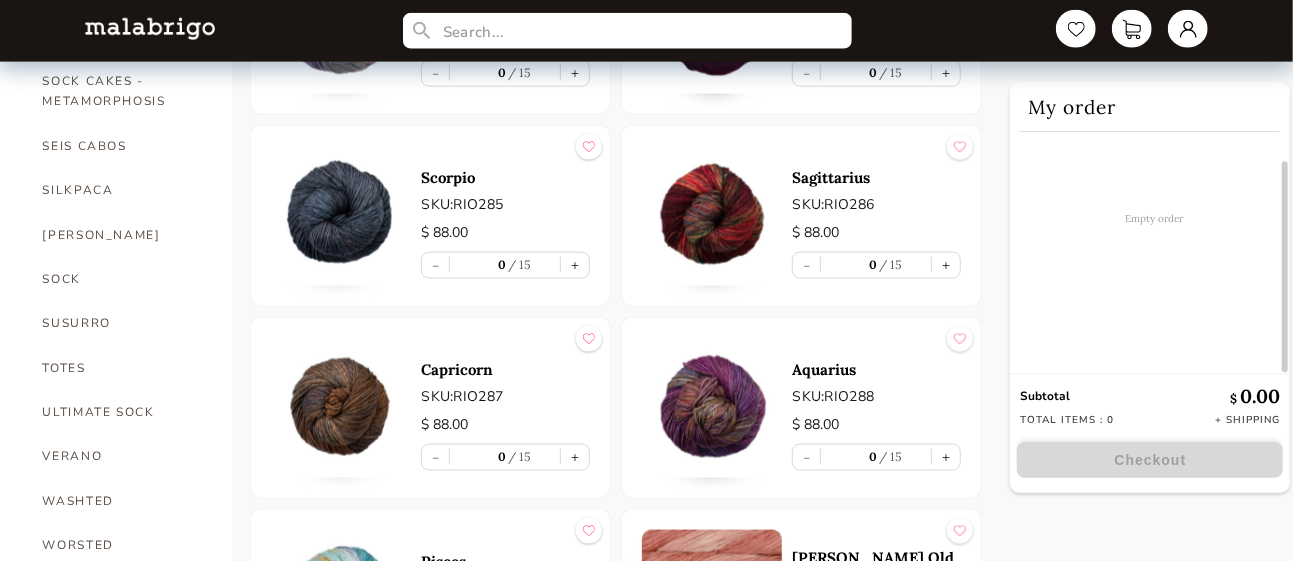 click at bounding box center [712, 408] 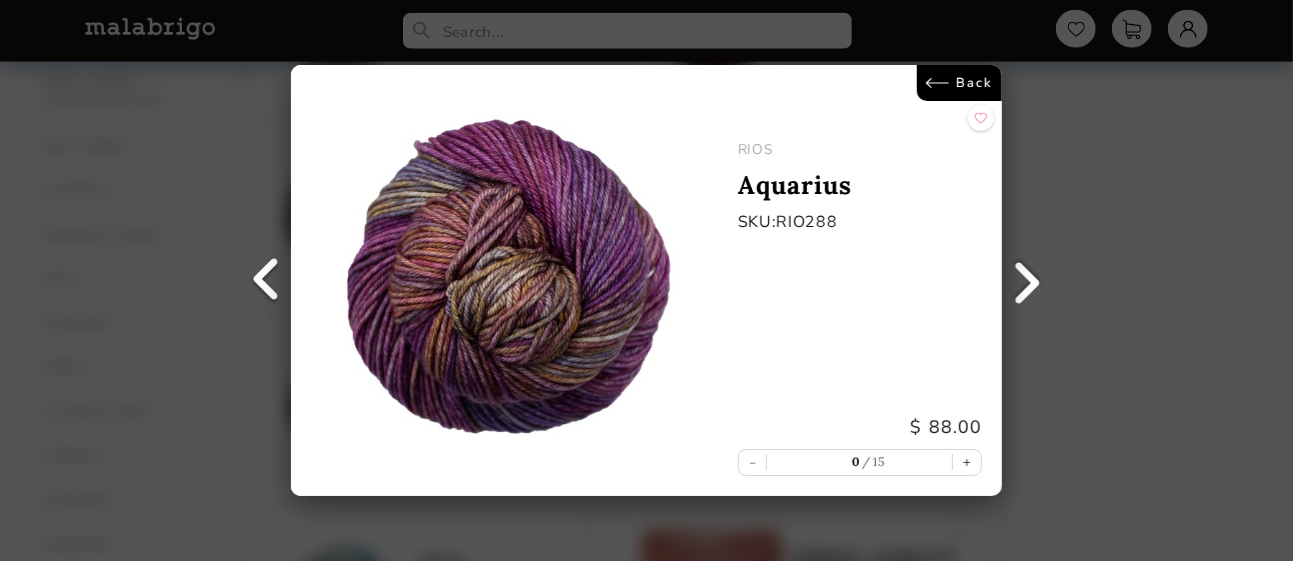 scroll, scrollTop: 0, scrollLeft: 0, axis: both 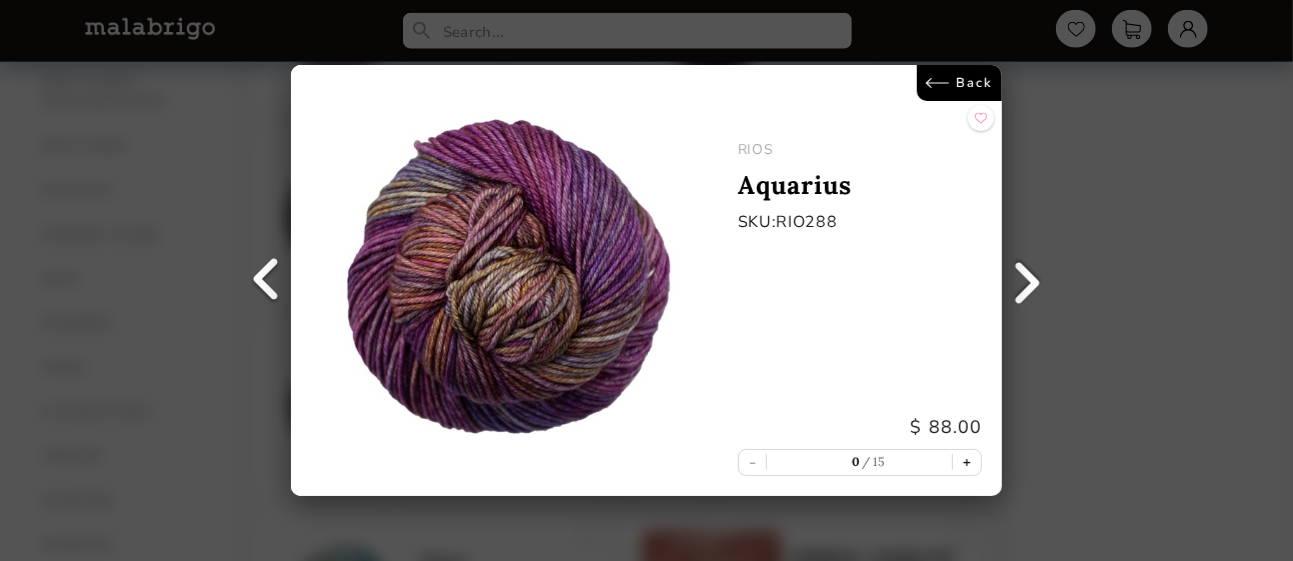click on "+" at bounding box center (967, 462) 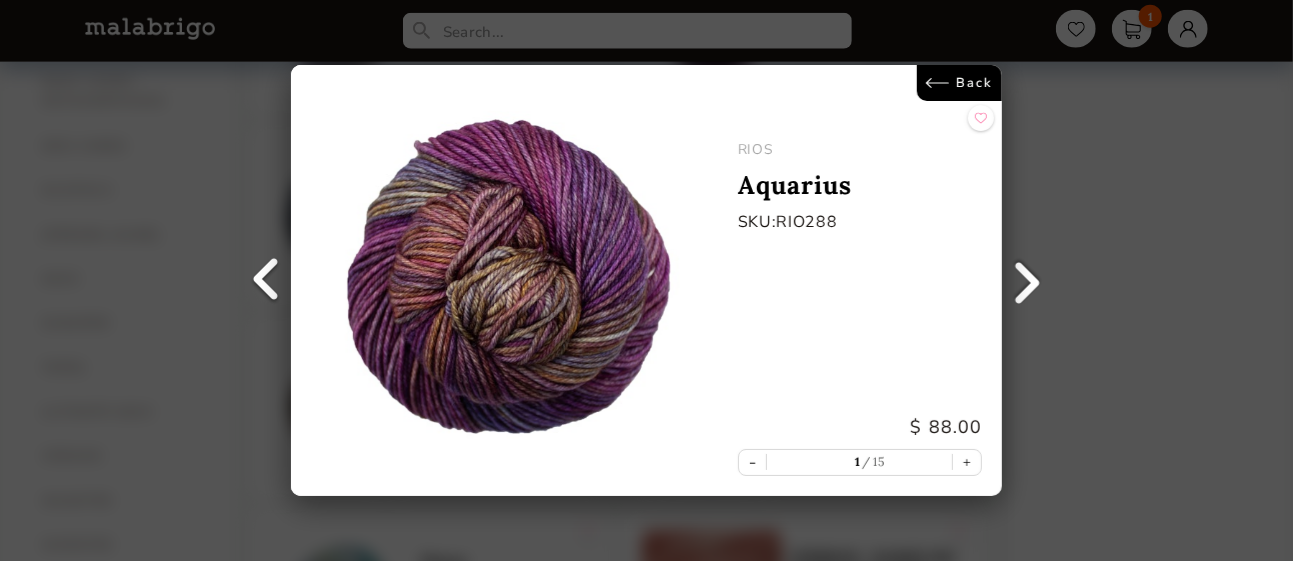 click at bounding box center [1027, 281] 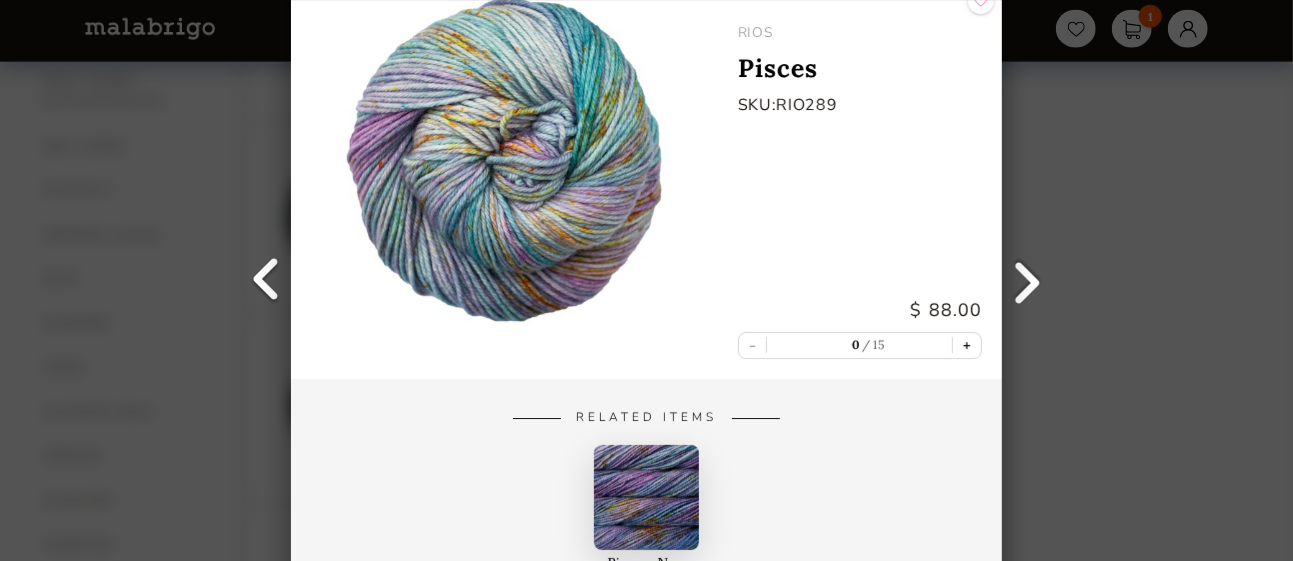 click on "+" at bounding box center (967, 345) 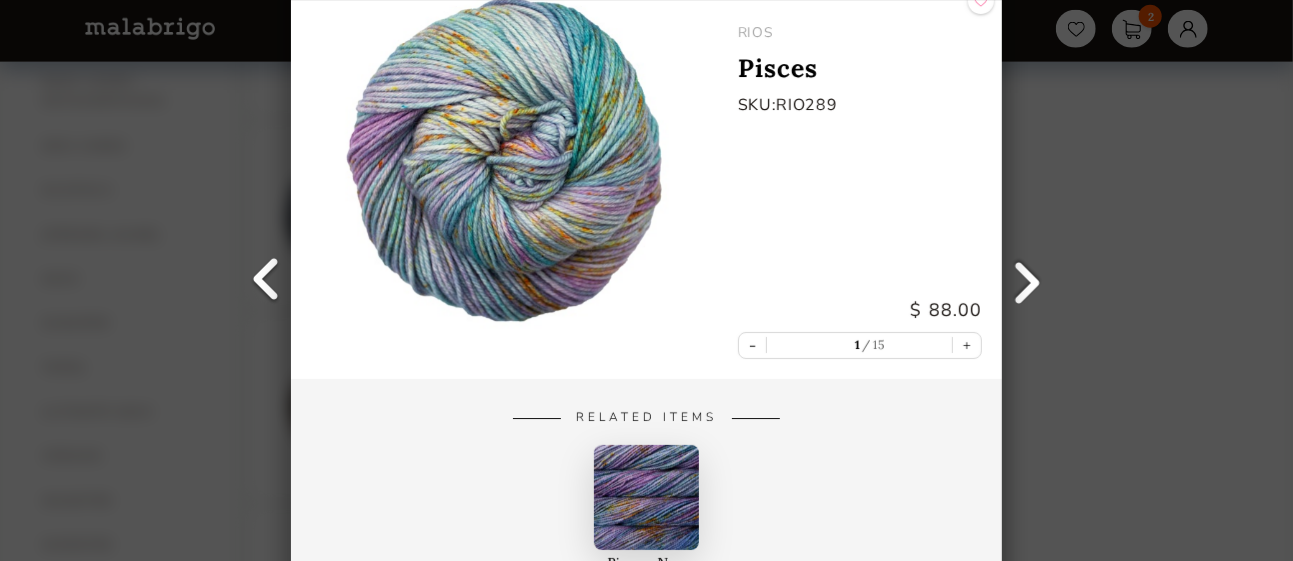click at bounding box center (1027, 281) 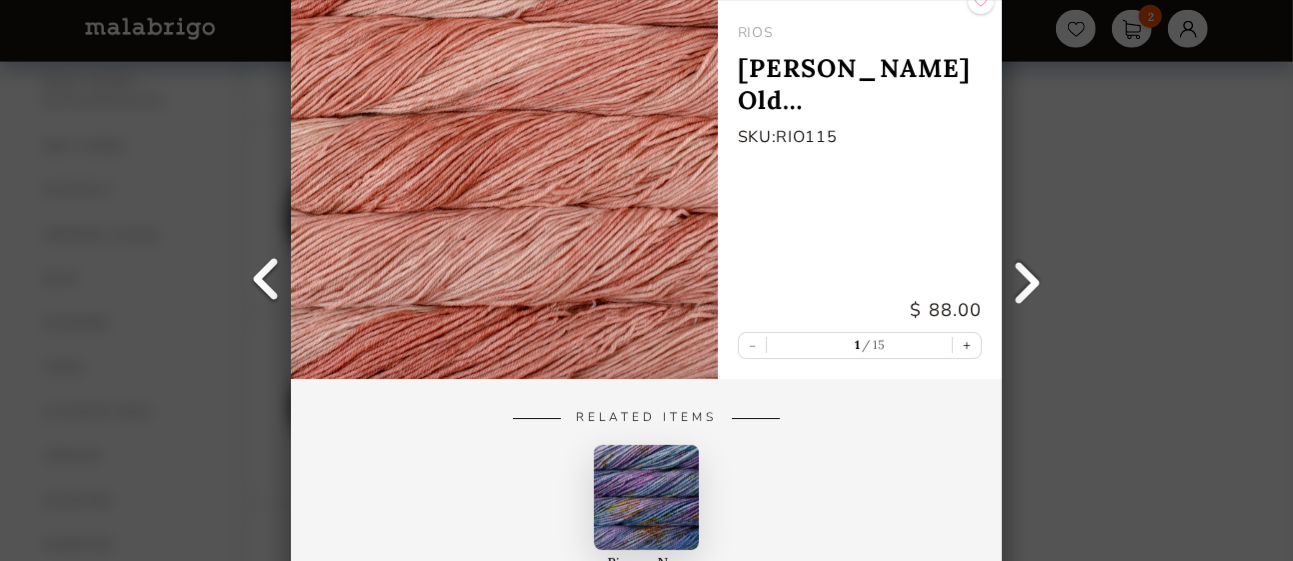type on "0" 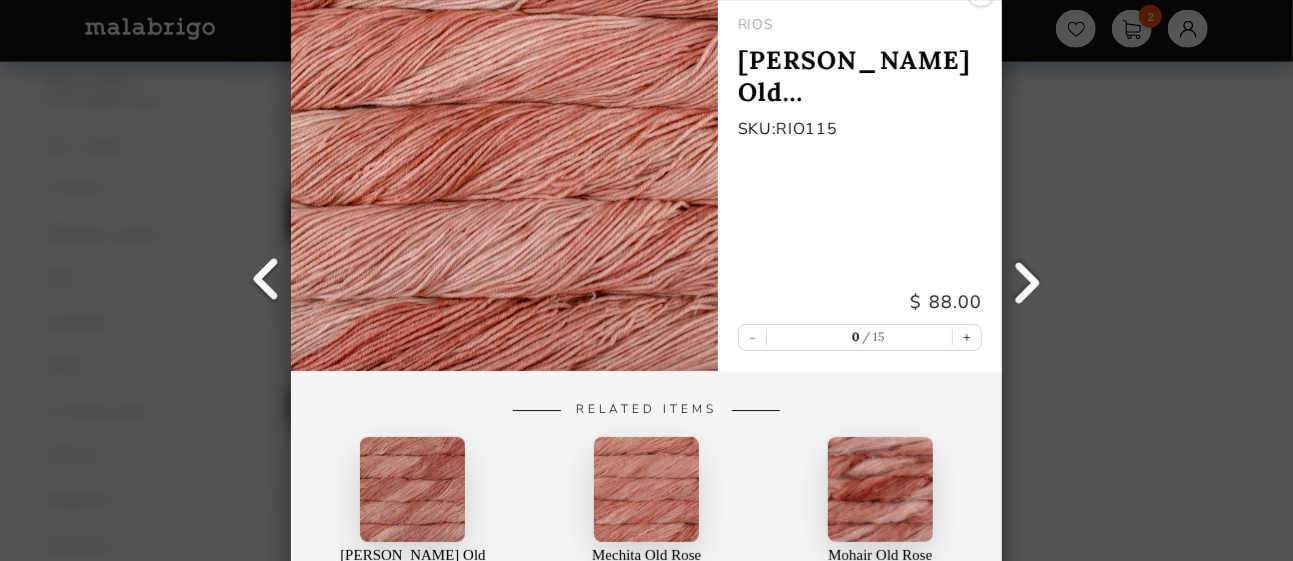 click at bounding box center (1027, 281) 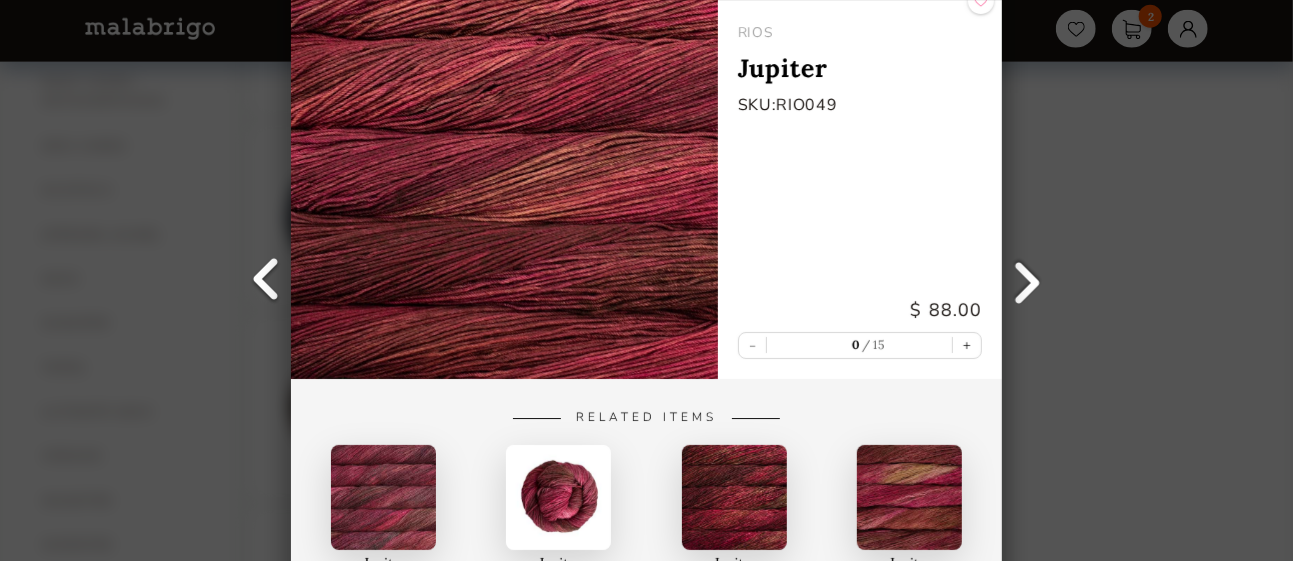 click at bounding box center [1027, 281] 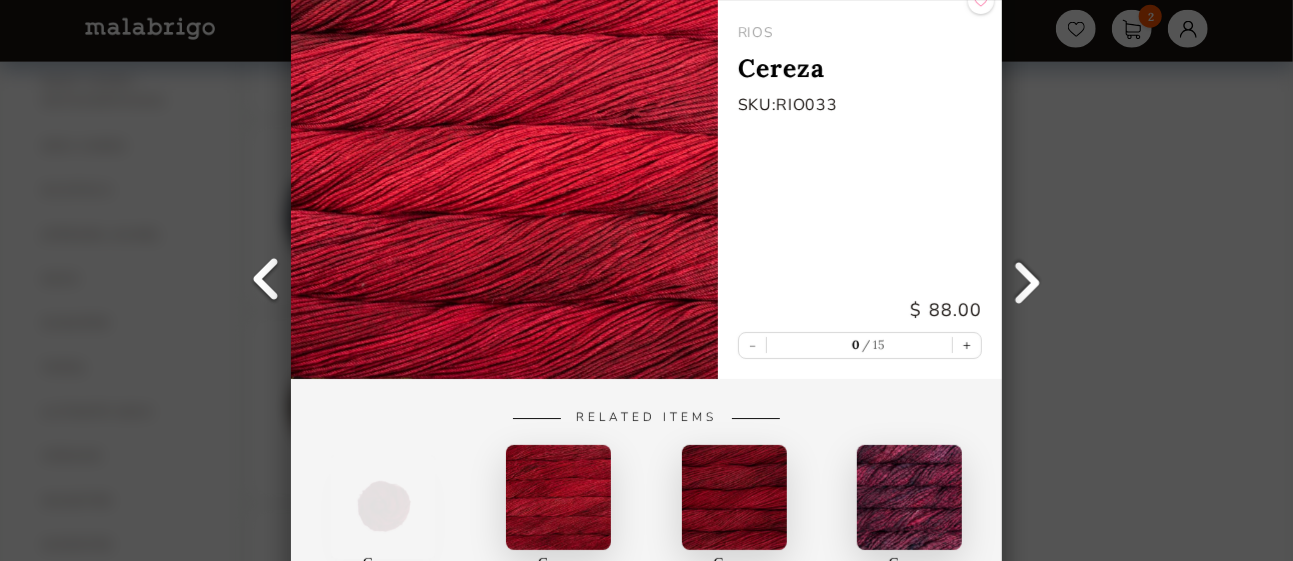 click at bounding box center [1027, 281] 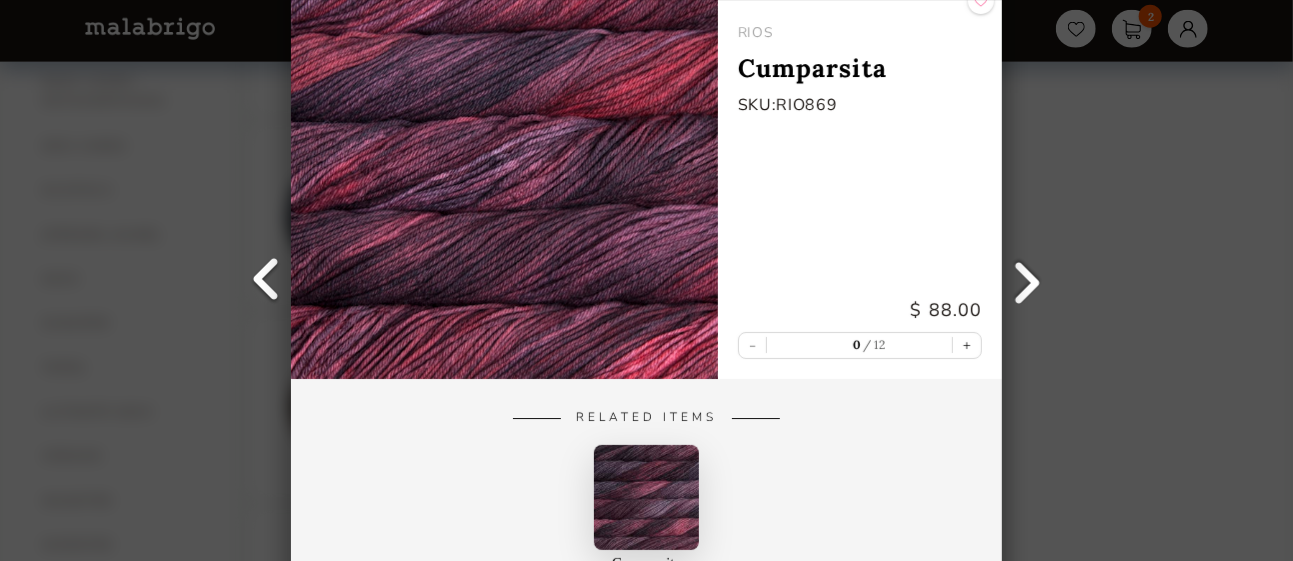 click at bounding box center [1027, 281] 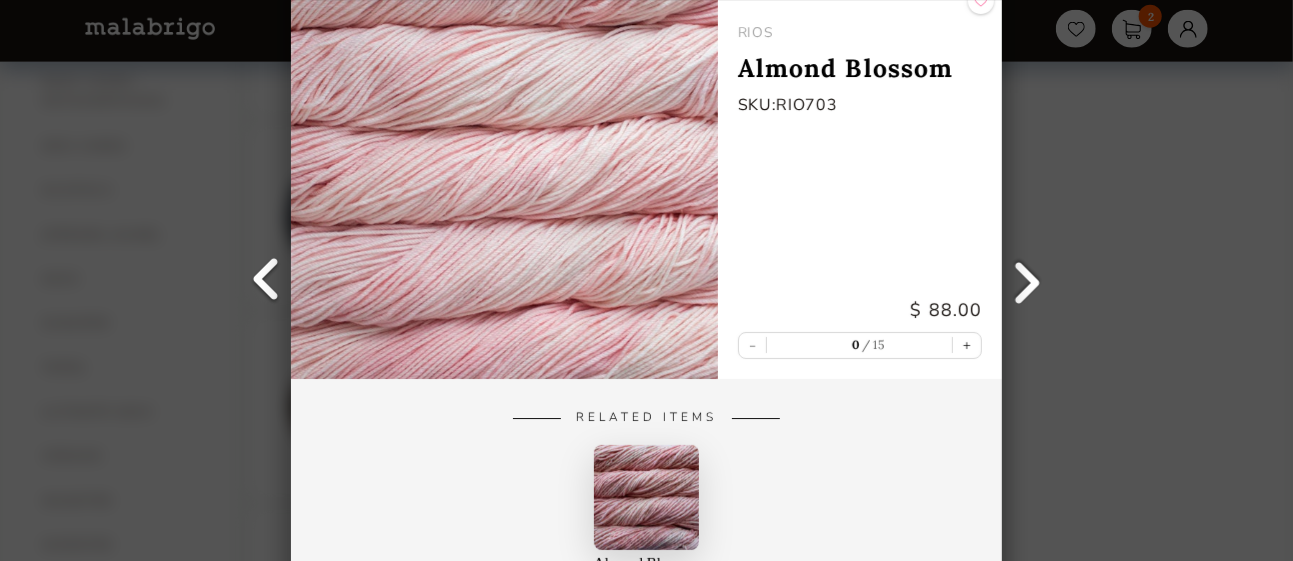 click at bounding box center [1027, 281] 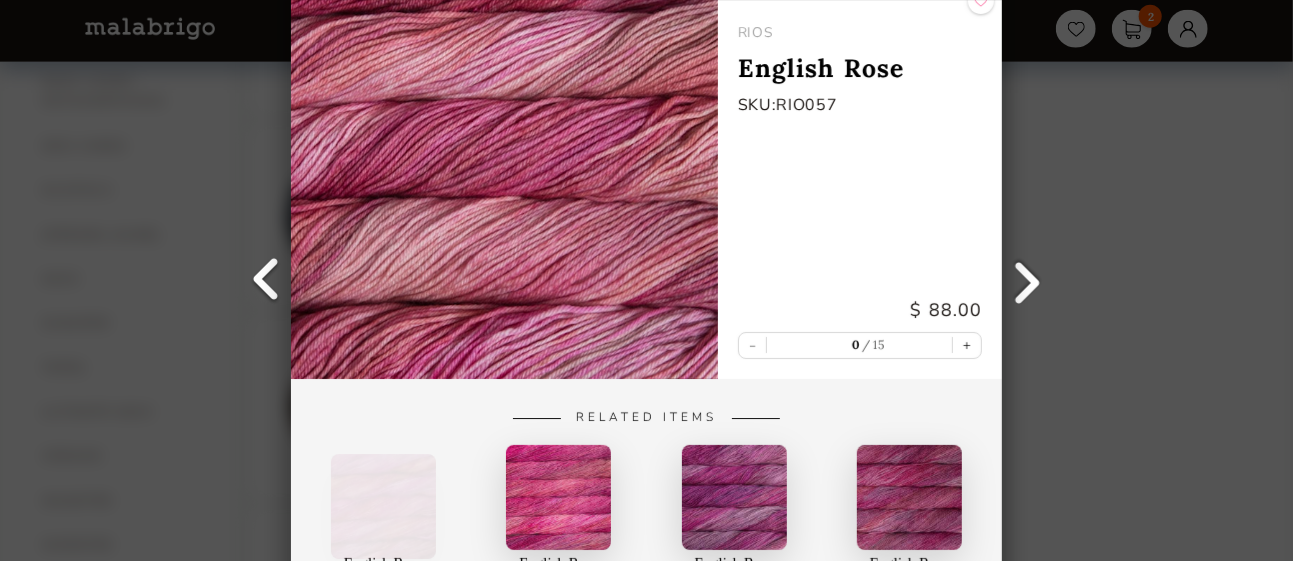 click at bounding box center [1027, 281] 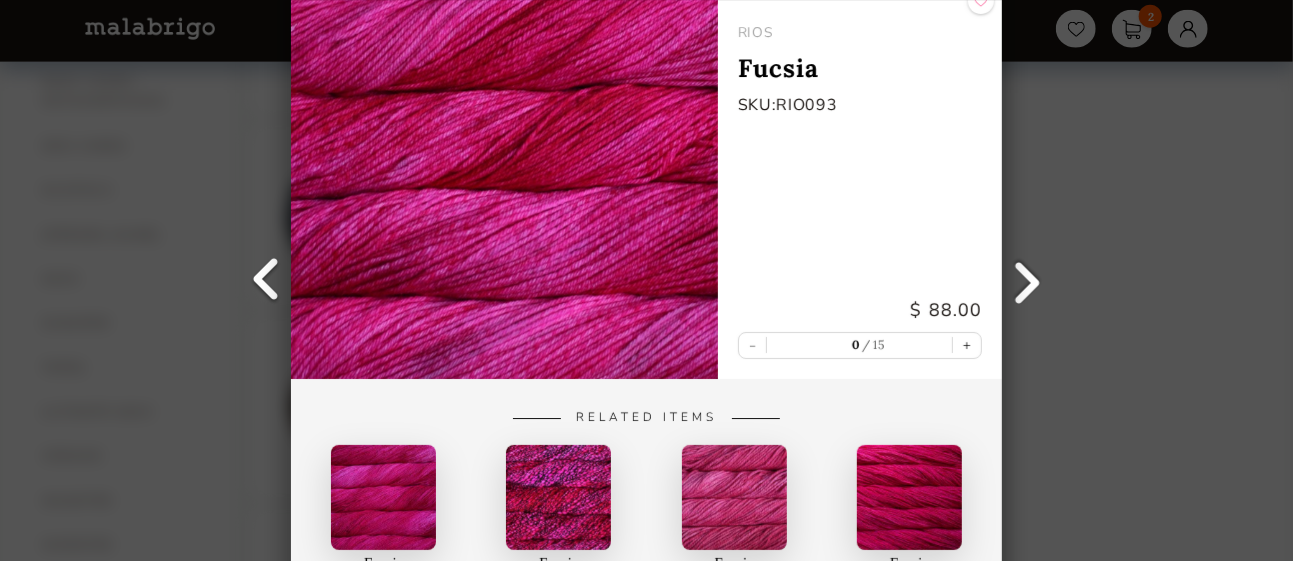 click at bounding box center (1027, 281) 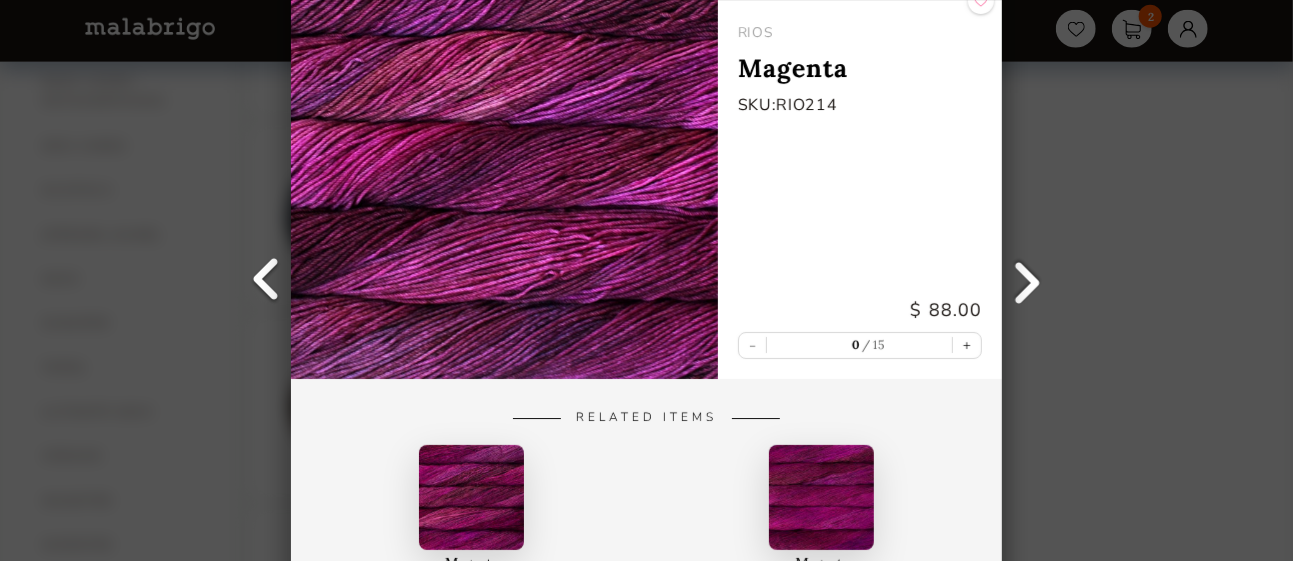 click at bounding box center (1027, 281) 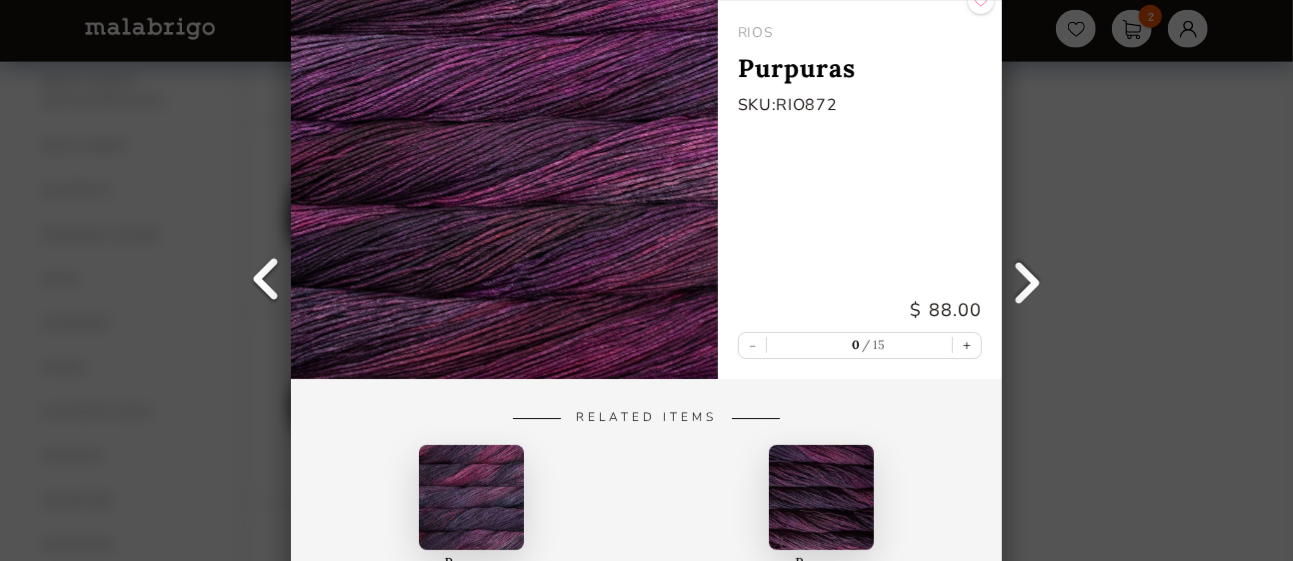 click at bounding box center [1027, 281] 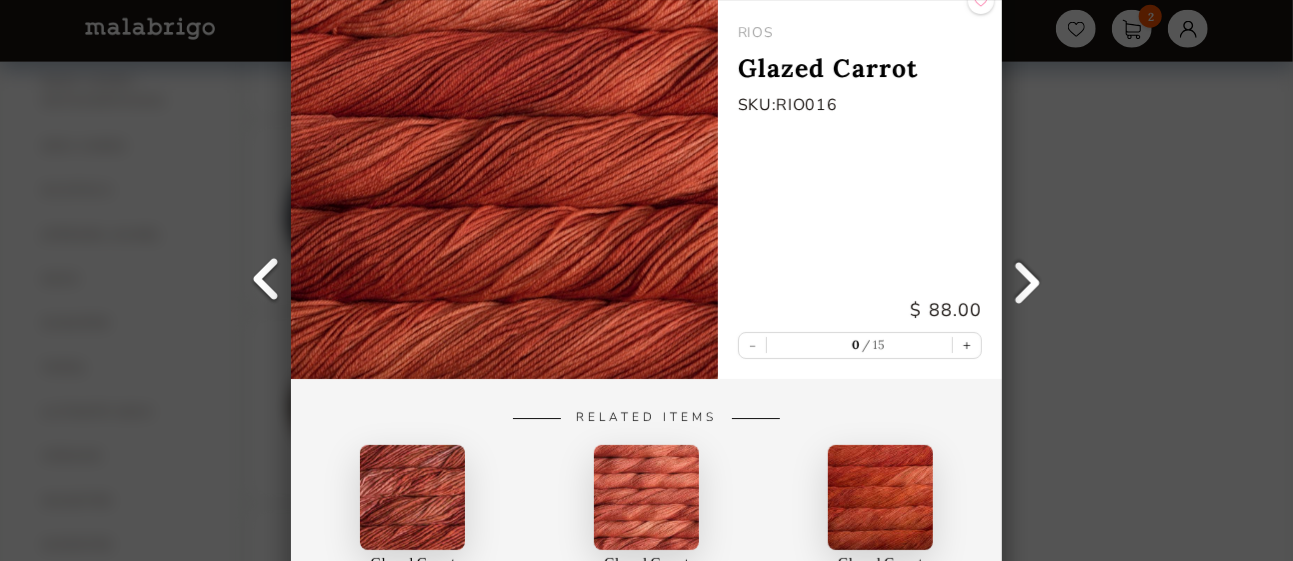 click at bounding box center (1027, 281) 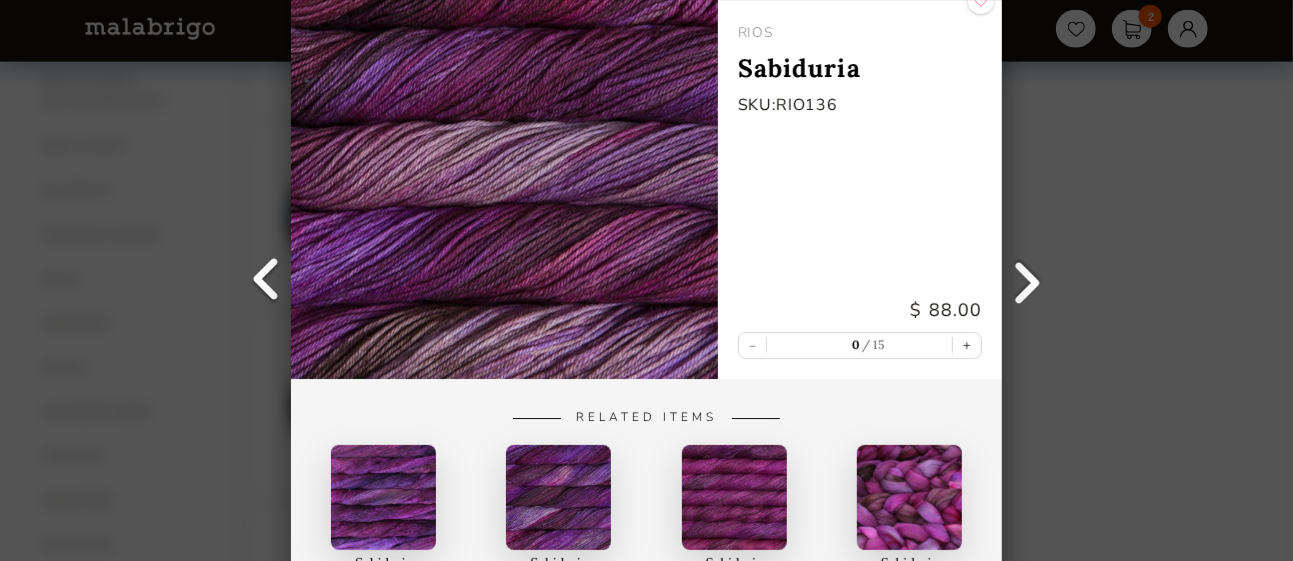 click at bounding box center [1027, 281] 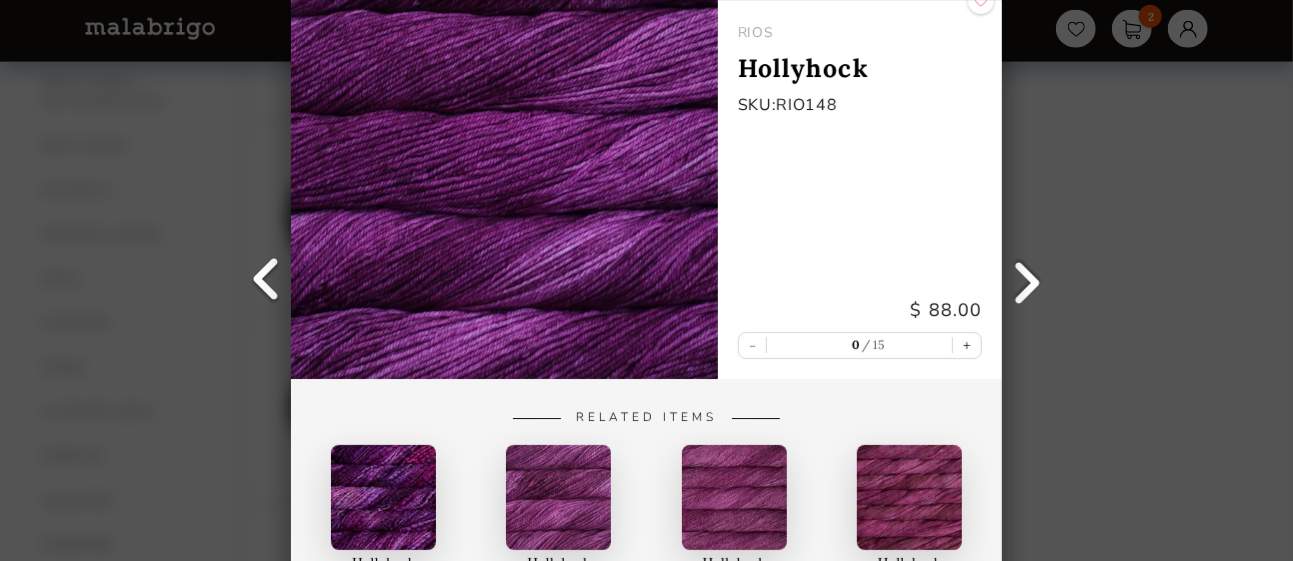 click at bounding box center [1027, 281] 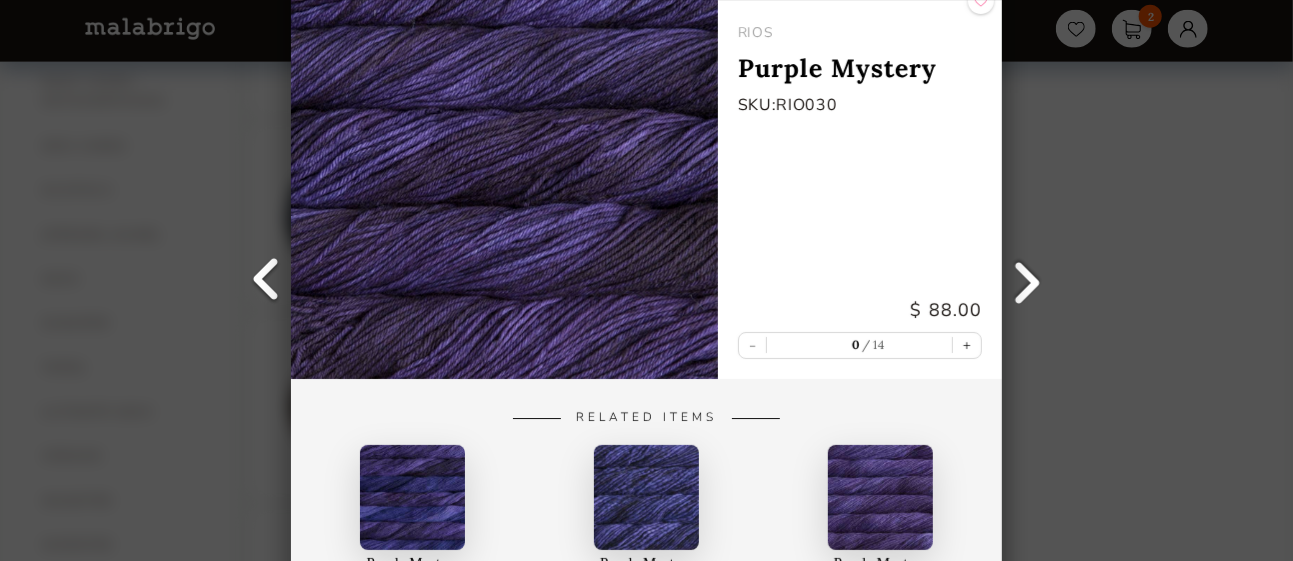 click at bounding box center (1027, 281) 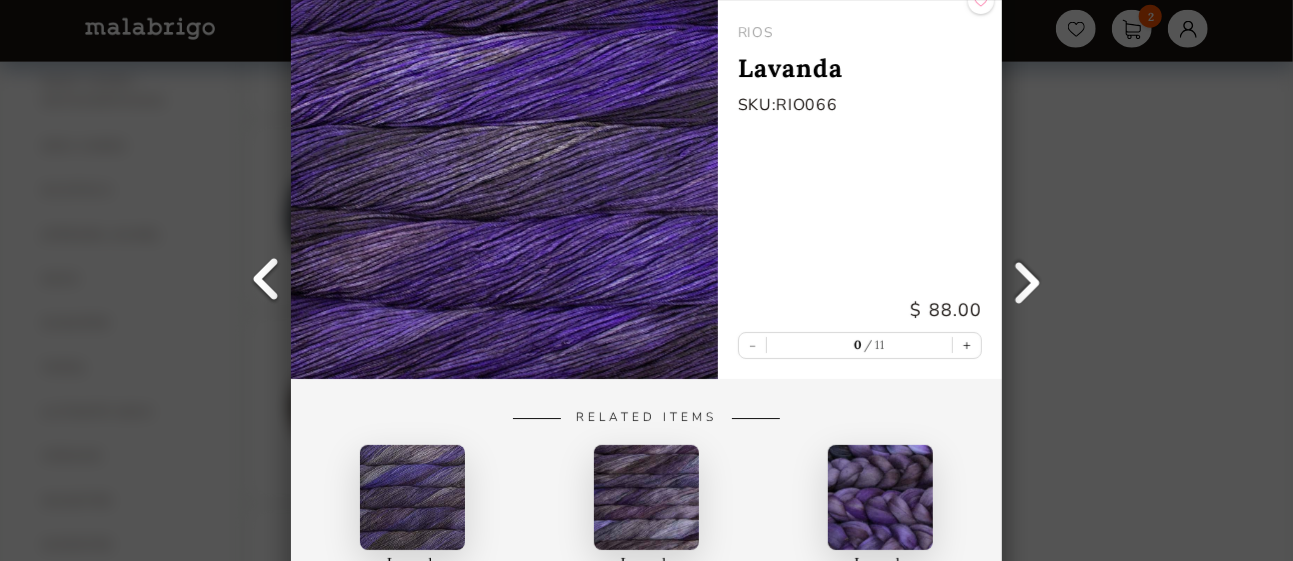 click at bounding box center [1027, 281] 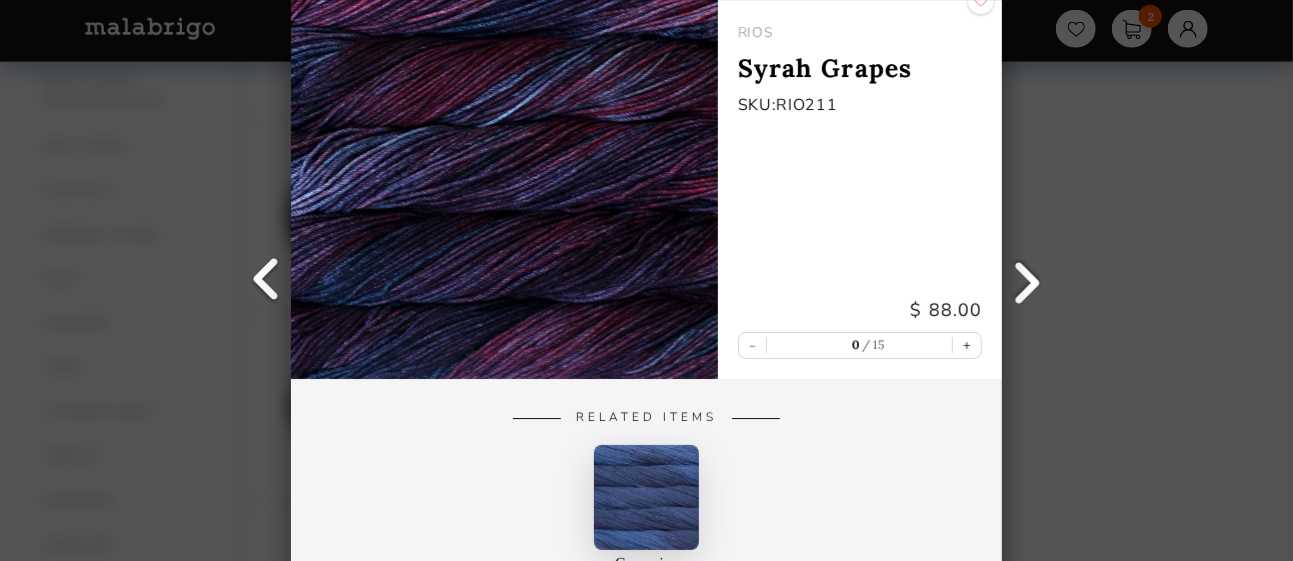 click at bounding box center (1027, 281) 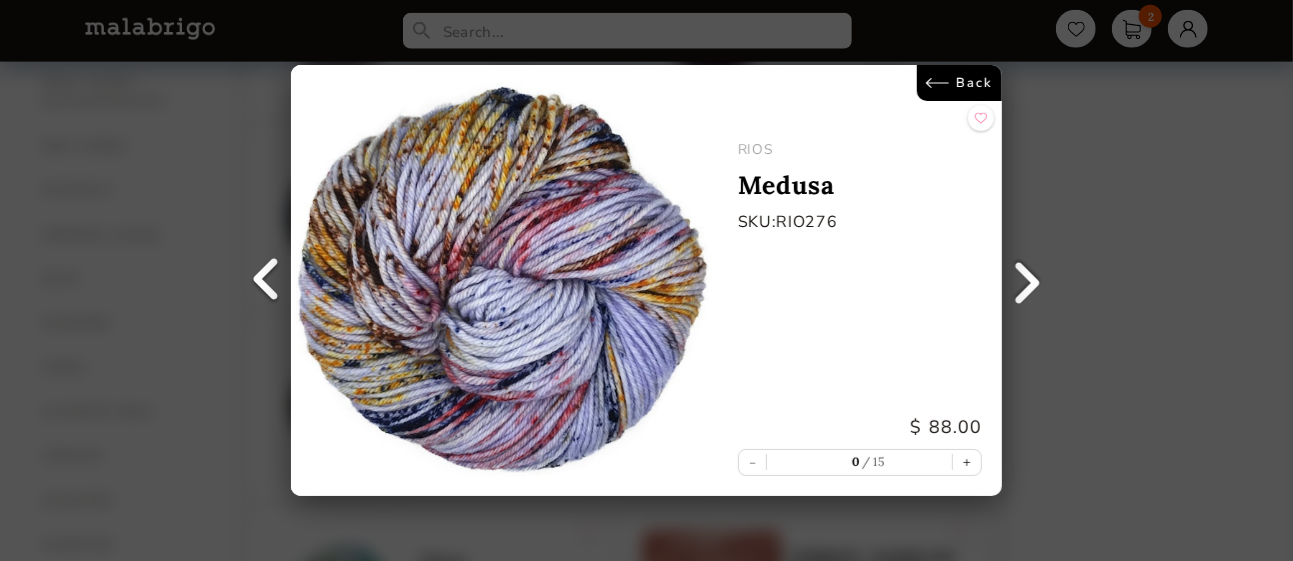 click at bounding box center (1027, 281) 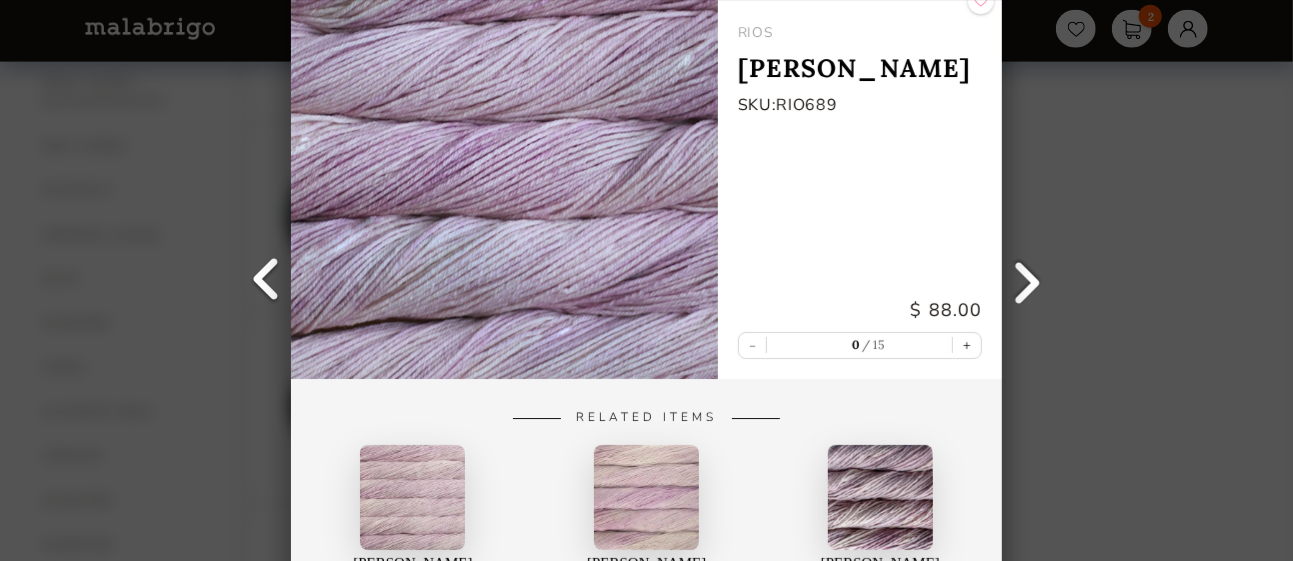 click at bounding box center [1027, 281] 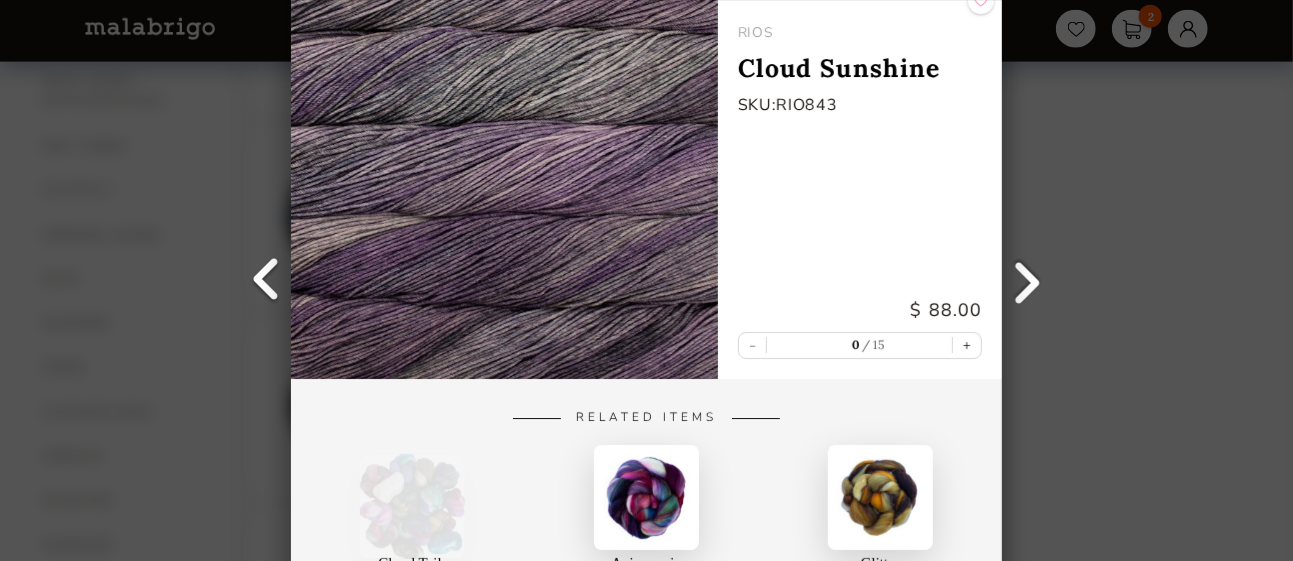 click at bounding box center (1027, 281) 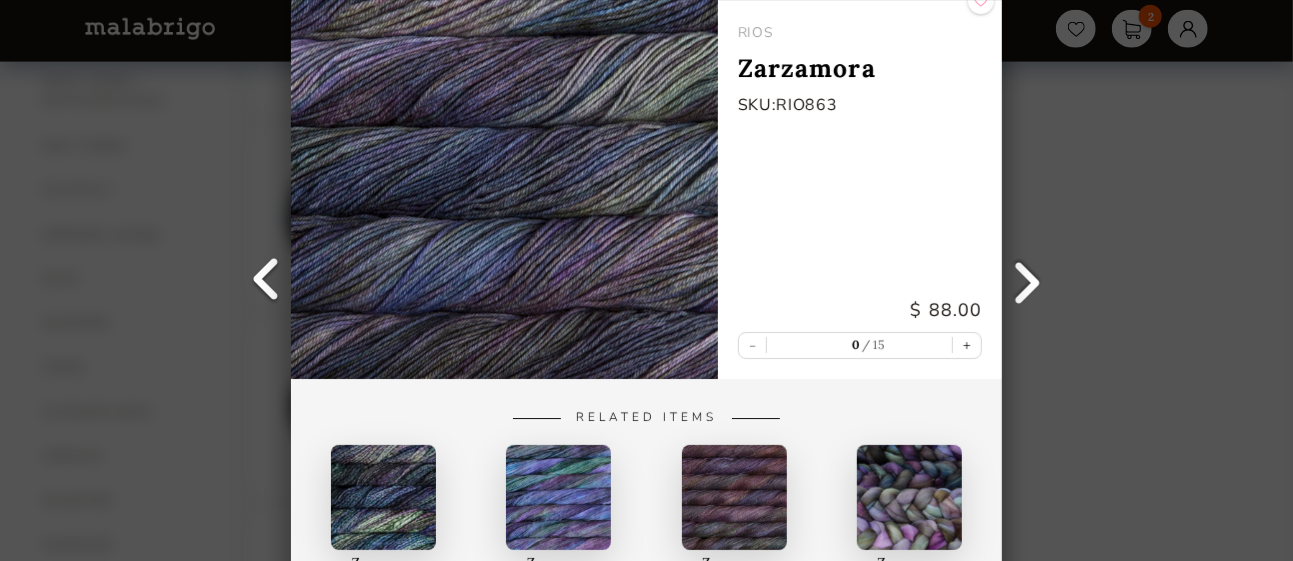 click at bounding box center (1027, 281) 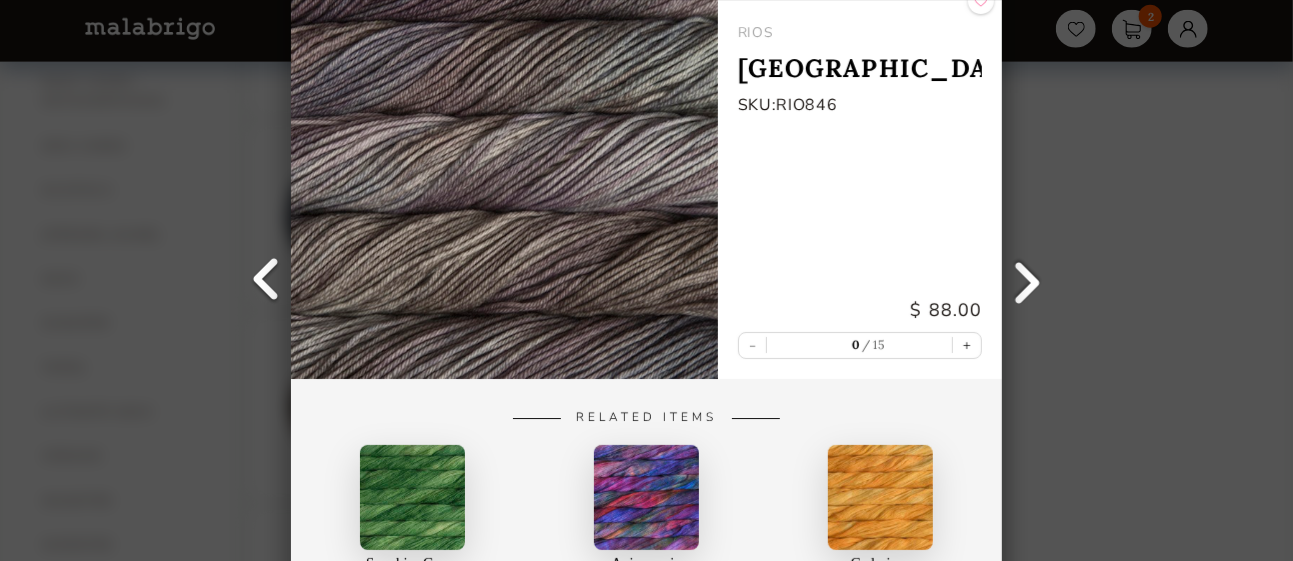 click at bounding box center (1027, 281) 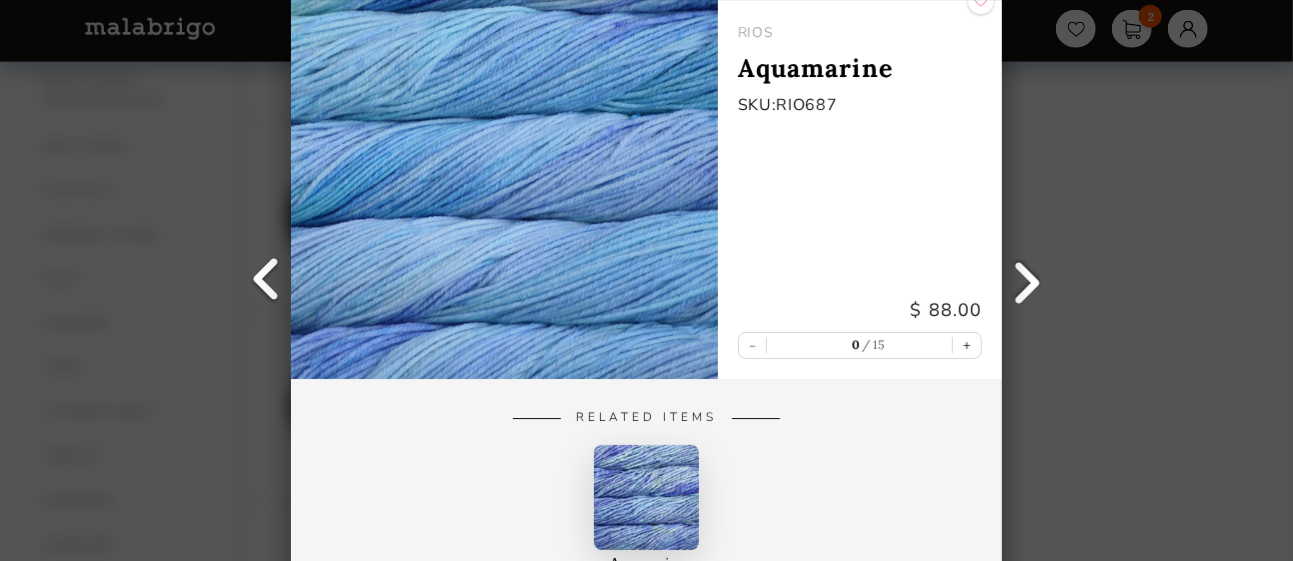 click at bounding box center [1027, 281] 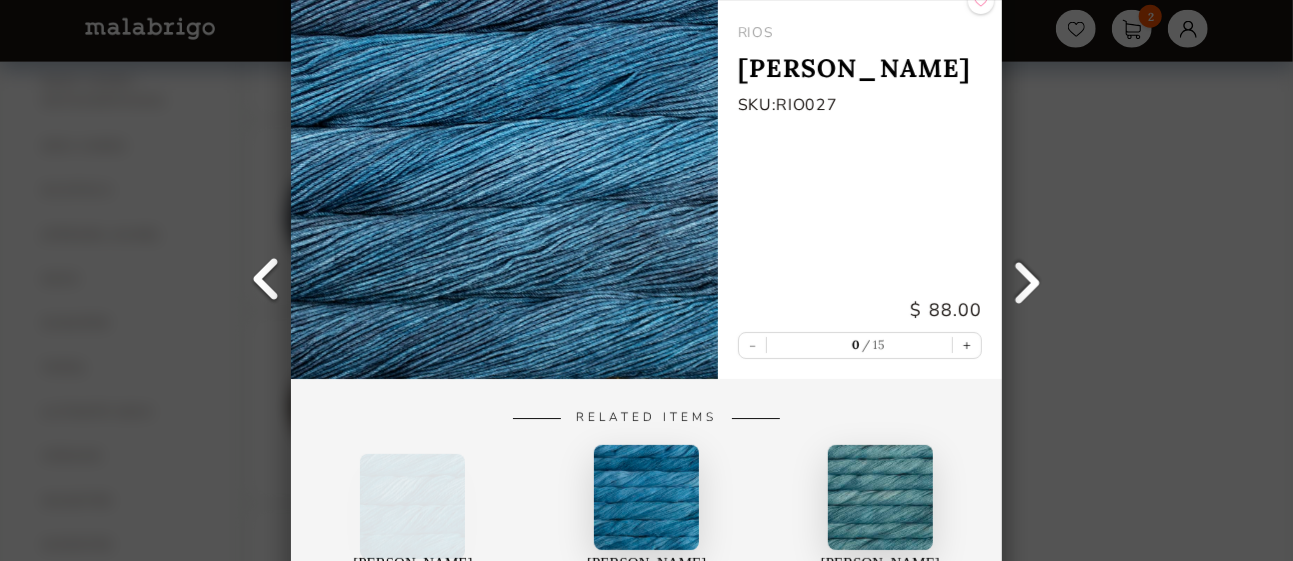 click at bounding box center (1027, 281) 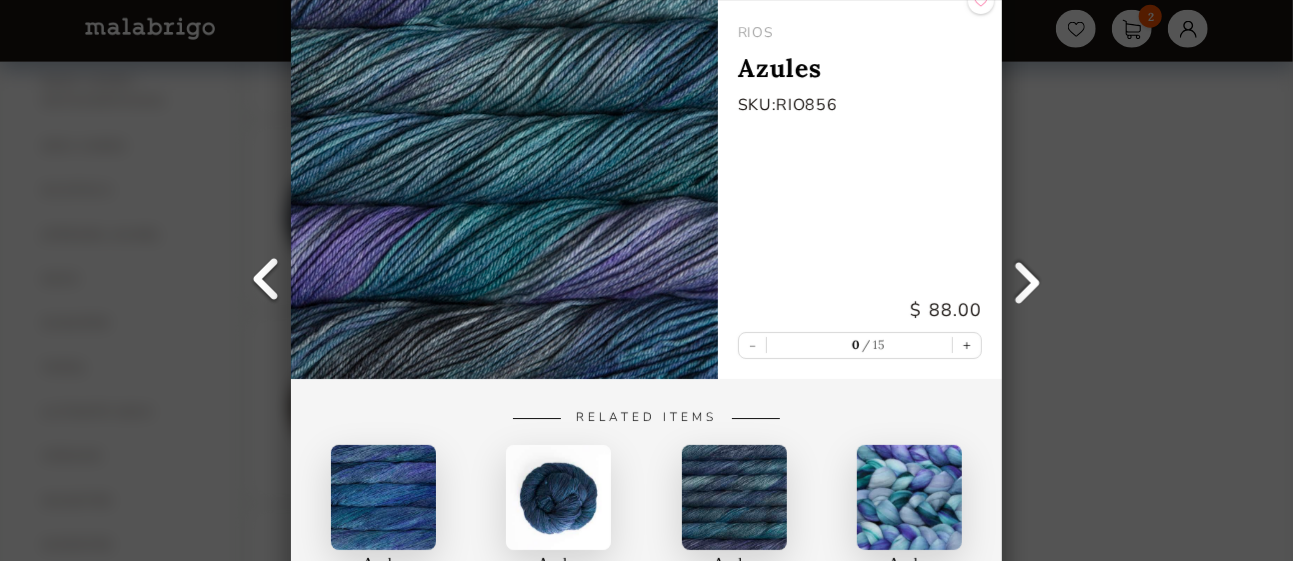 click at bounding box center (1027, 281) 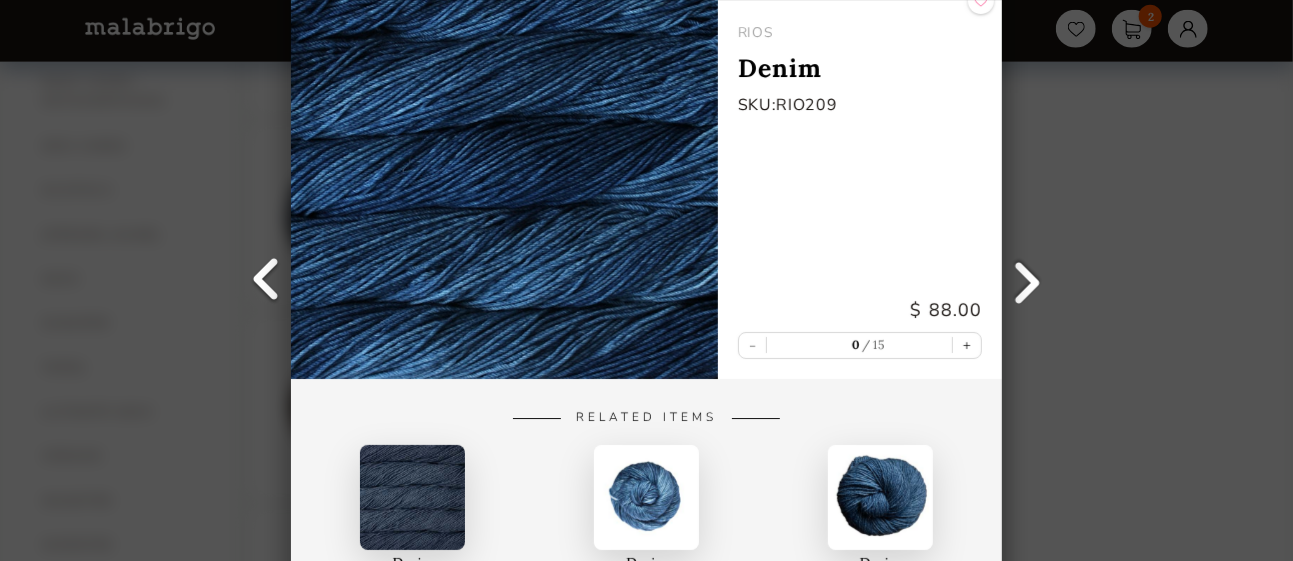 click at bounding box center [1027, 281] 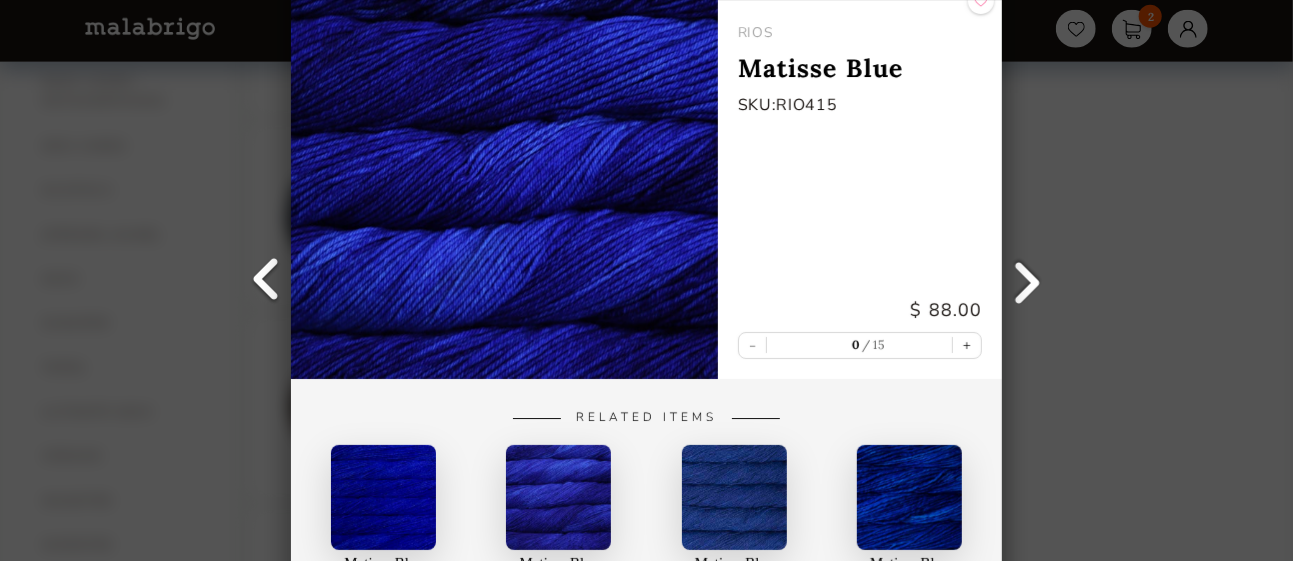 click at bounding box center [1027, 281] 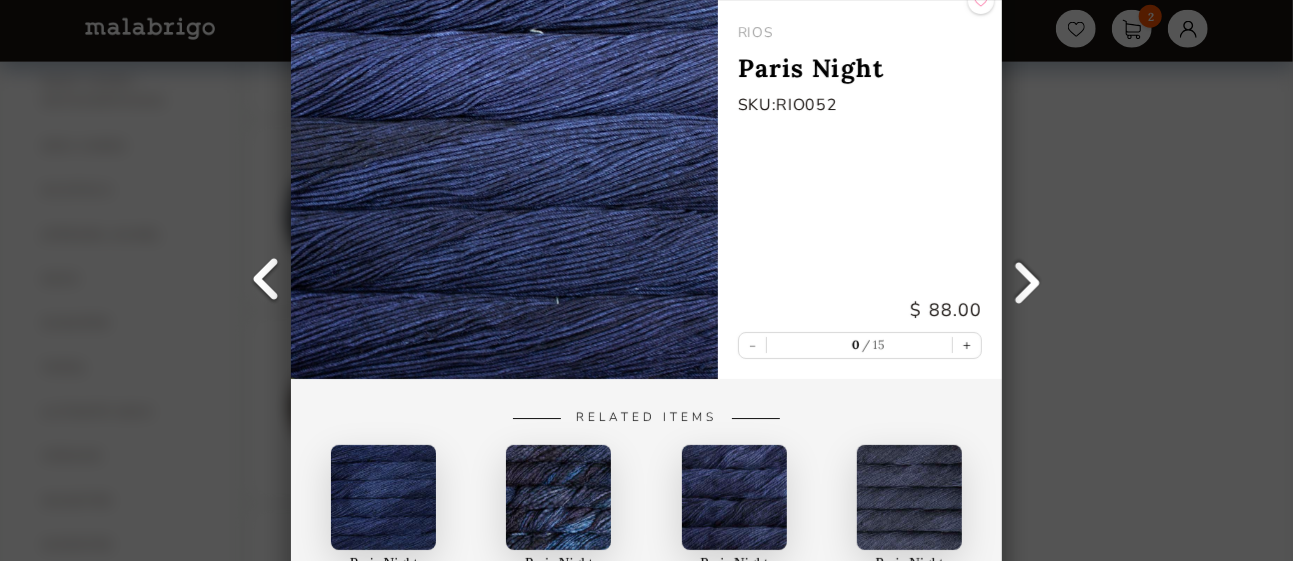 click at bounding box center [1027, 281] 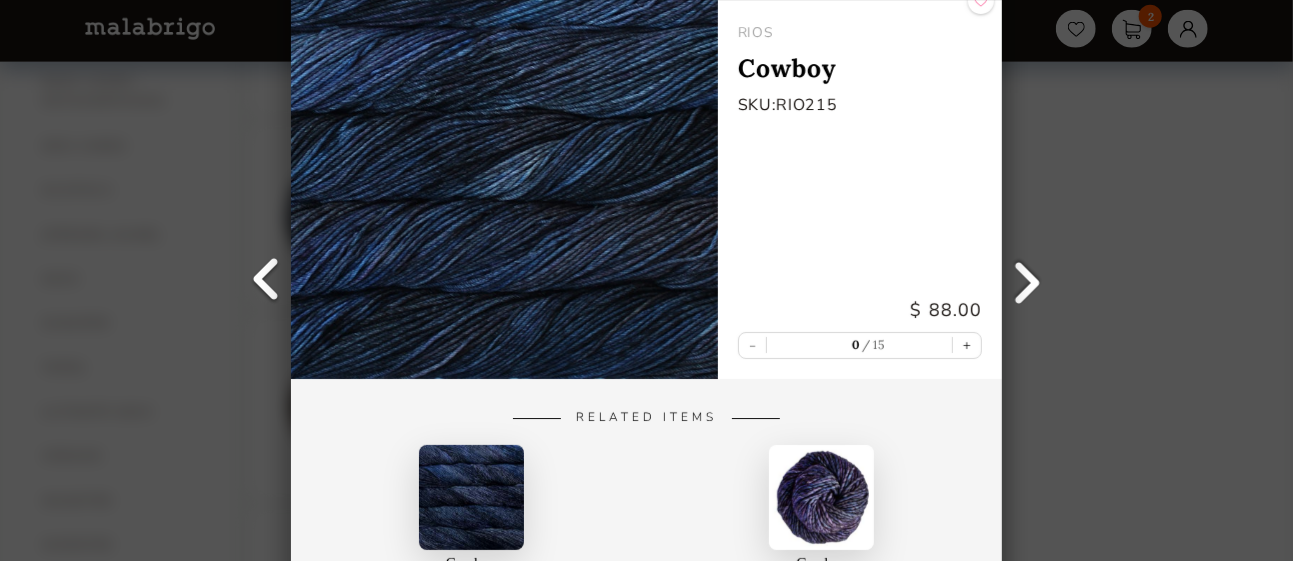 click at bounding box center (1027, 281) 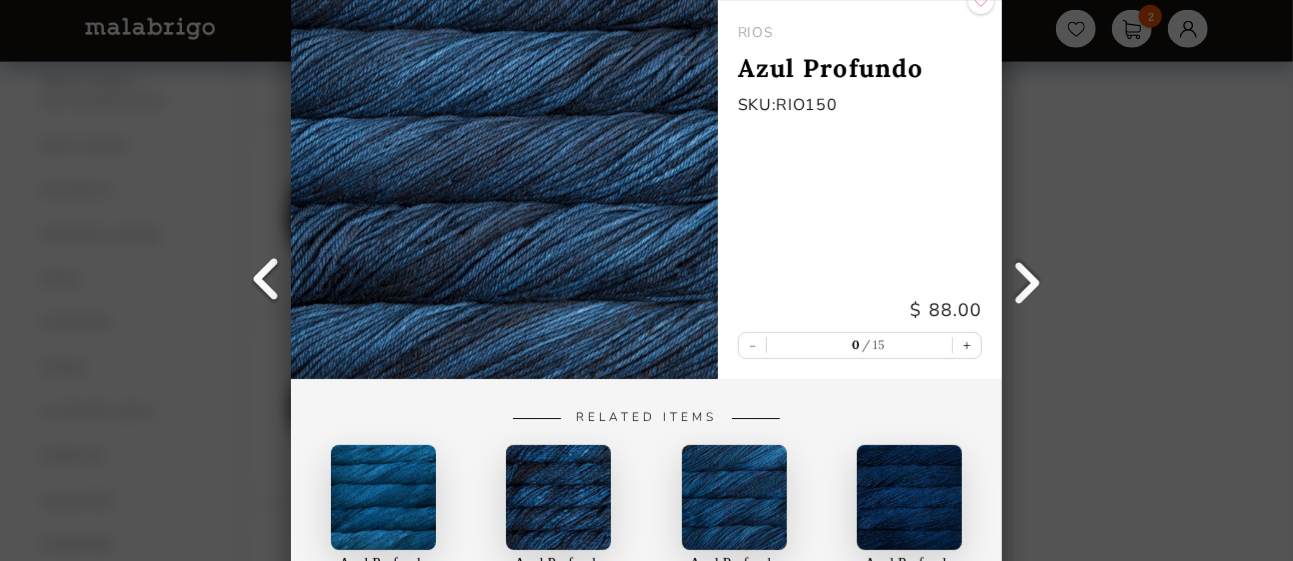 click at bounding box center (1027, 281) 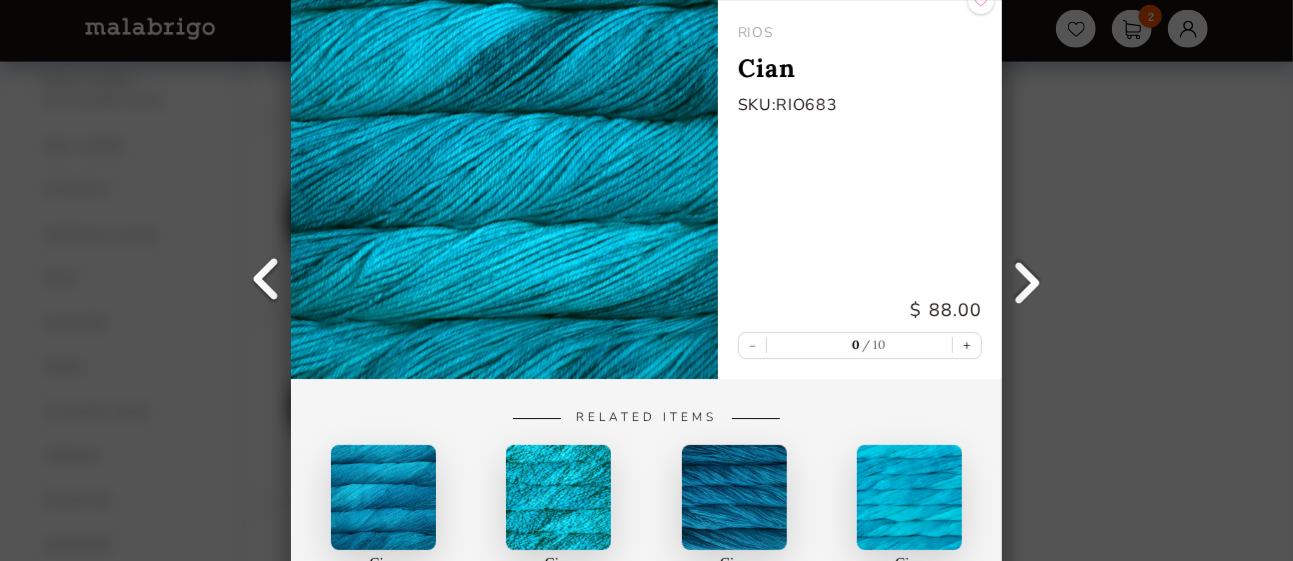 click at bounding box center (1027, 281) 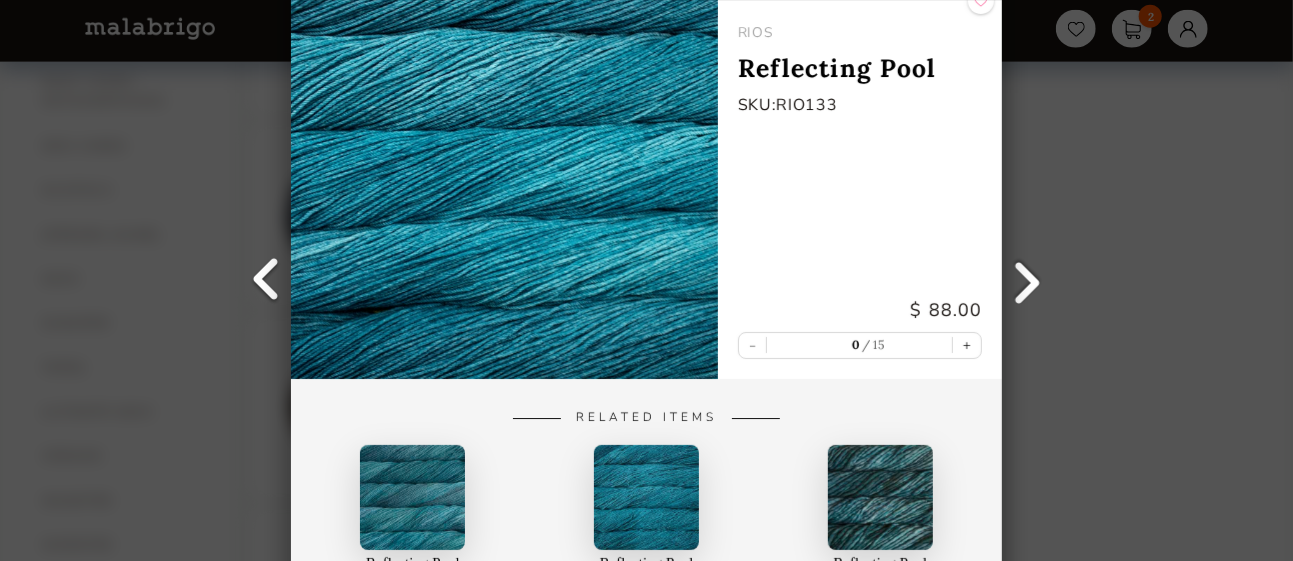 click at bounding box center [1027, 281] 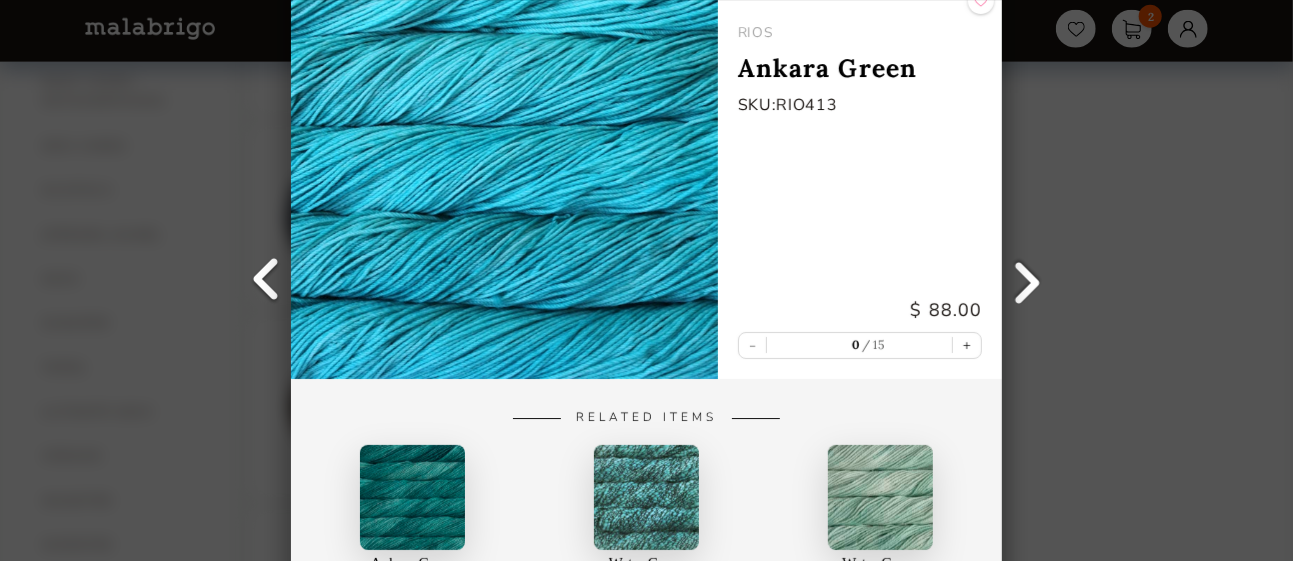 click at bounding box center [1027, 281] 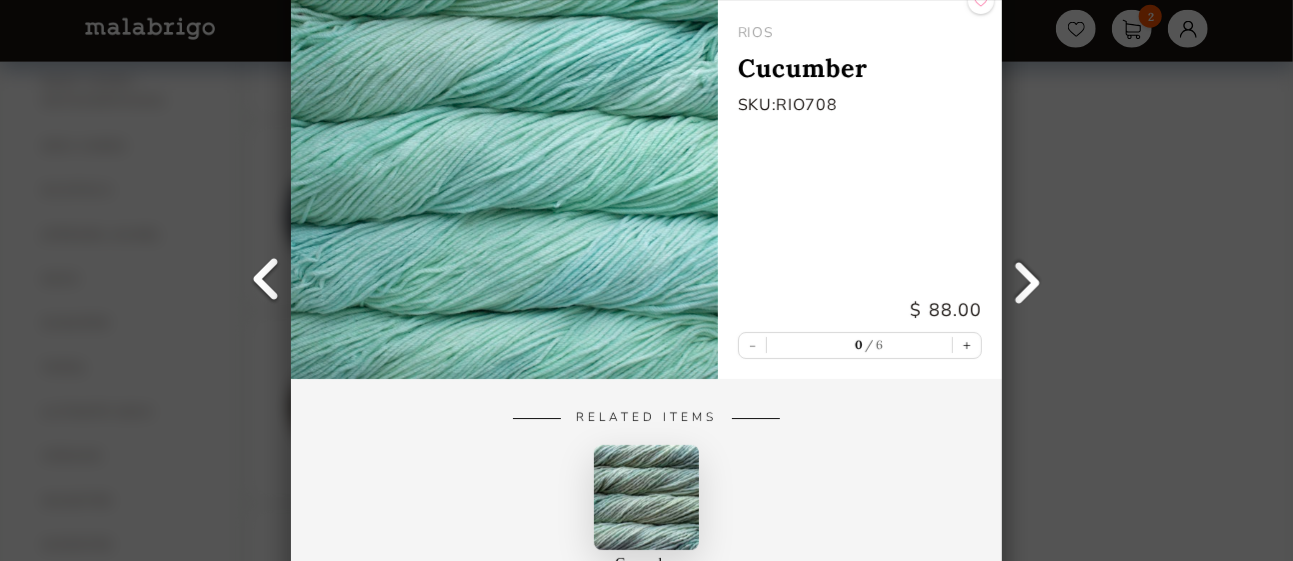 click at bounding box center (1027, 281) 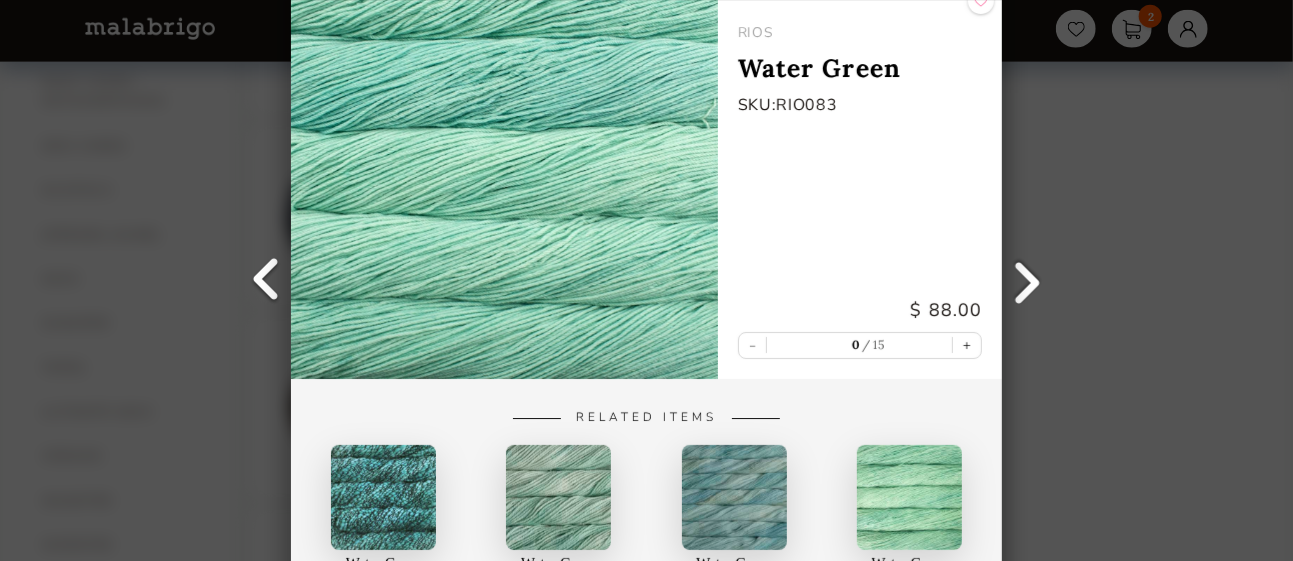 click at bounding box center (1027, 281) 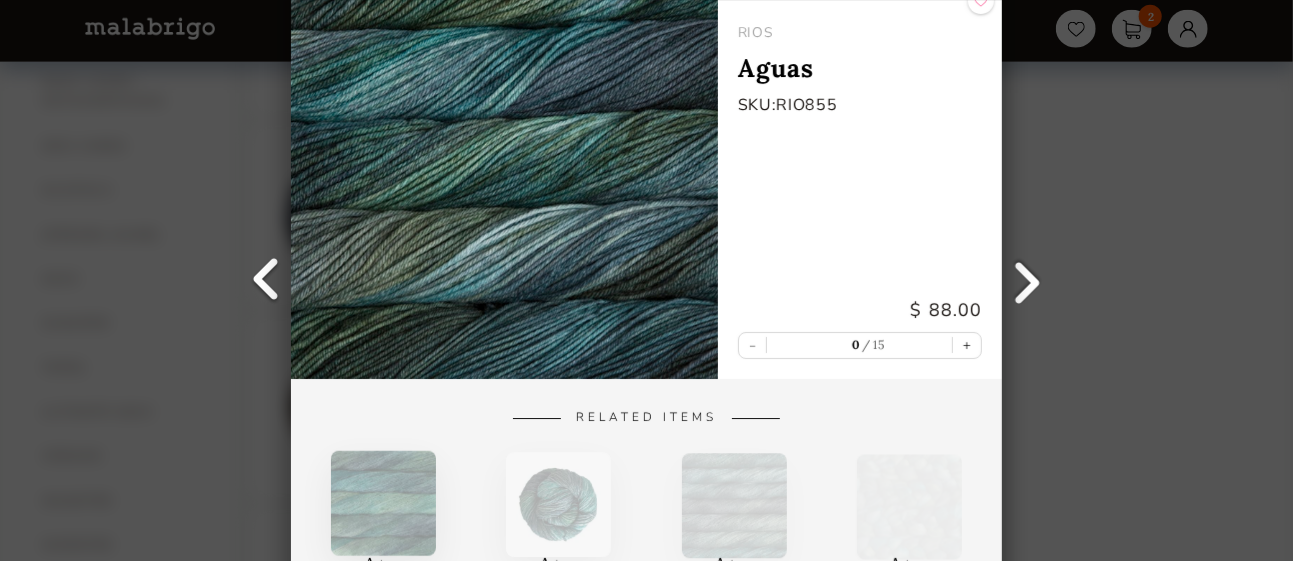 click at bounding box center (1027, 281) 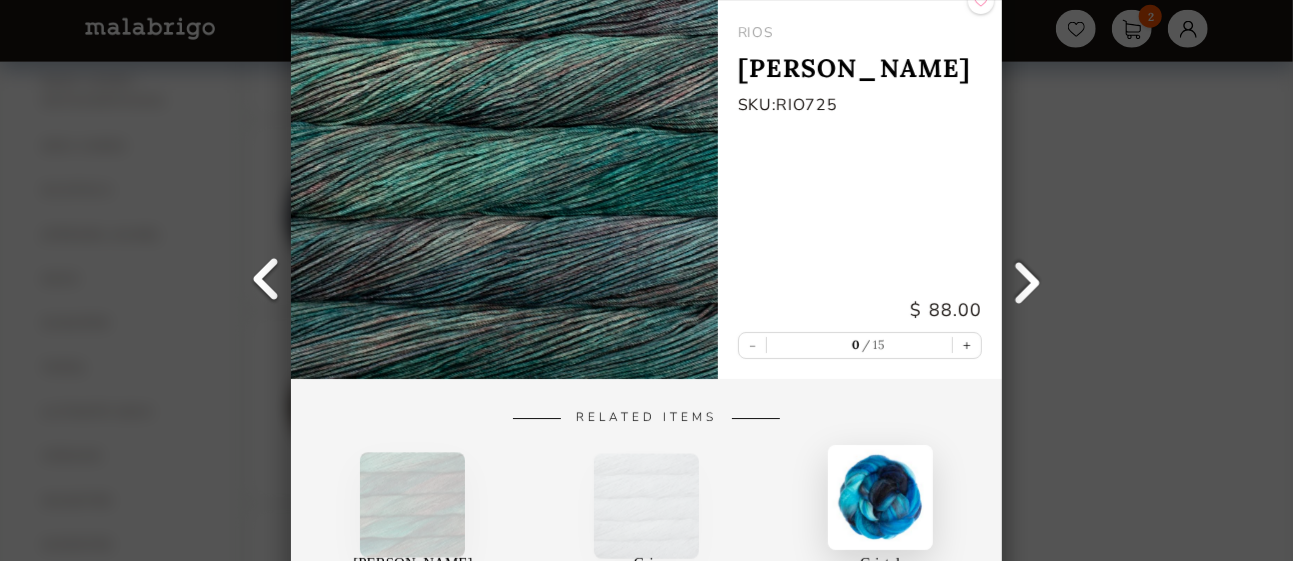click on "Cristal CLOUD" at bounding box center [880, 519] 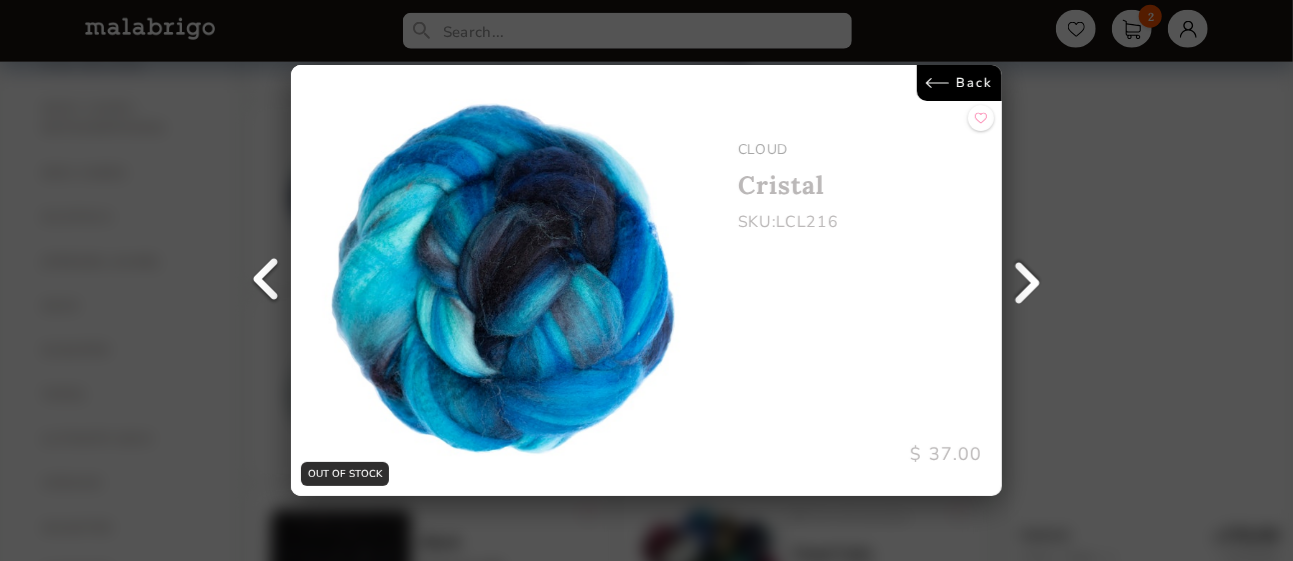 scroll, scrollTop: 1261, scrollLeft: 0, axis: vertical 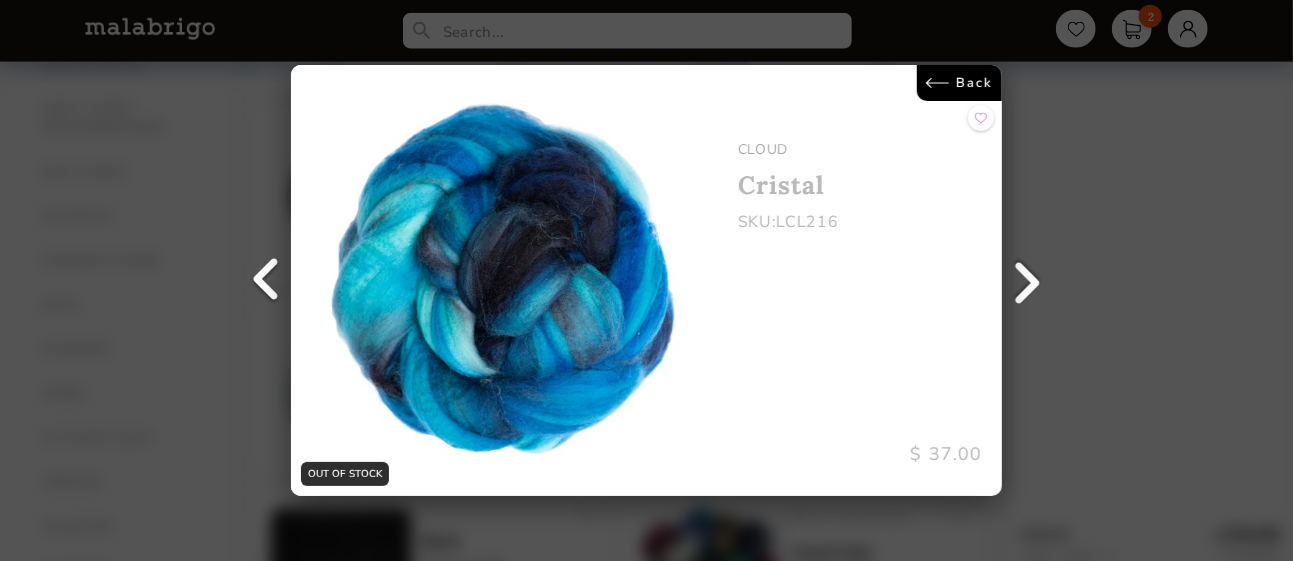 click on "OUT OF STOCK Back CLOUD Cristal SKU:  LCL216 $   37.00" at bounding box center (646, 280) 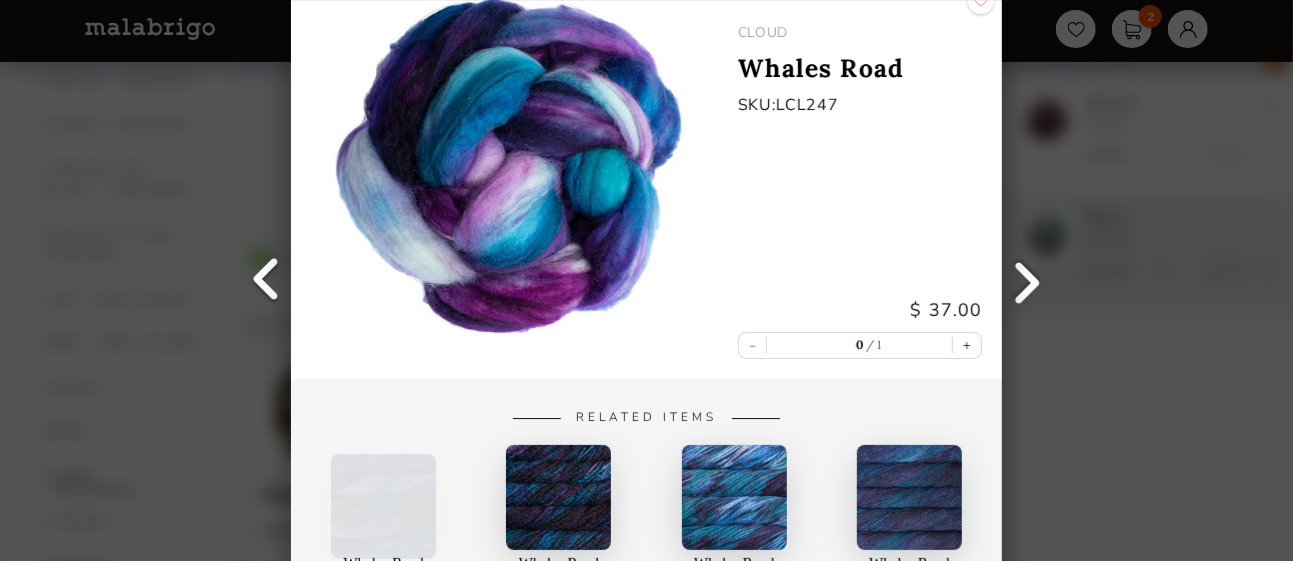 scroll, scrollTop: 145, scrollLeft: 0, axis: vertical 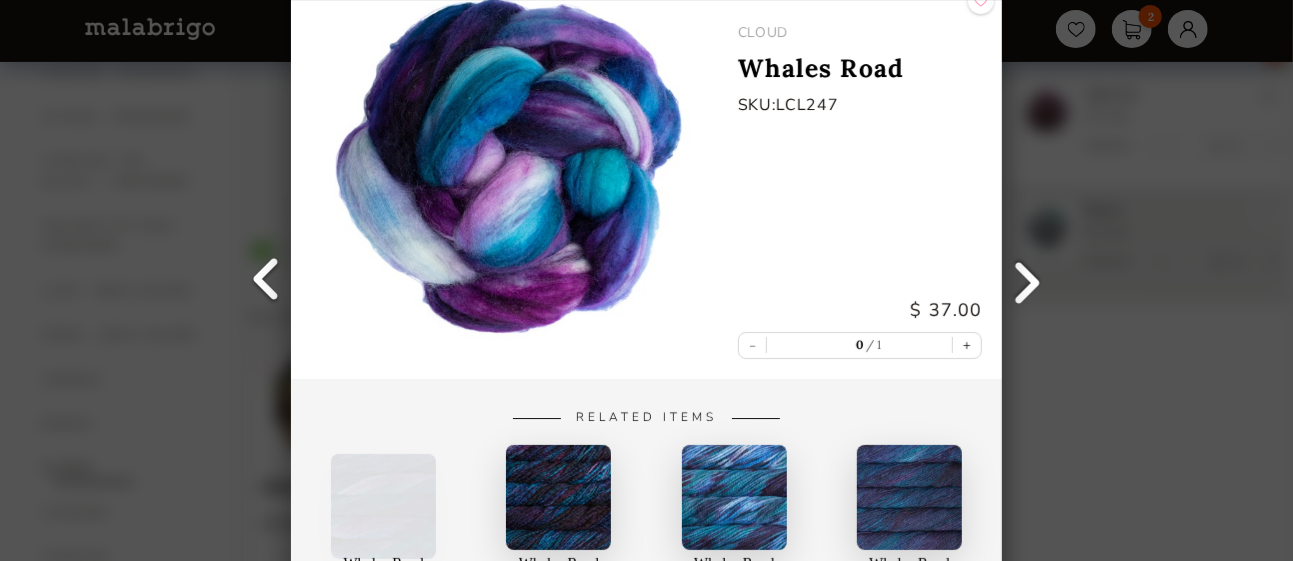 click on "Related Items" at bounding box center (647, 417) 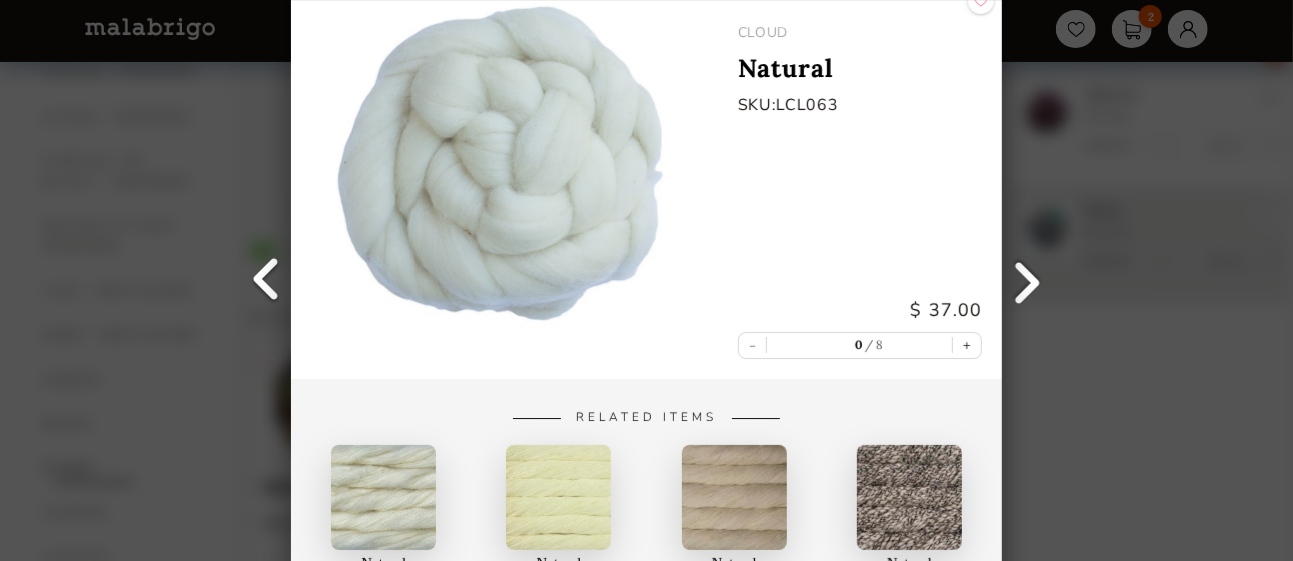 click at bounding box center [266, 281] 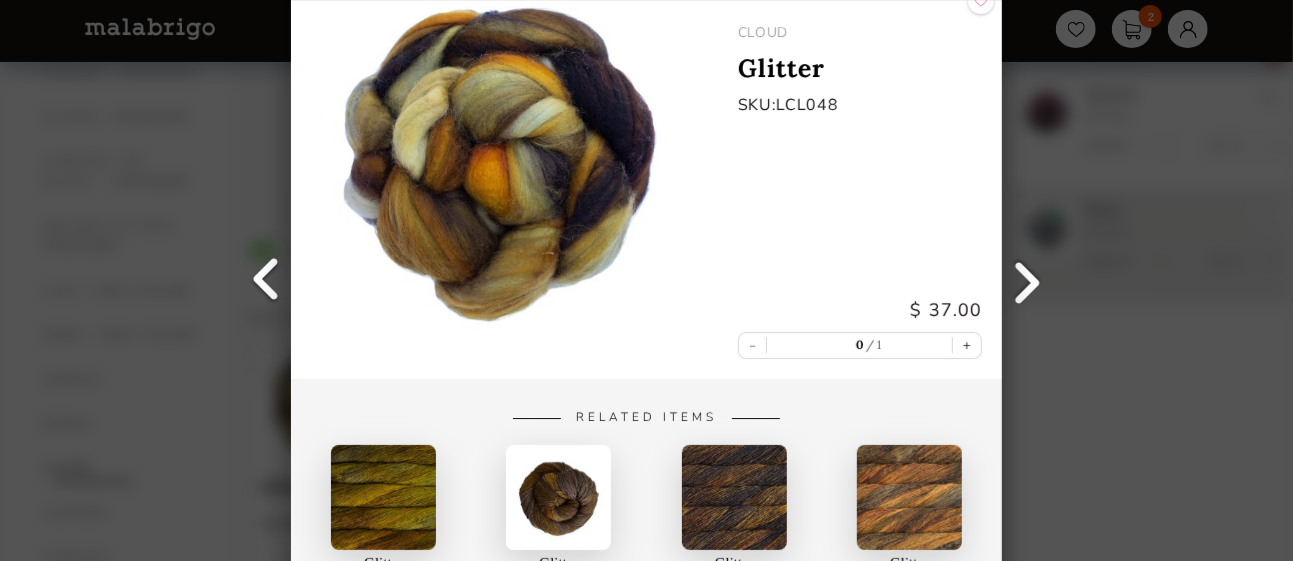 click at bounding box center (266, 281) 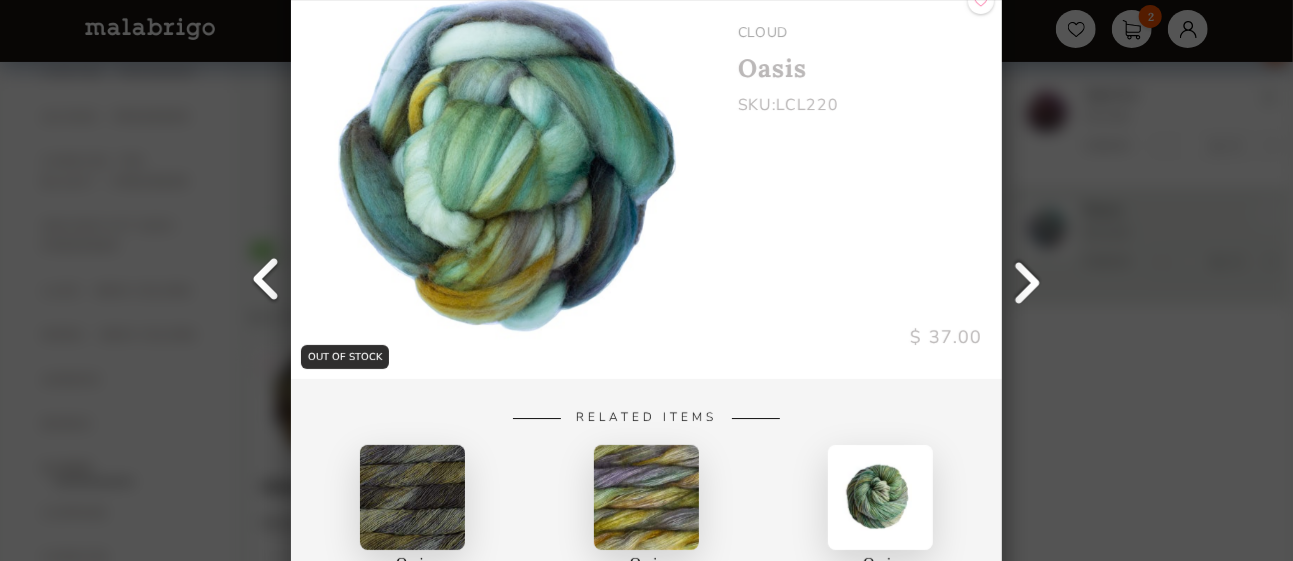 click at bounding box center (266, 281) 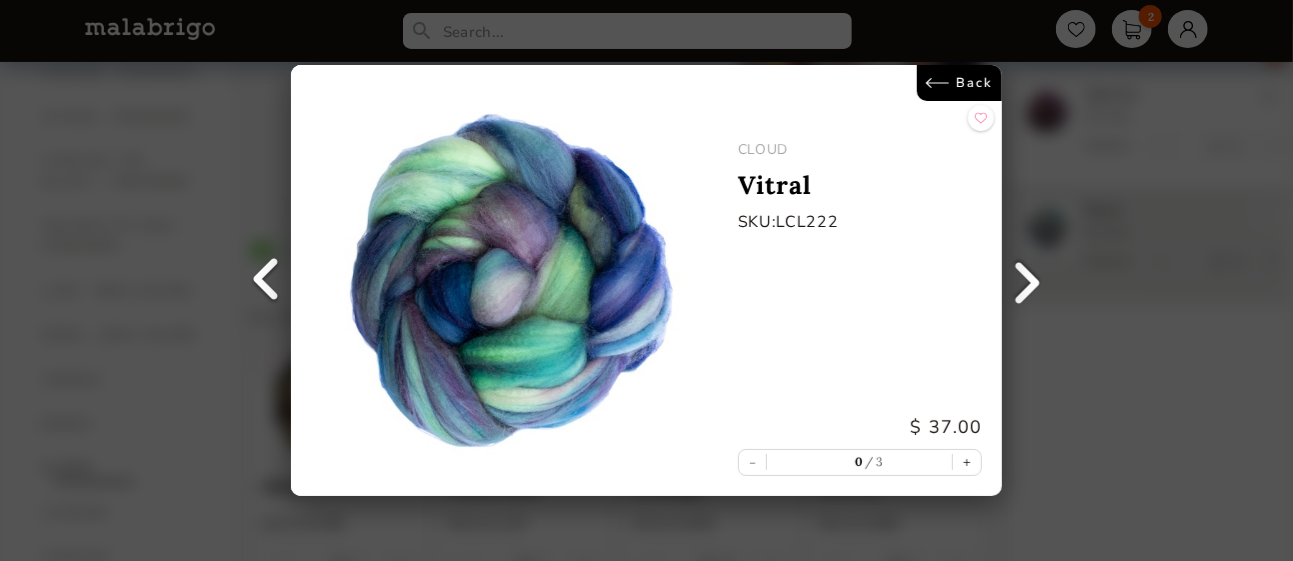 scroll, scrollTop: 146, scrollLeft: 0, axis: vertical 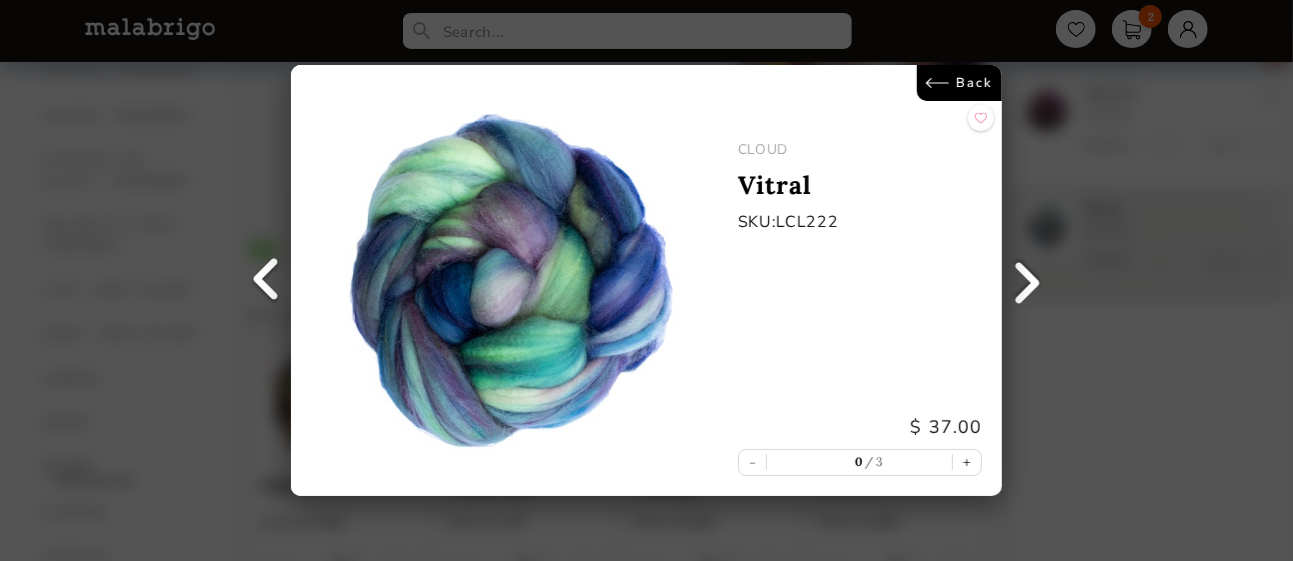 click at bounding box center (266, 281) 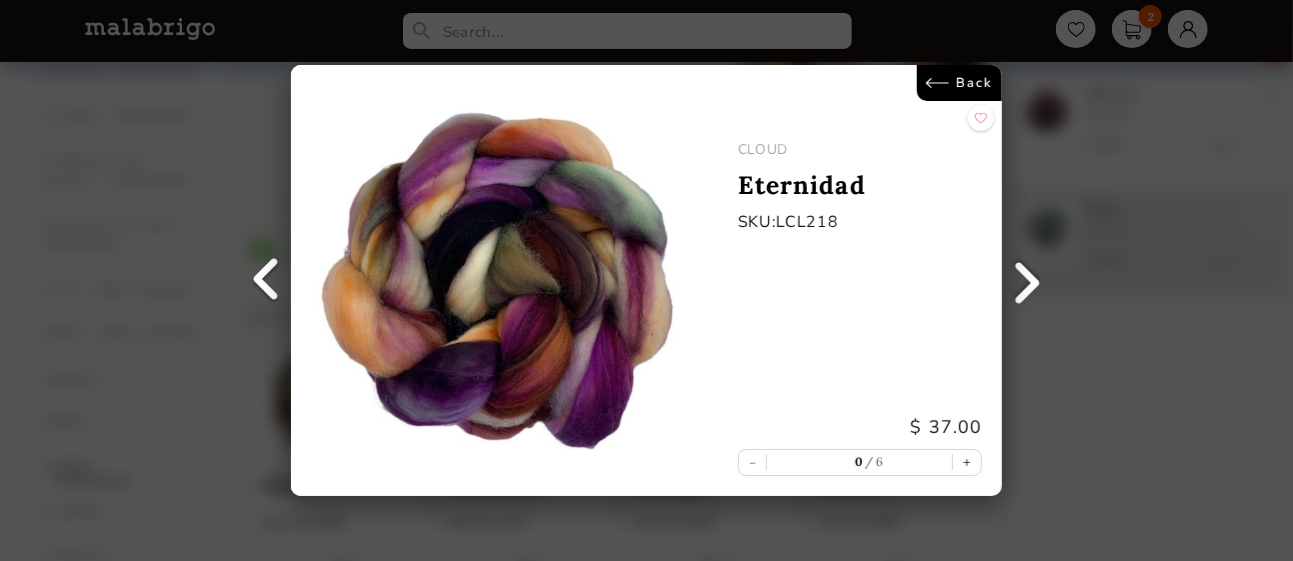 click at bounding box center [266, 281] 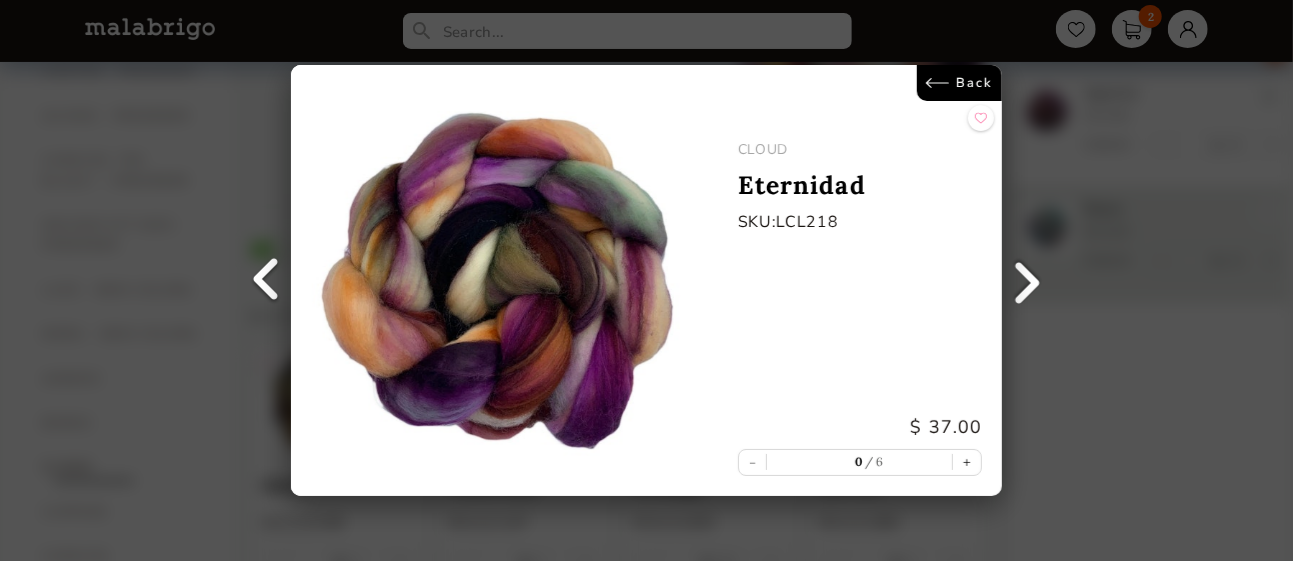 click at bounding box center (266, 281) 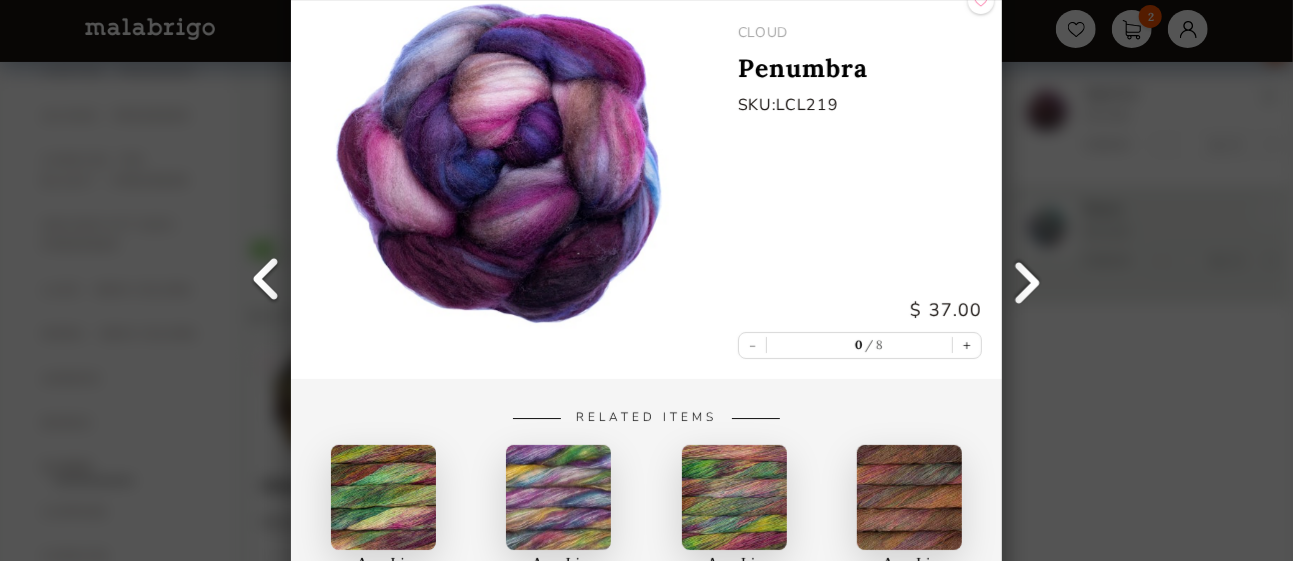 click on "Back CLOUD Penumbra SKU:  LCL219 $   37.00 - 0 8 + Related Items Arco Iris Arroyo Arco Iris MOHAIR Arco Iris Caprino Arco Iris Dos Tierras" at bounding box center [646, 280] 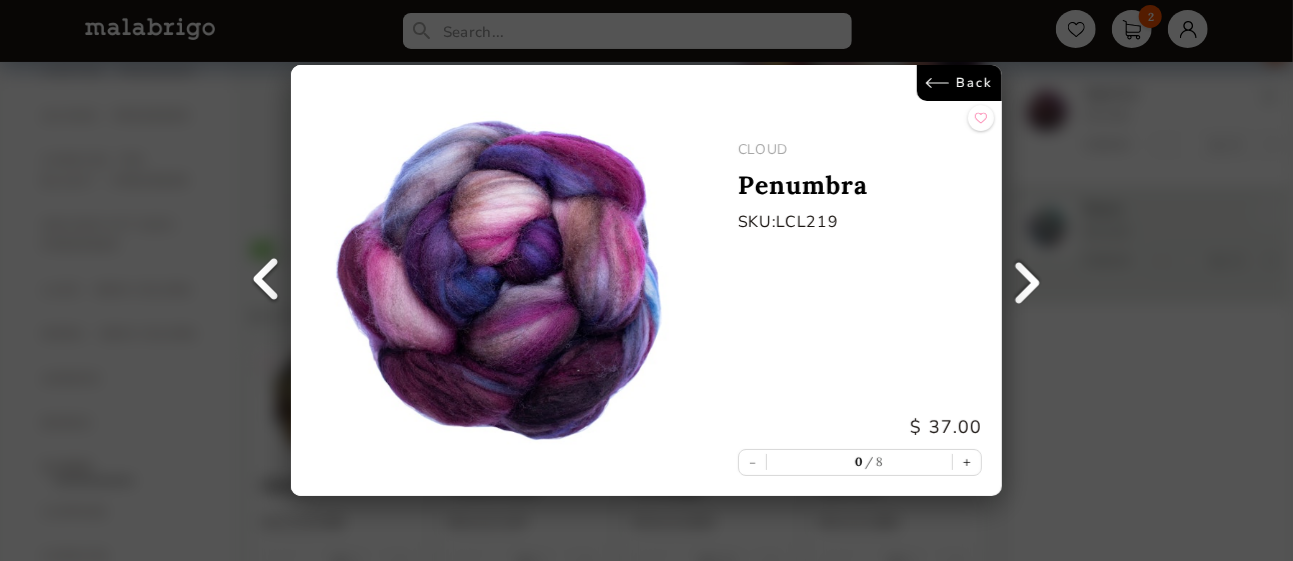 click at bounding box center [266, 281] 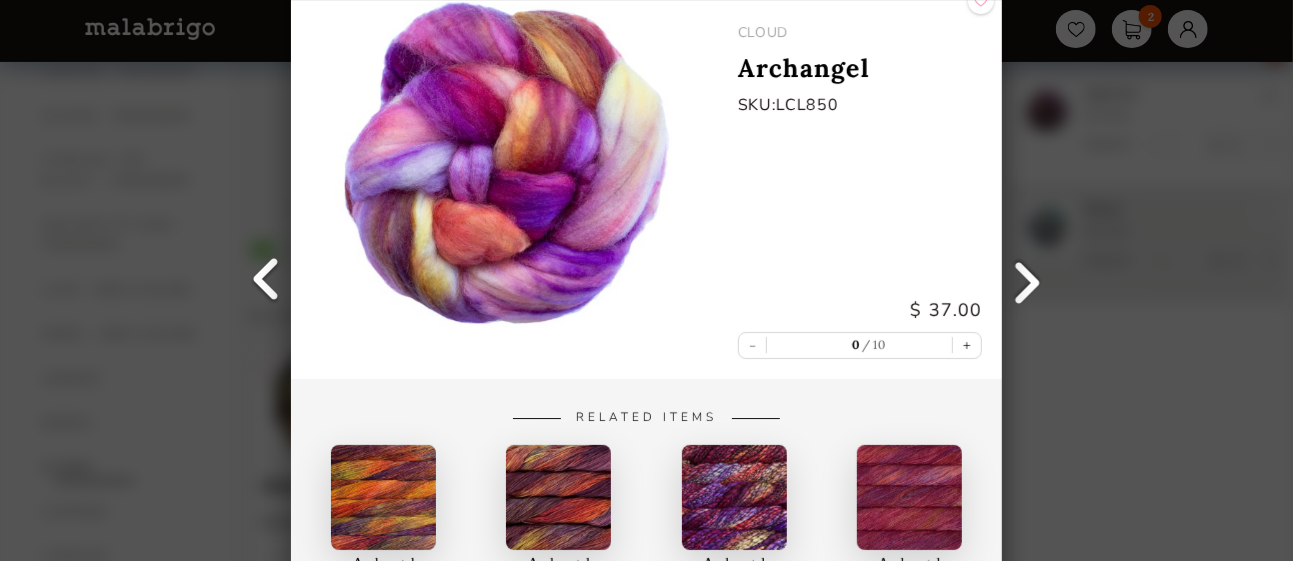 click on "Back CLOUD Archangel SKU:  LCL850 $   37.00 - 0 10 + Related Items Archangel Caprino Archangel Arroyo Archangel Caracol Archangel Dos Tierras" at bounding box center (646, 280) 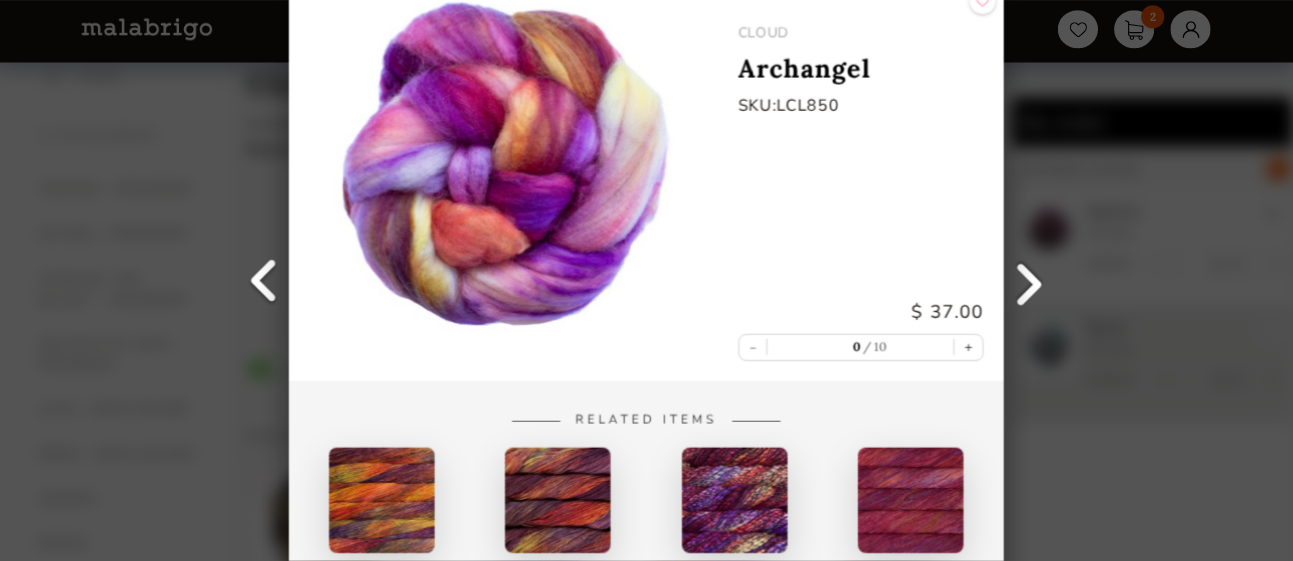 scroll, scrollTop: 4, scrollLeft: 0, axis: vertical 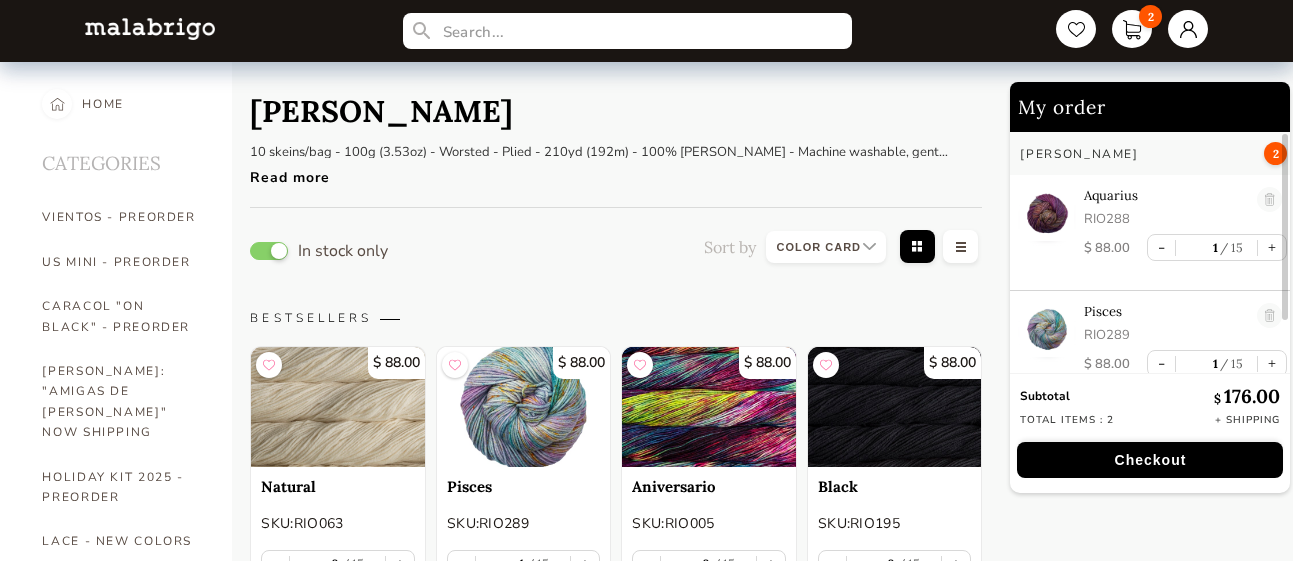 select on "INDEX" 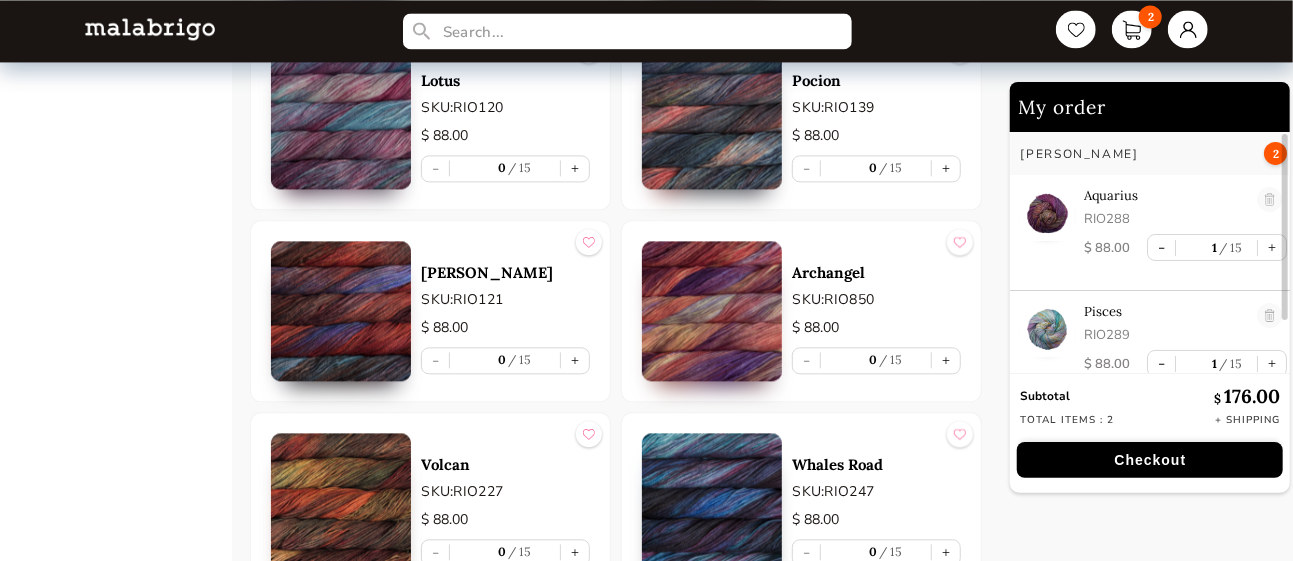 scroll, scrollTop: 9841, scrollLeft: 0, axis: vertical 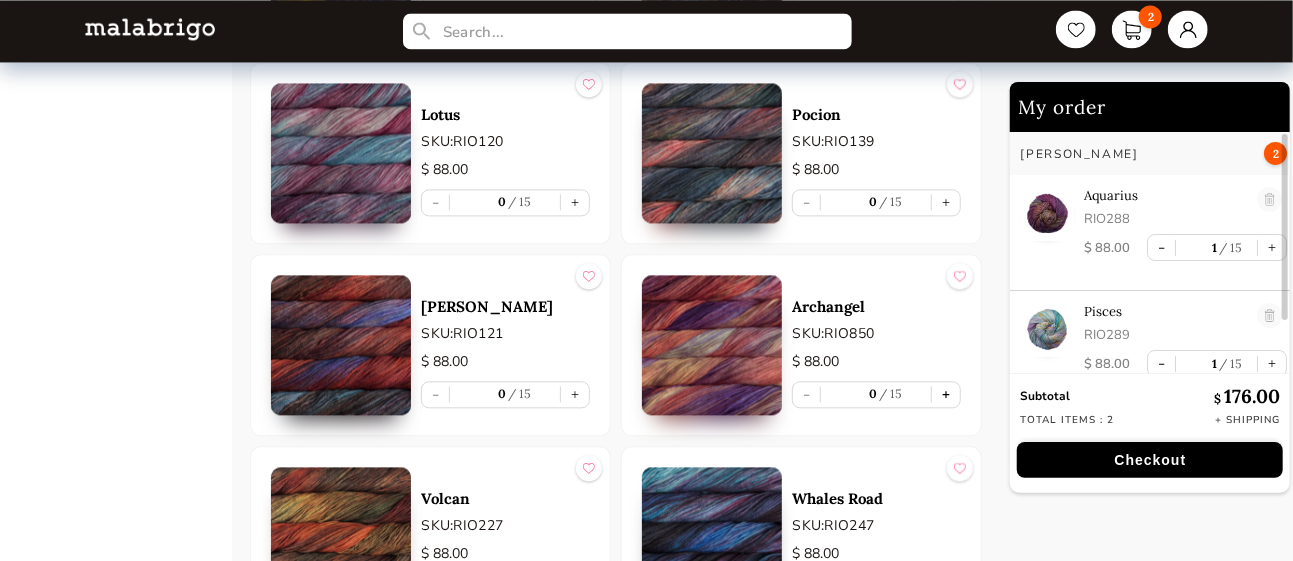 click on "+" at bounding box center [946, 394] 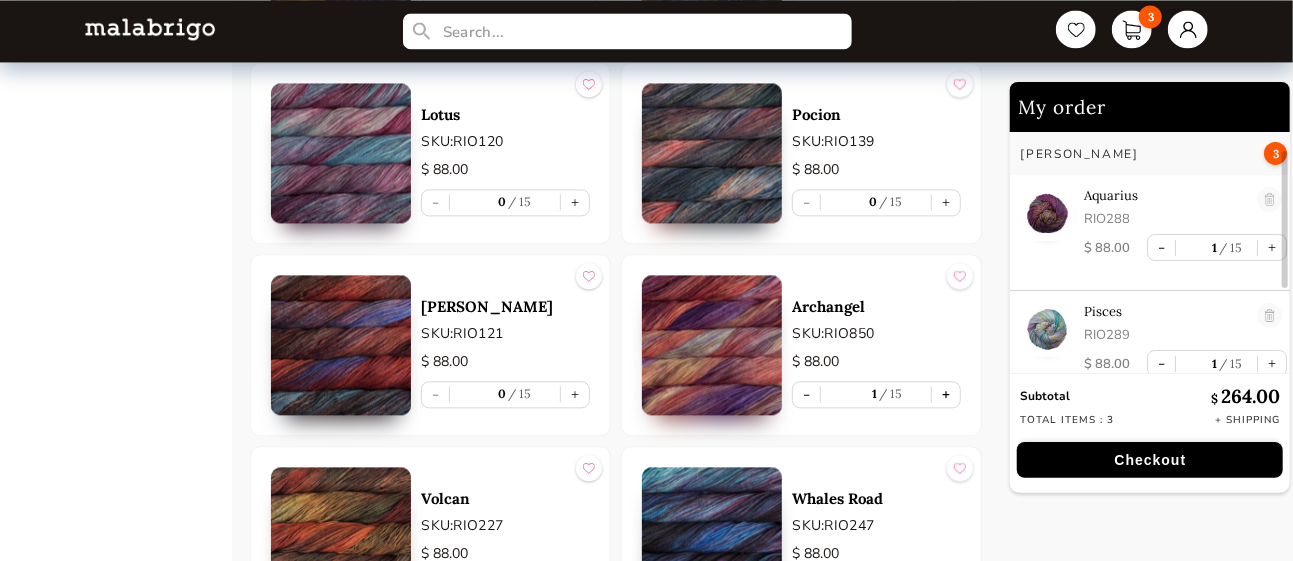 scroll, scrollTop: 139, scrollLeft: 0, axis: vertical 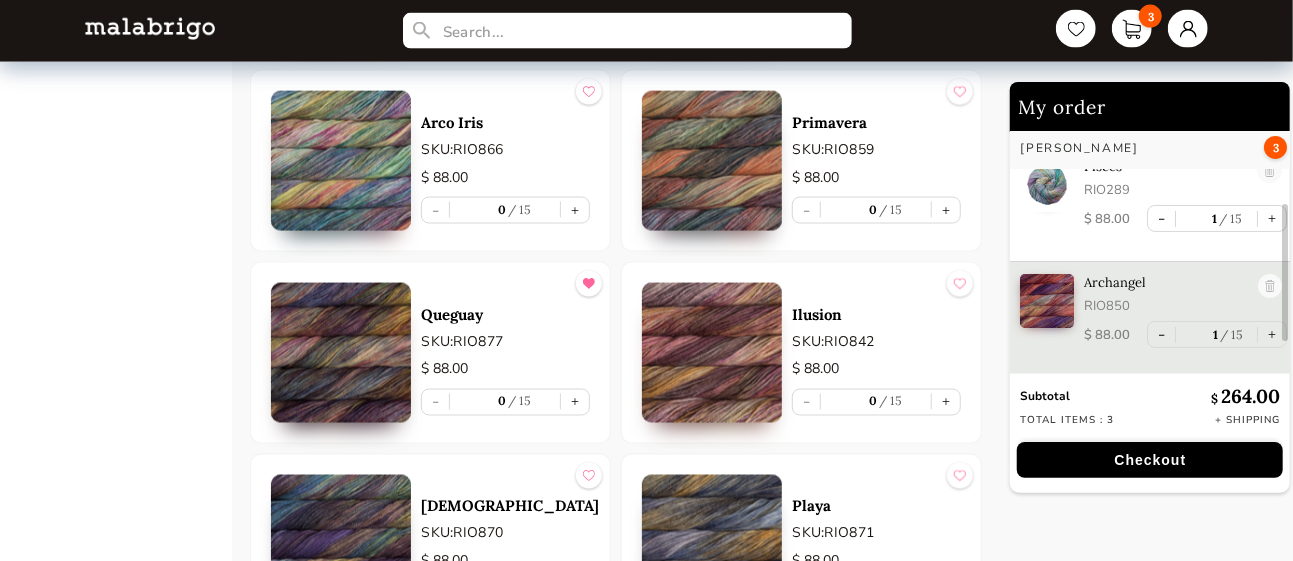 click at bounding box center [712, 161] 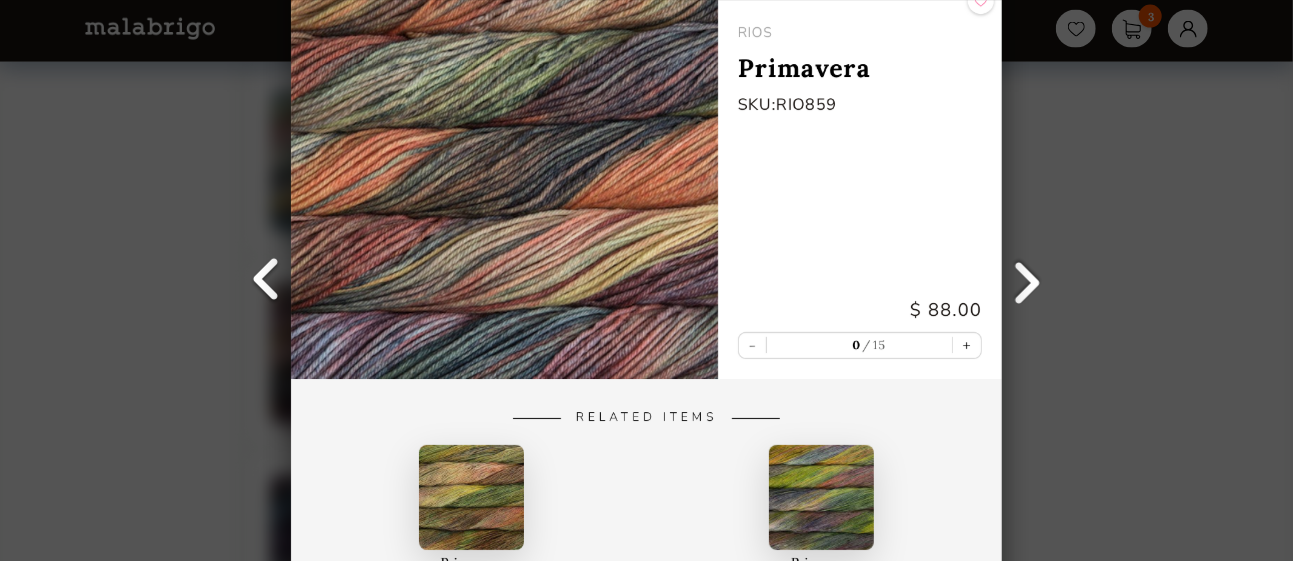 scroll, scrollTop: 0, scrollLeft: 0, axis: both 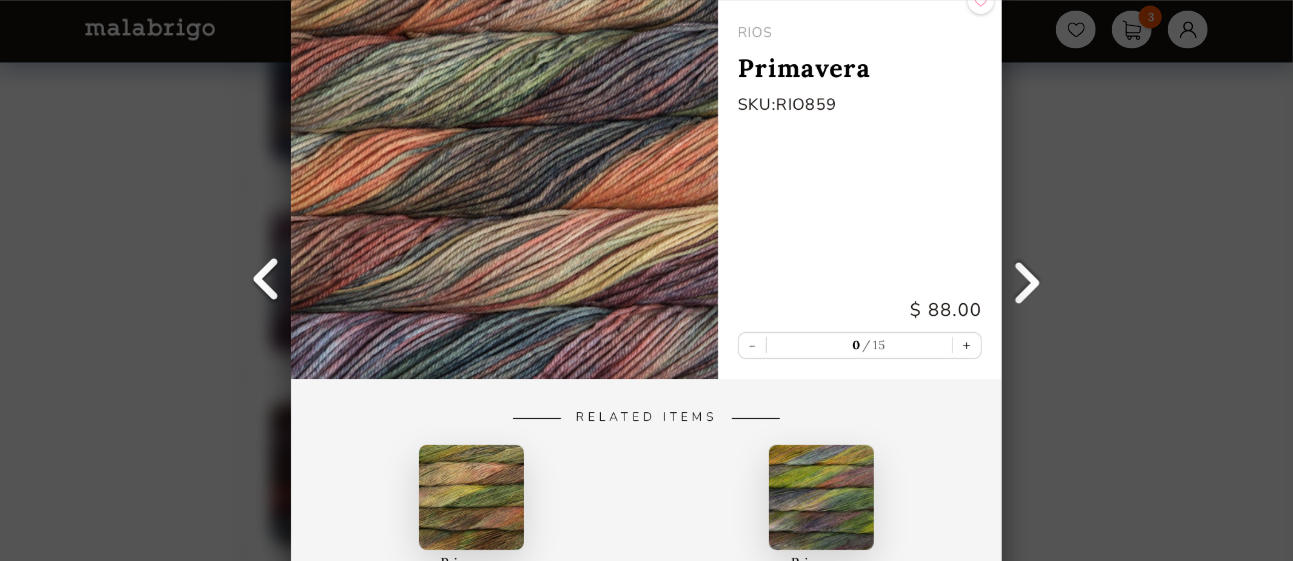 click at bounding box center (1027, 281) 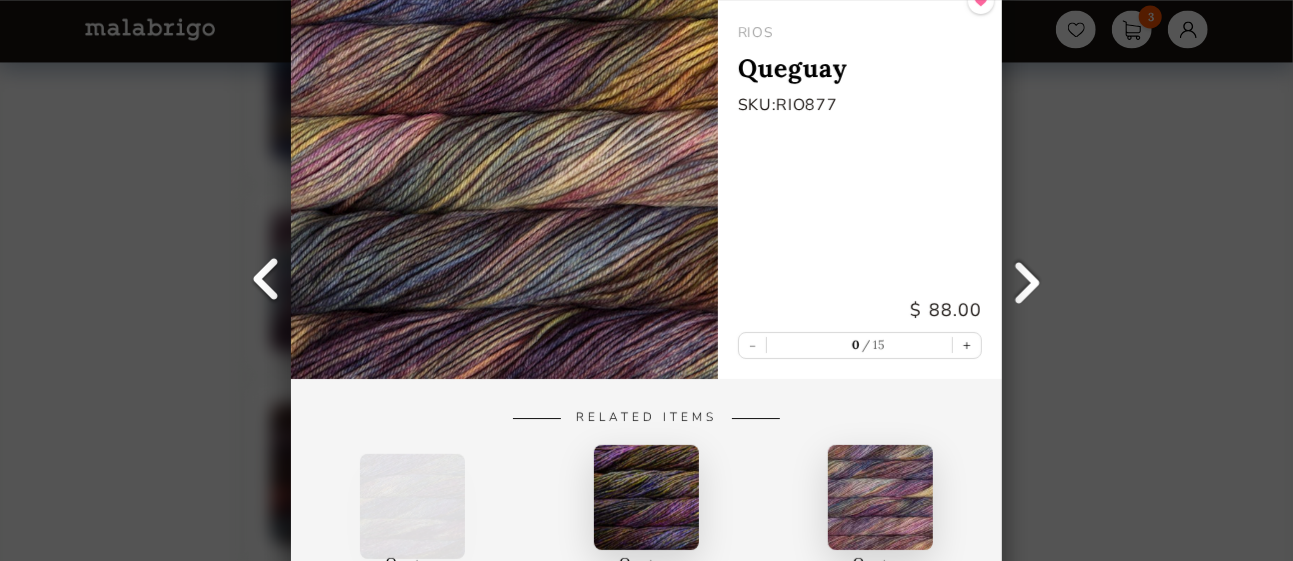 click at bounding box center [1027, 281] 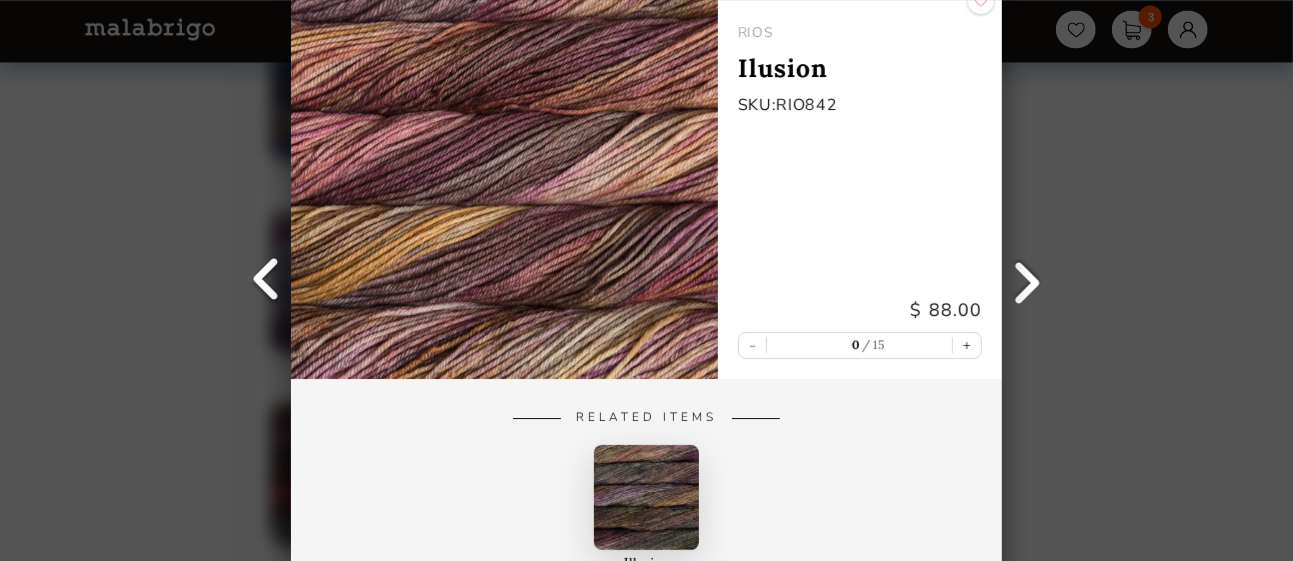 click at bounding box center [1027, 281] 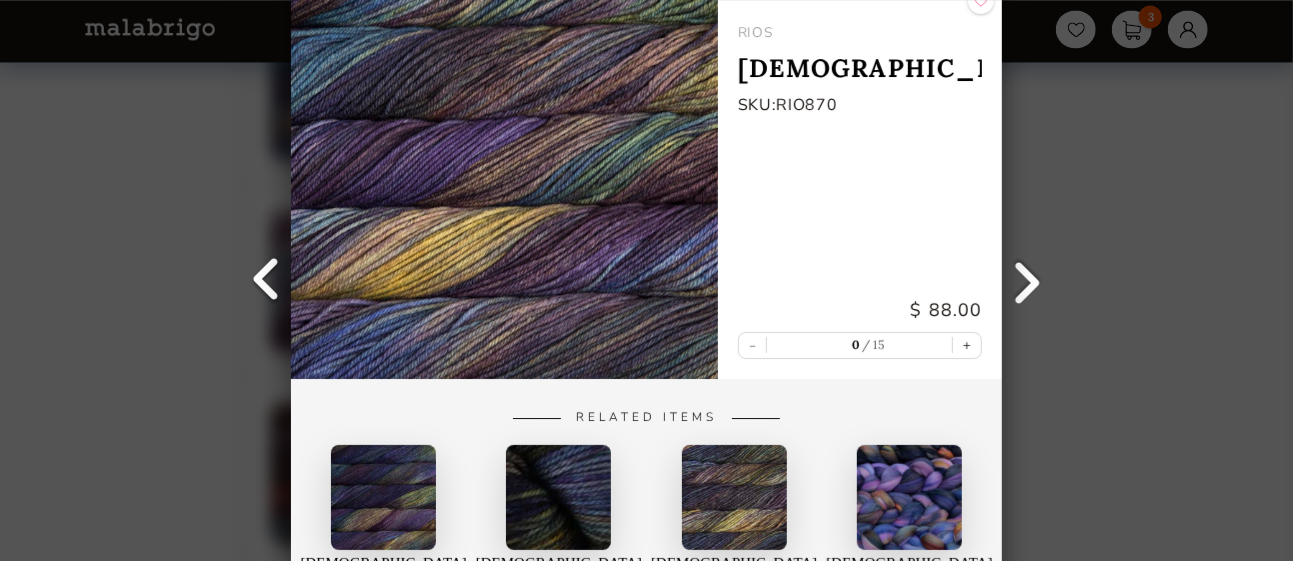 click at bounding box center [1027, 281] 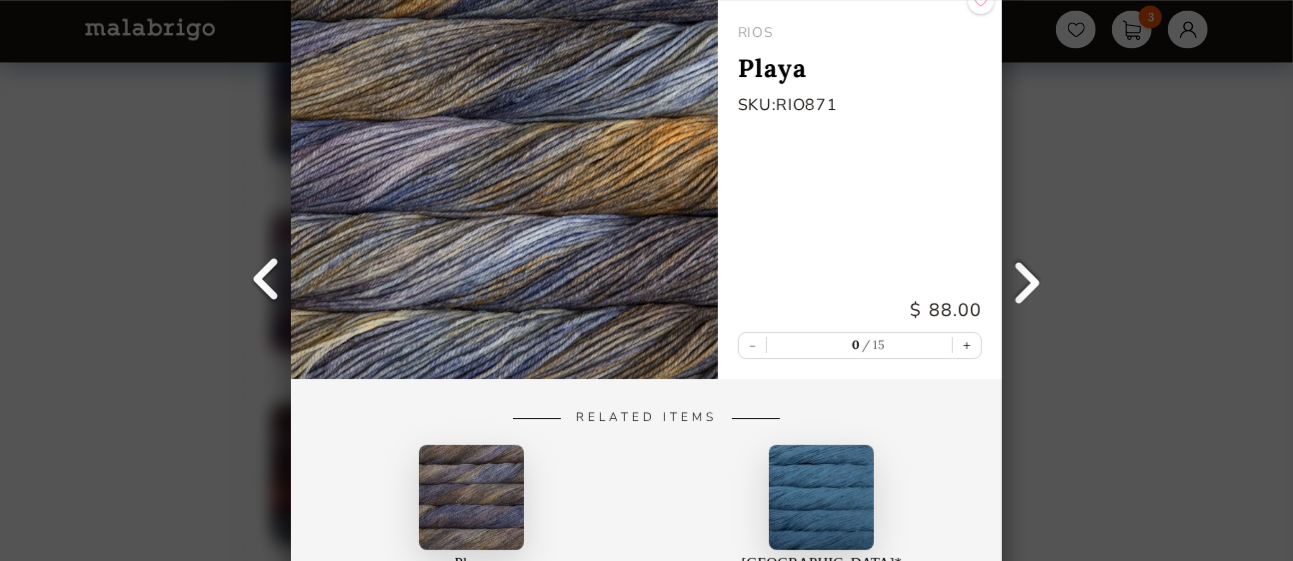 click at bounding box center [1027, 281] 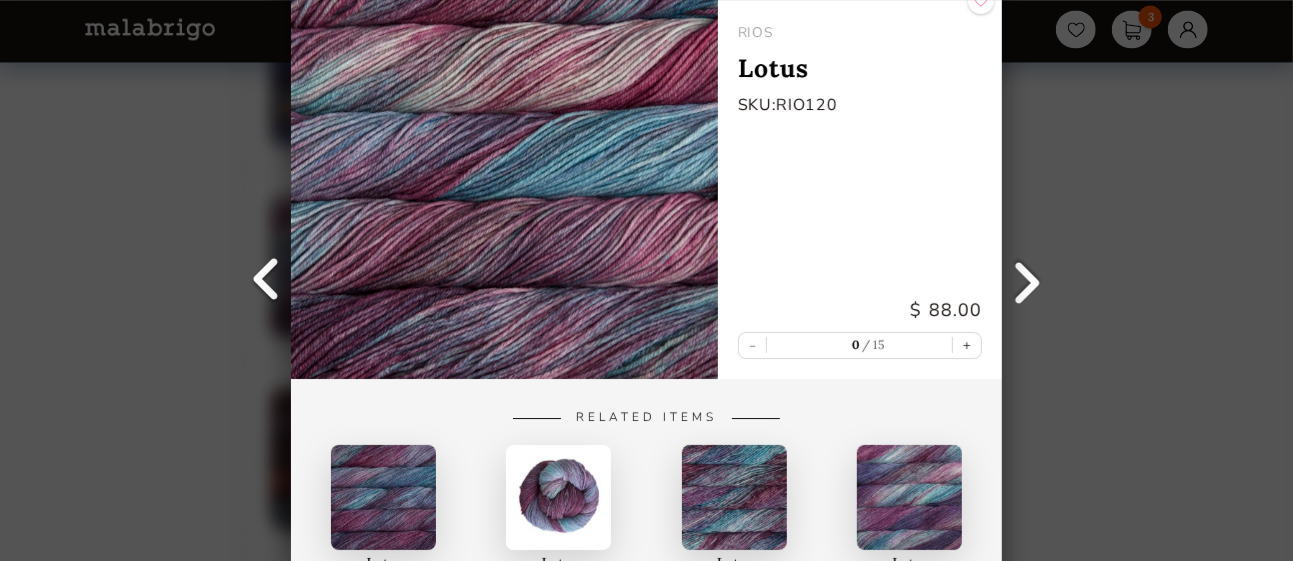 scroll, scrollTop: 9692, scrollLeft: 0, axis: vertical 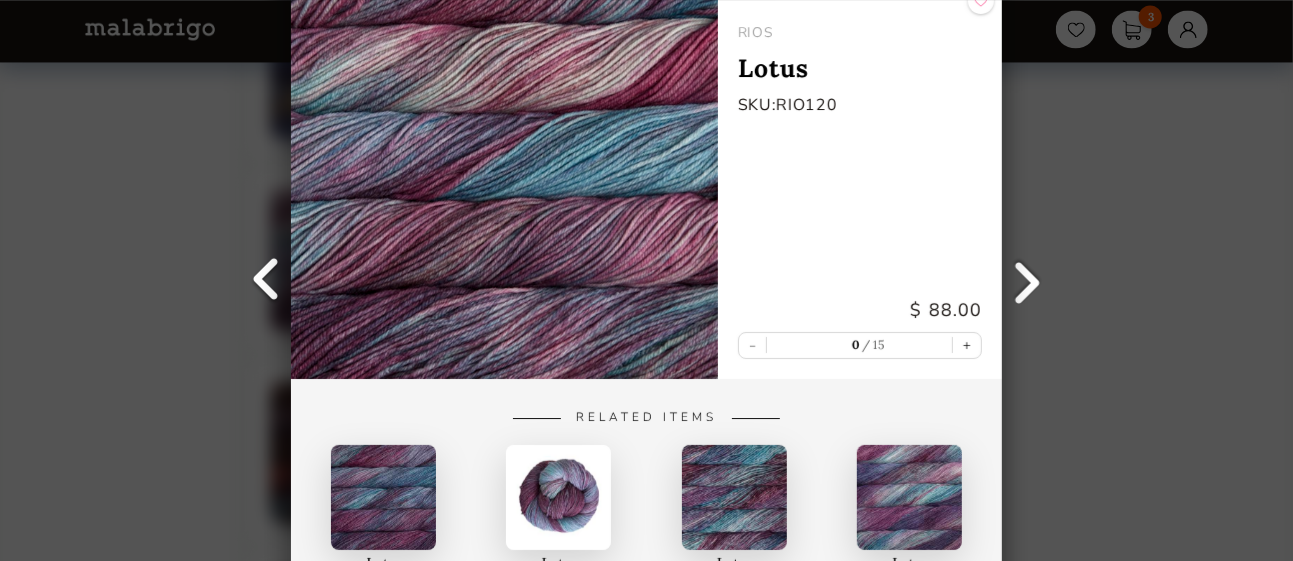 click at bounding box center (1027, 281) 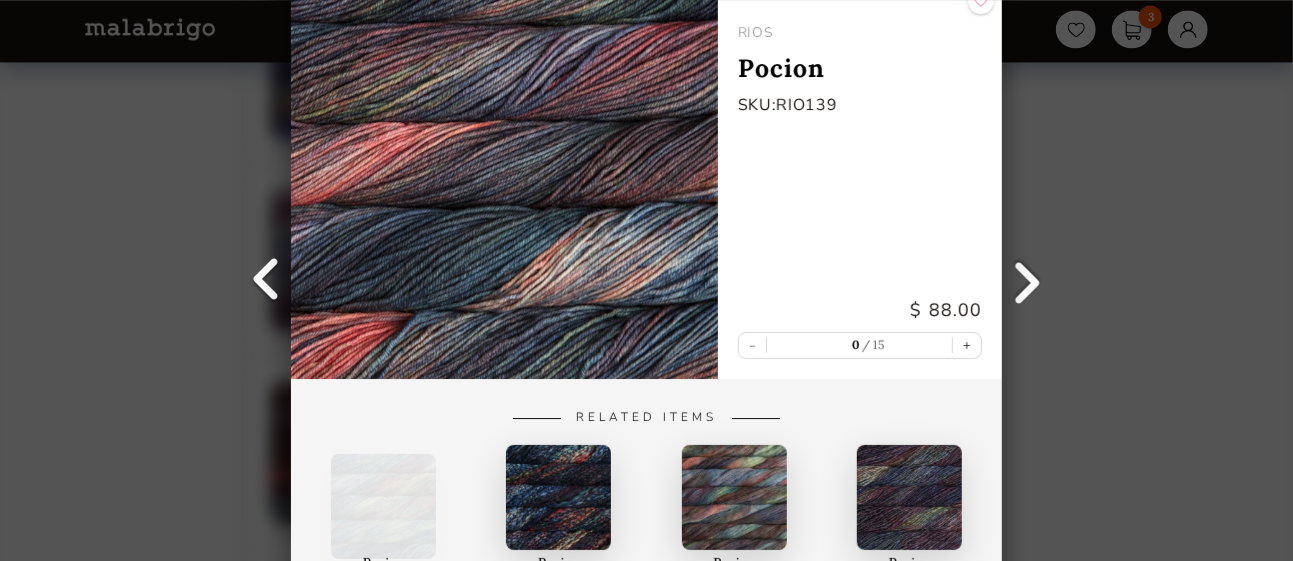 click at bounding box center (1027, 281) 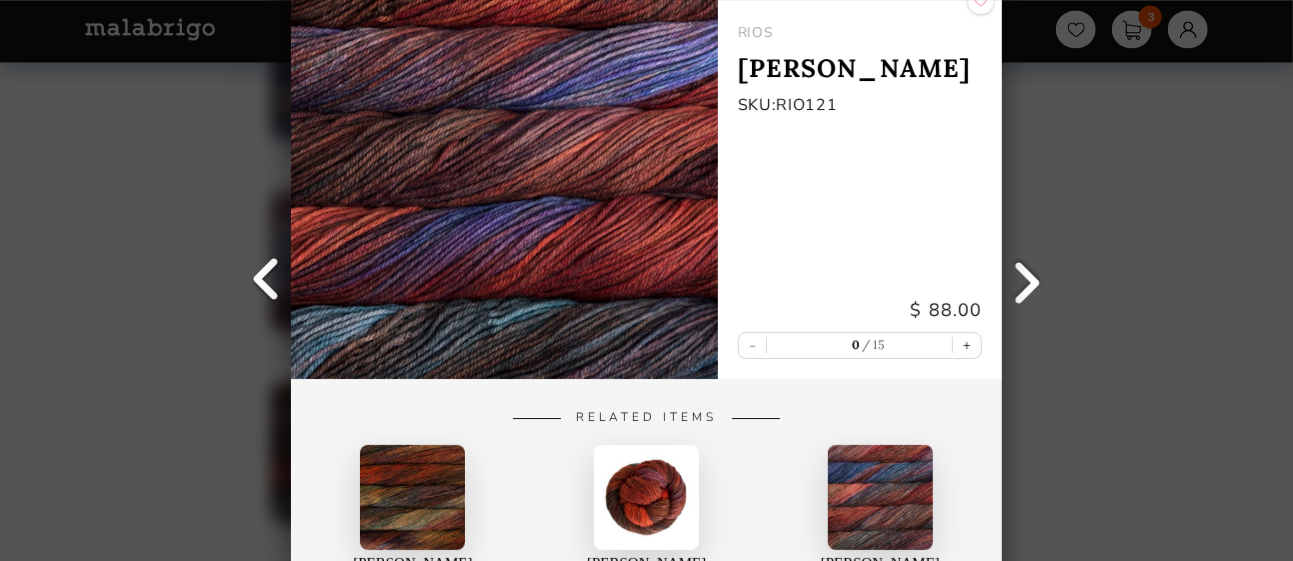 click at bounding box center [1027, 281] 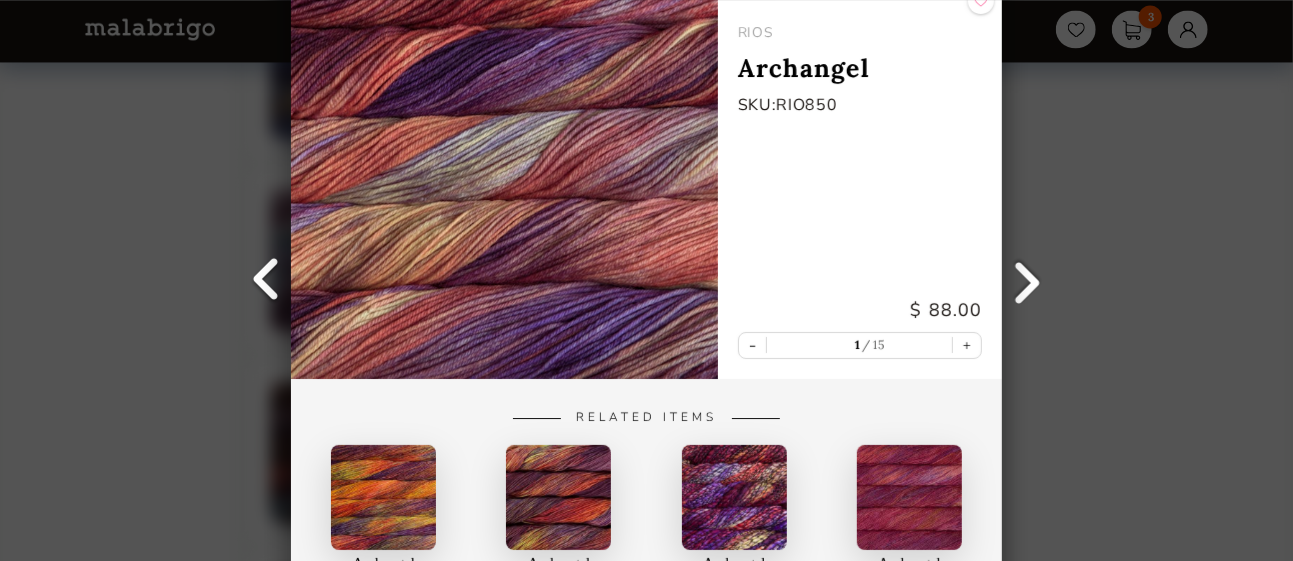 click at bounding box center [1027, 281] 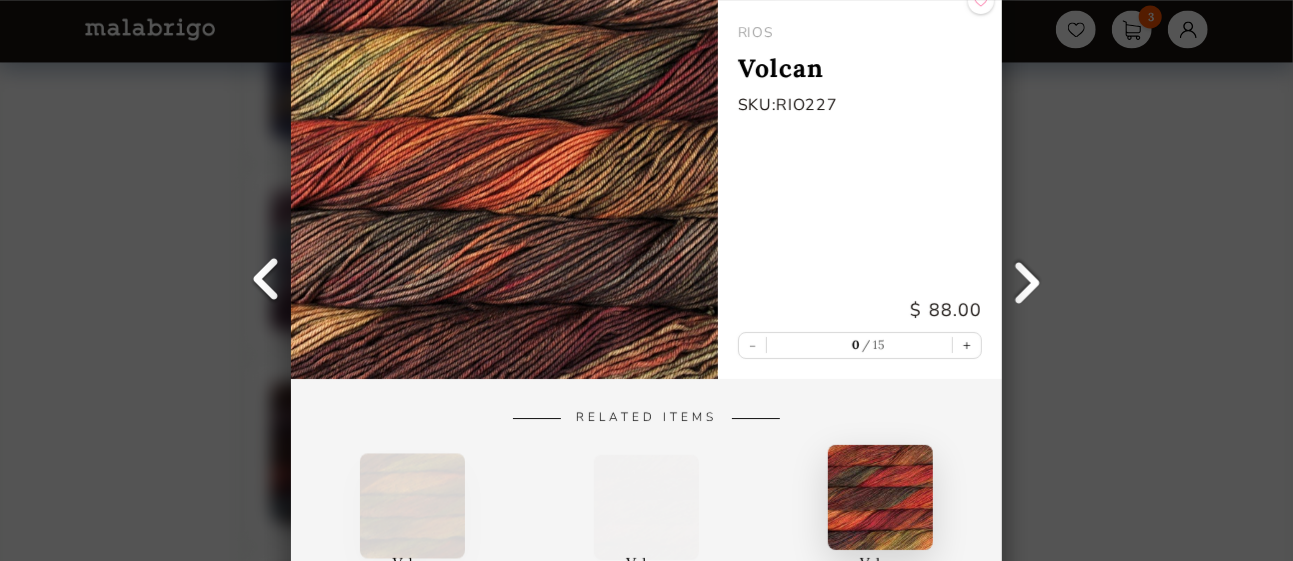 click at bounding box center [1027, 281] 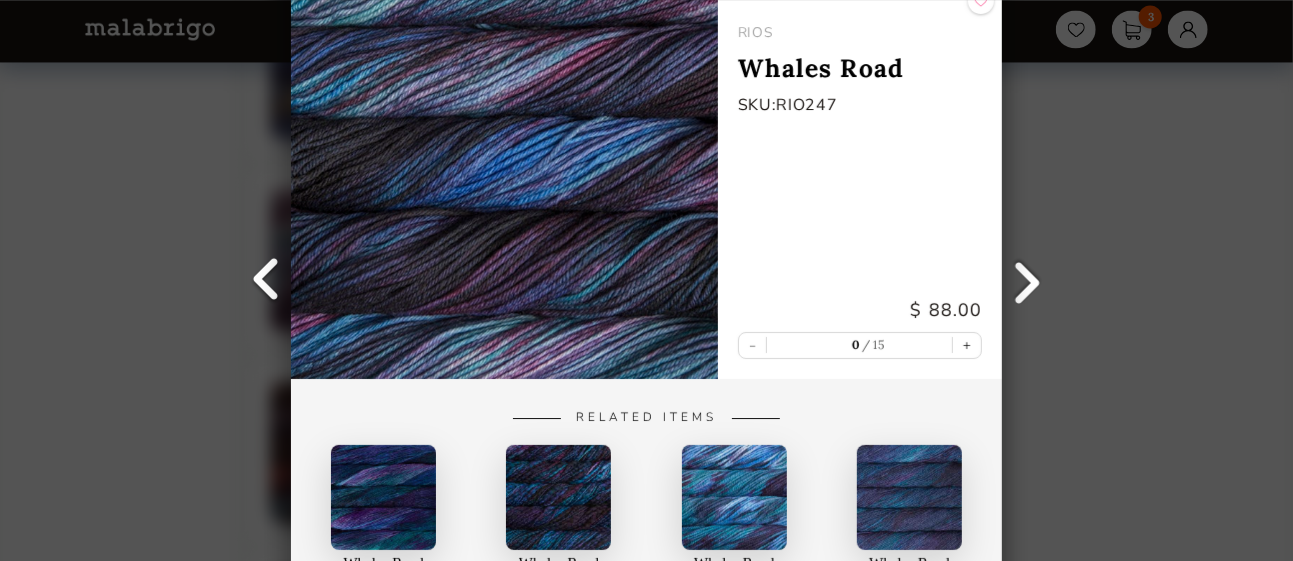 click at bounding box center [1027, 281] 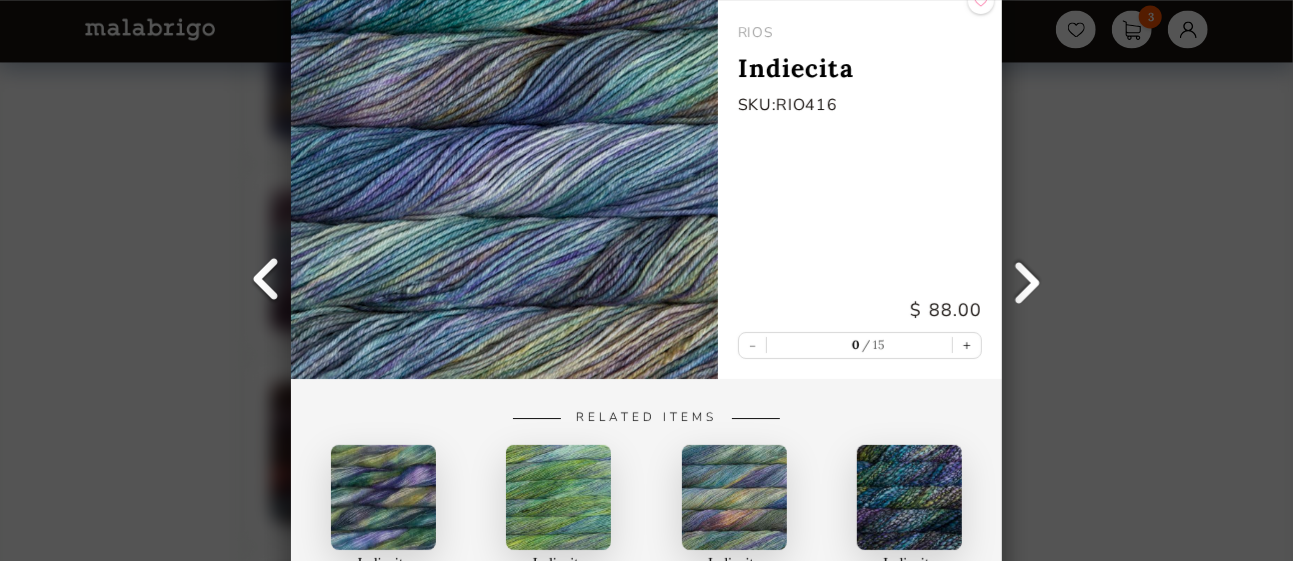 click at bounding box center [1027, 281] 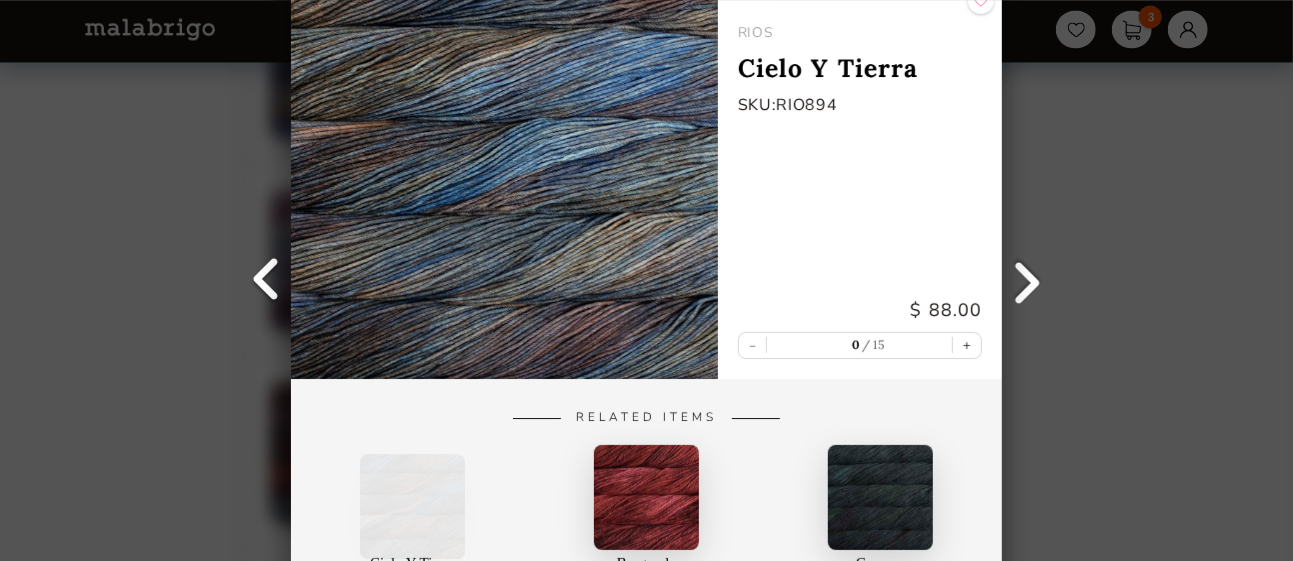click at bounding box center (1027, 281) 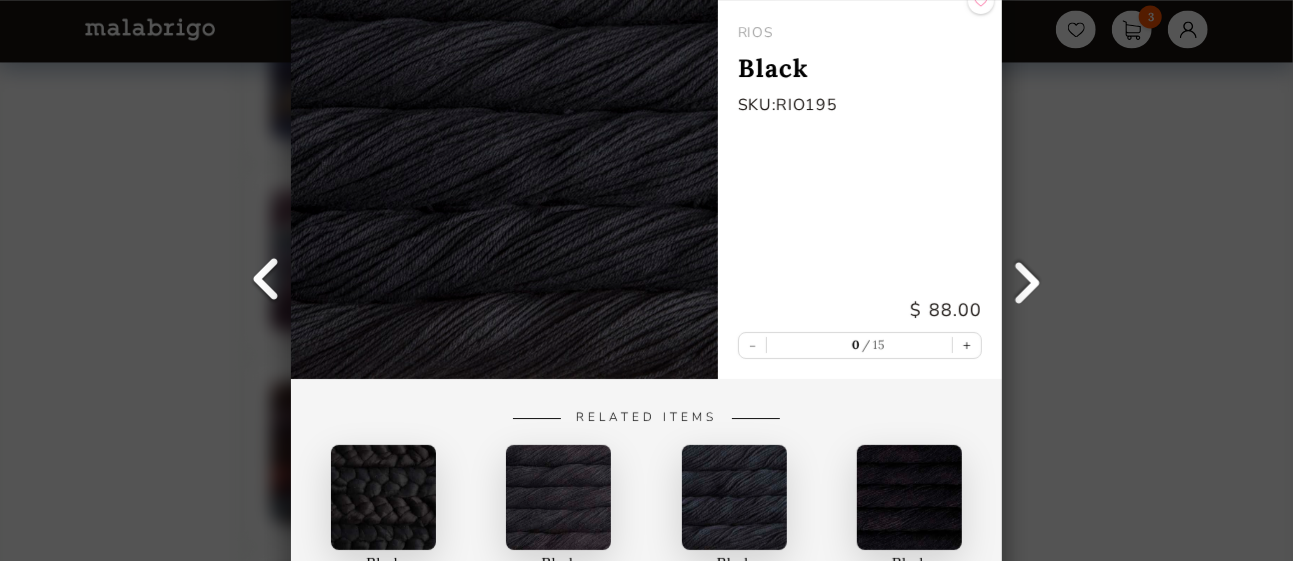 click at bounding box center (266, 281) 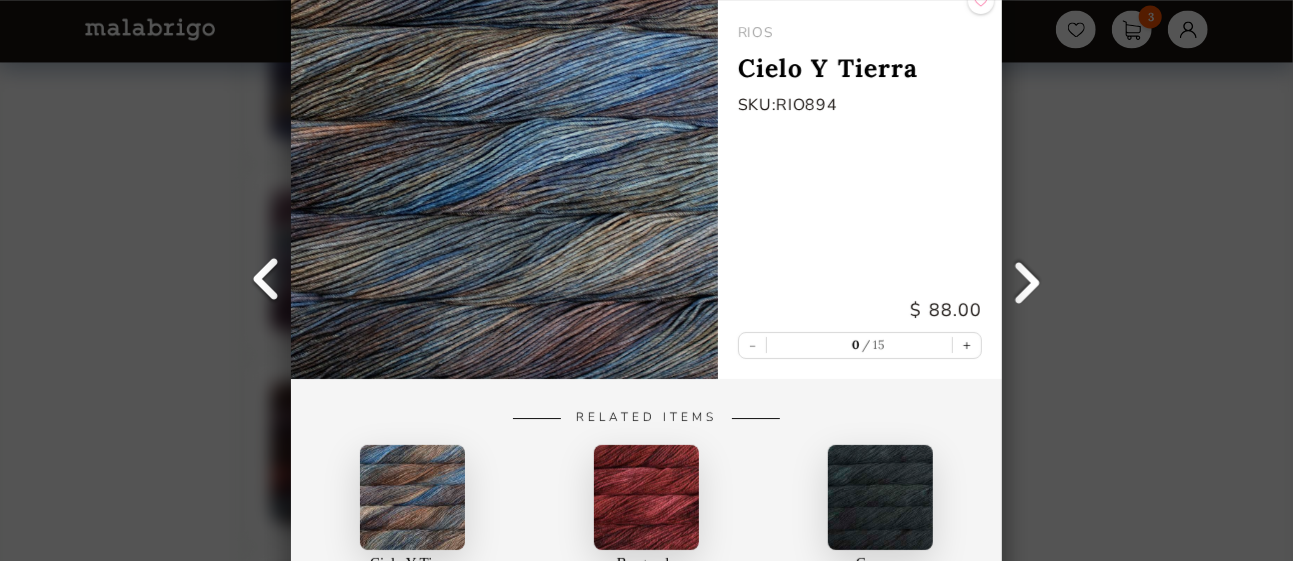 click at bounding box center (266, 281) 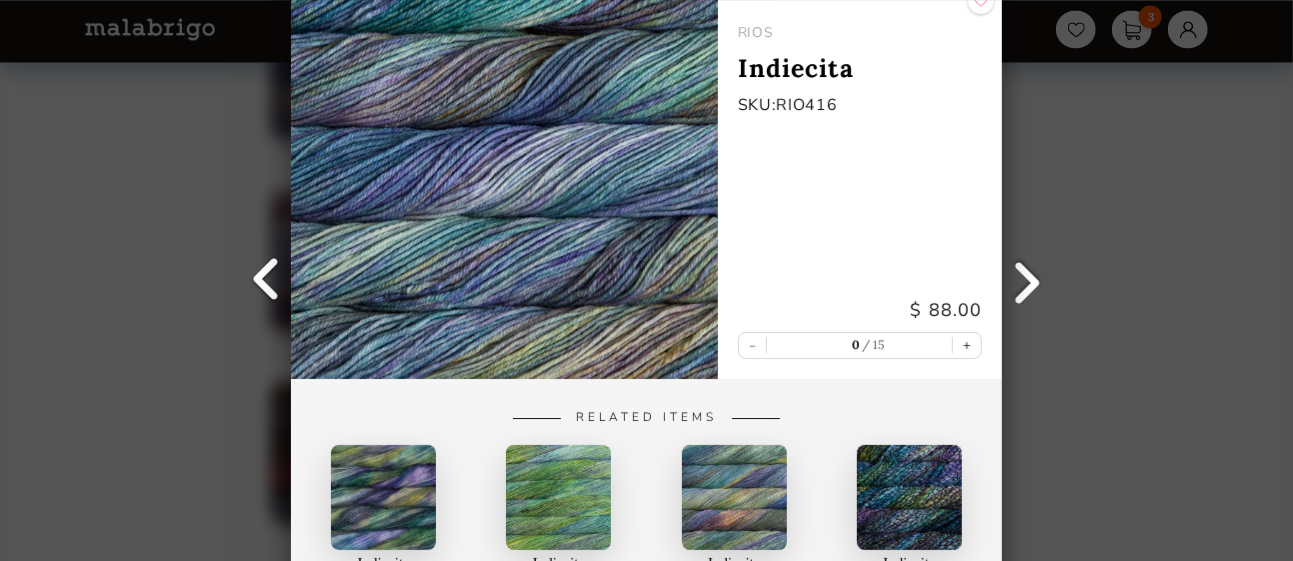 click at bounding box center (266, 281) 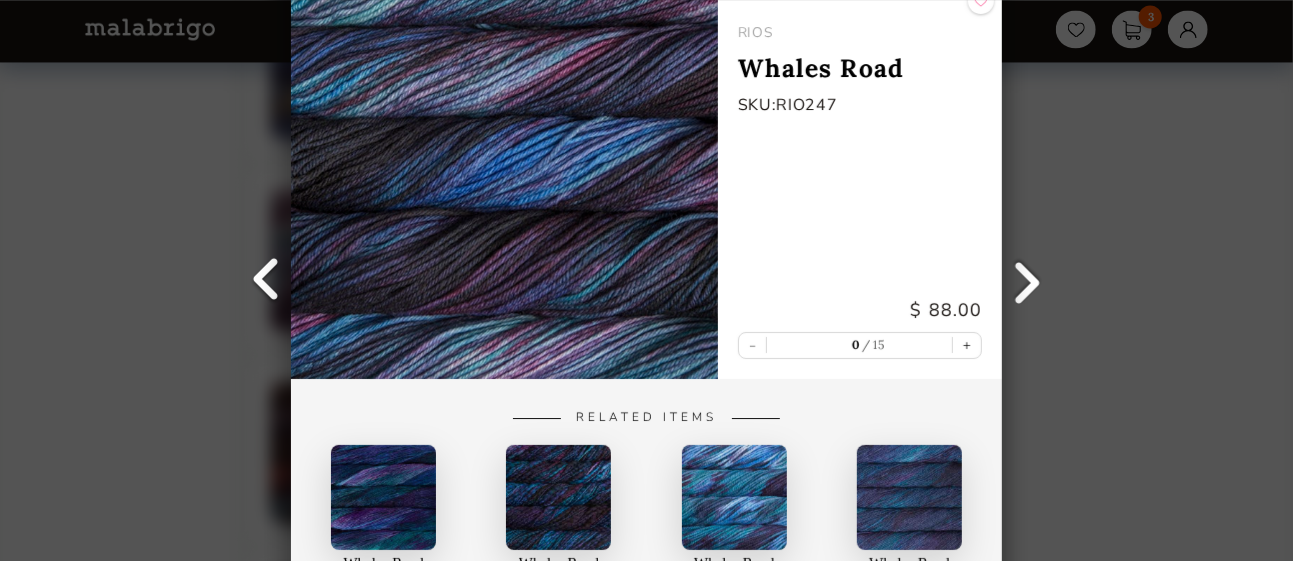 click at bounding box center [266, 281] 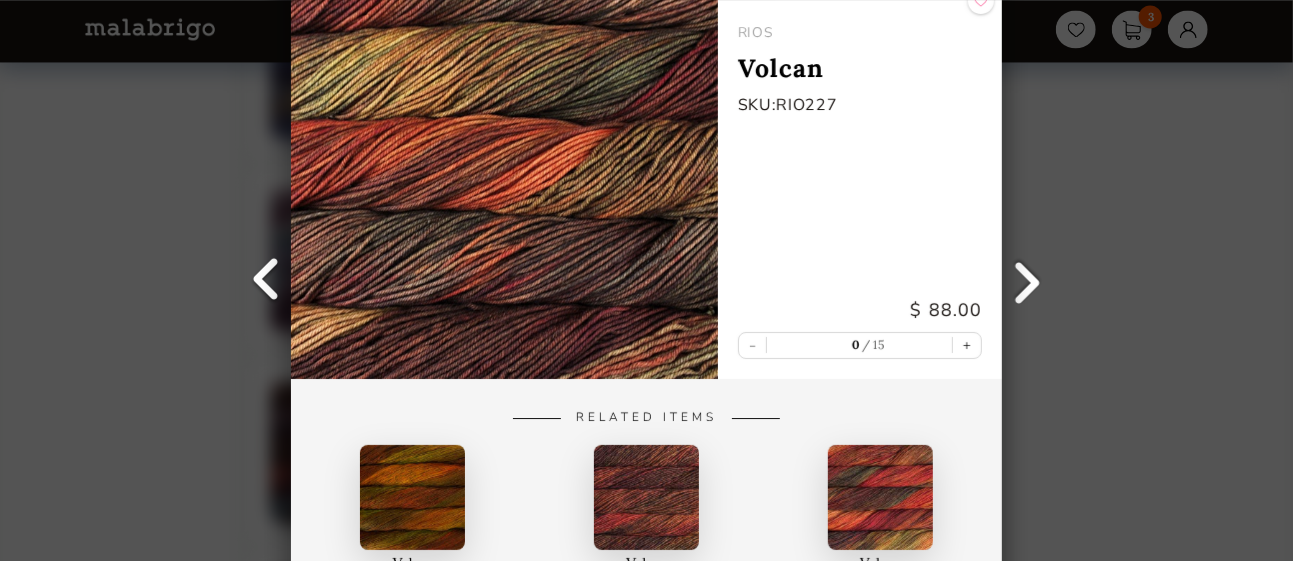 click at bounding box center (266, 281) 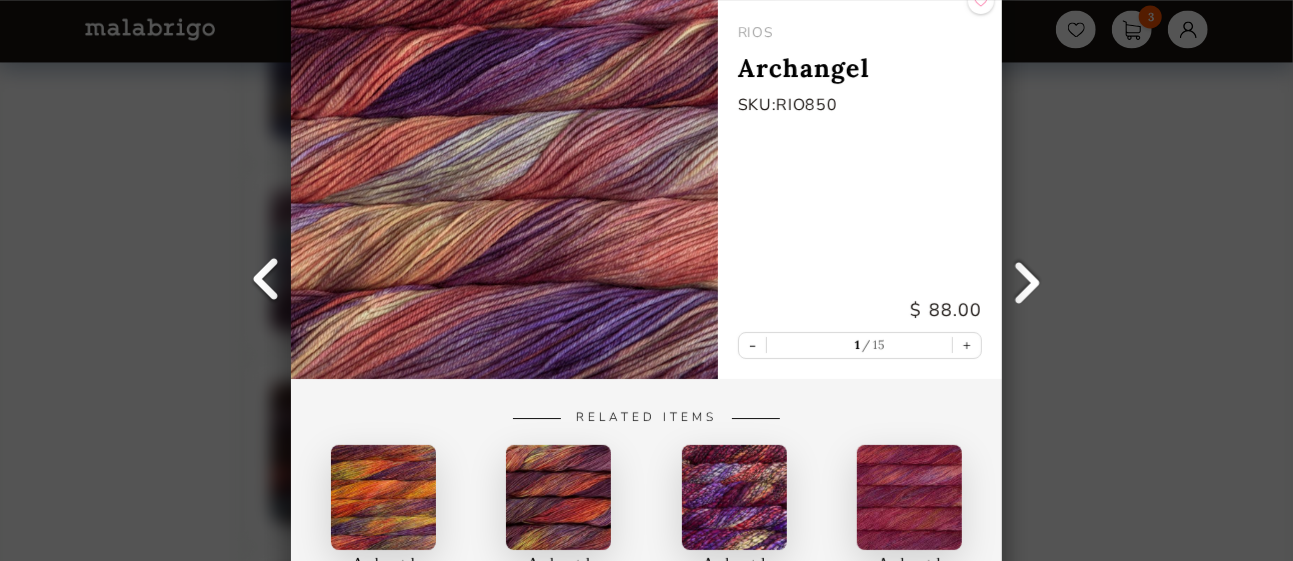 click at bounding box center [266, 281] 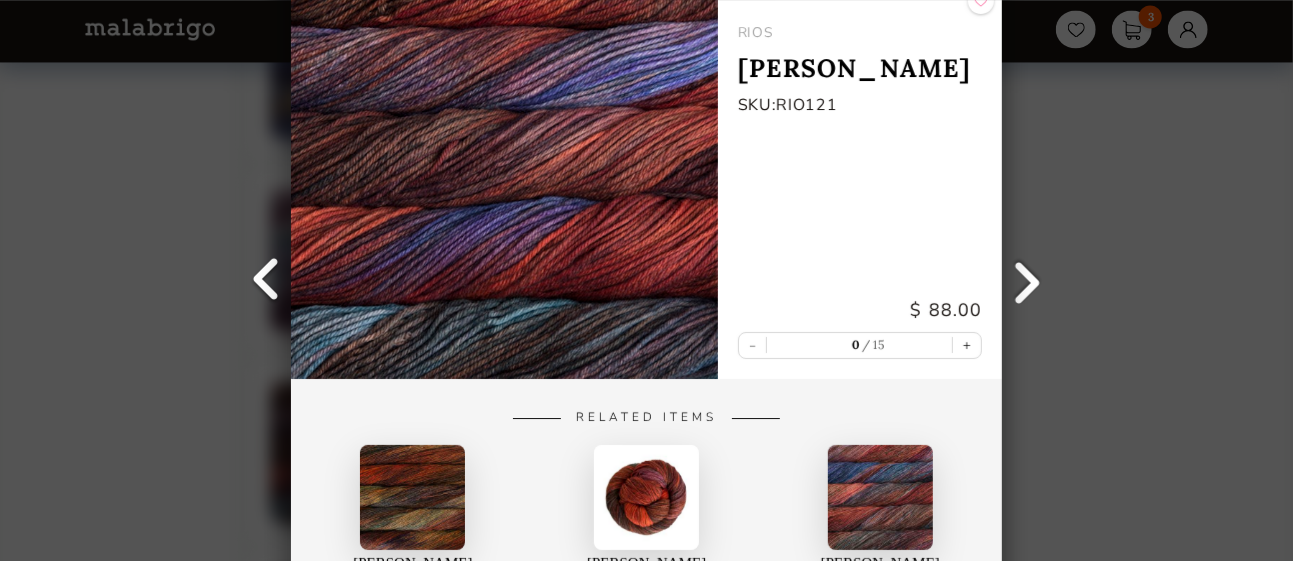 click at bounding box center (266, 281) 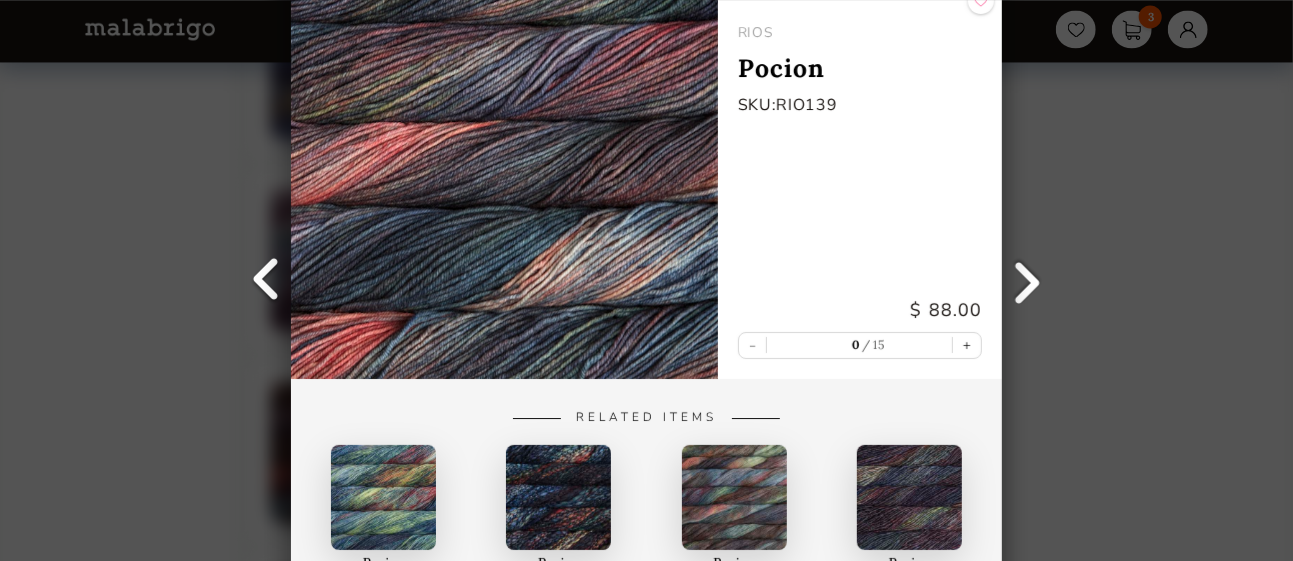 click at bounding box center (266, 281) 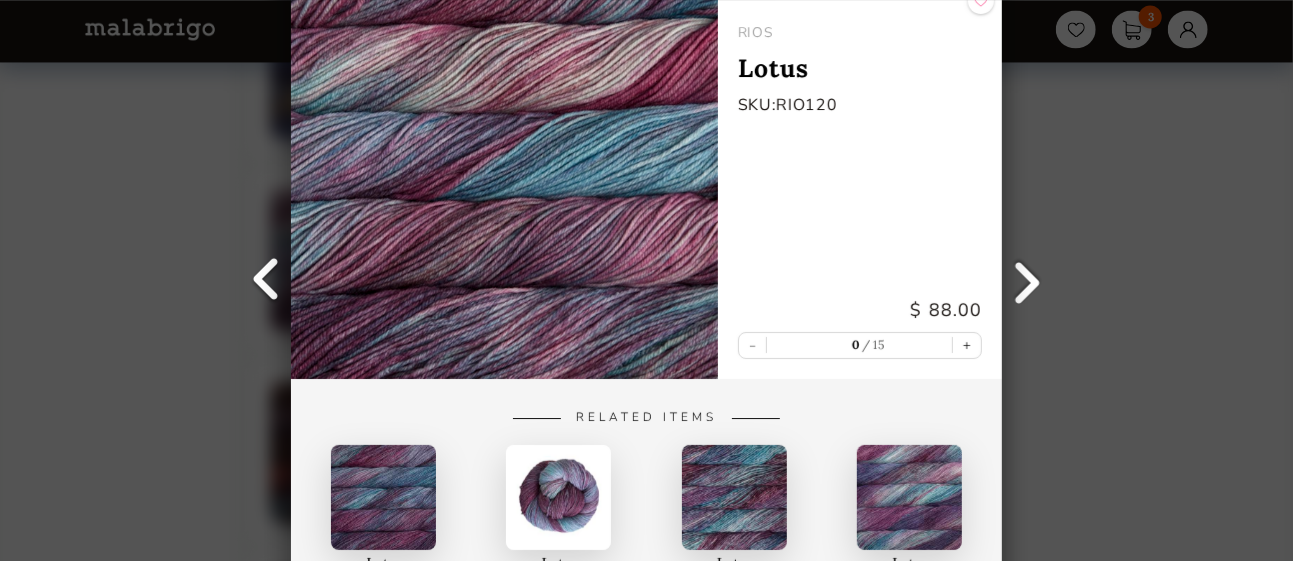 click at bounding box center [266, 281] 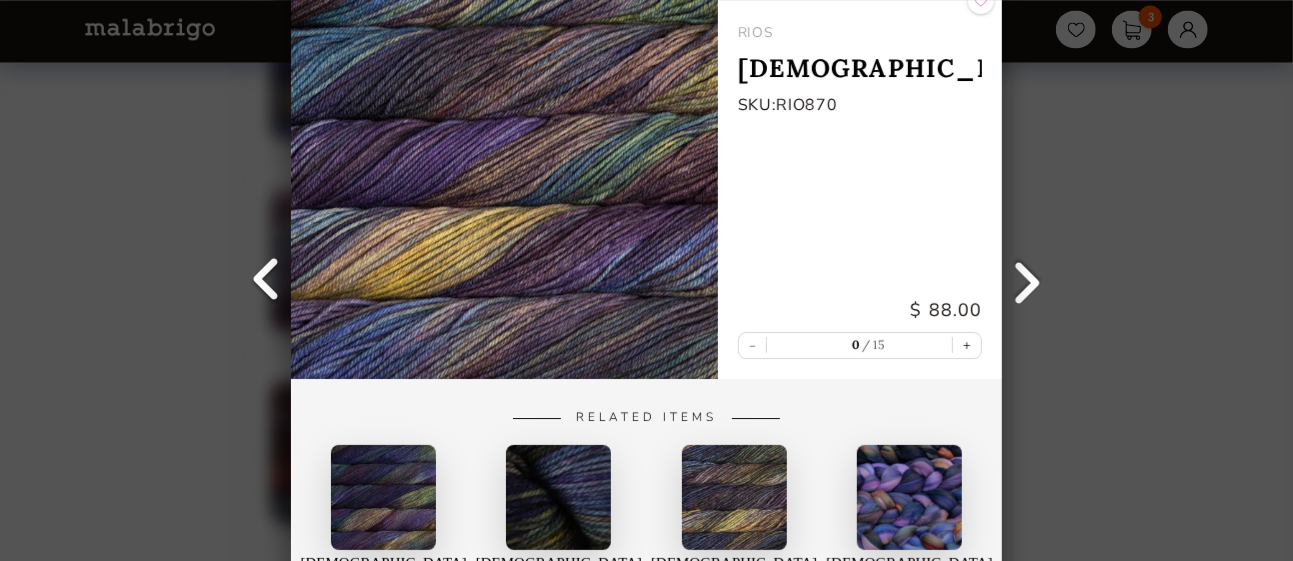 click at bounding box center (266, 281) 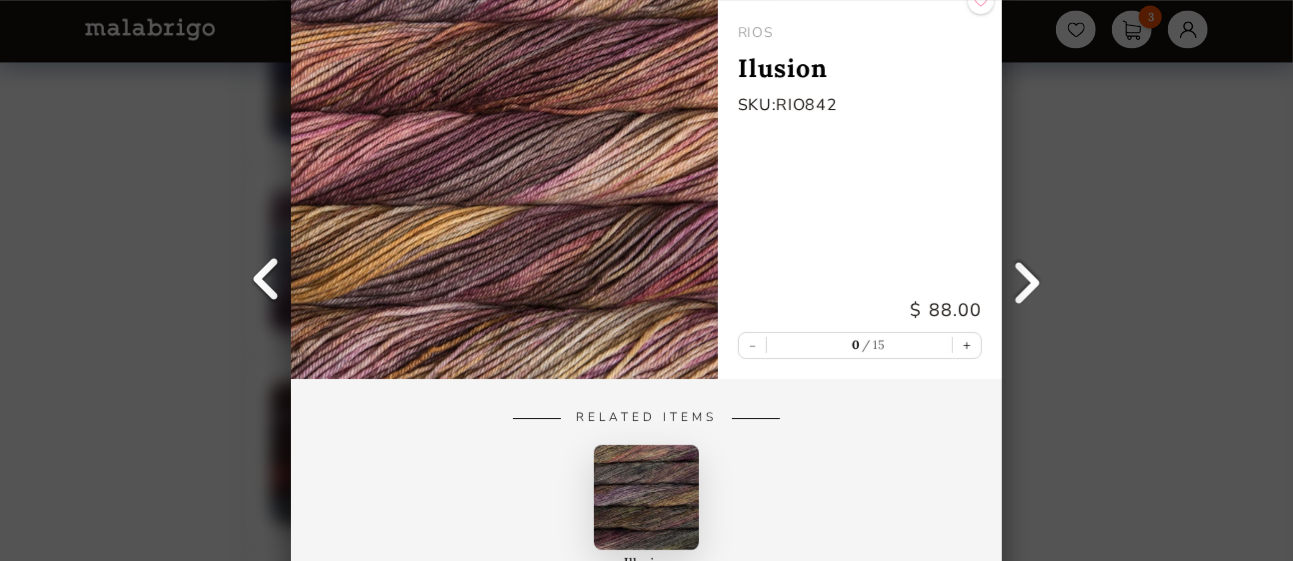 click at bounding box center [266, 281] 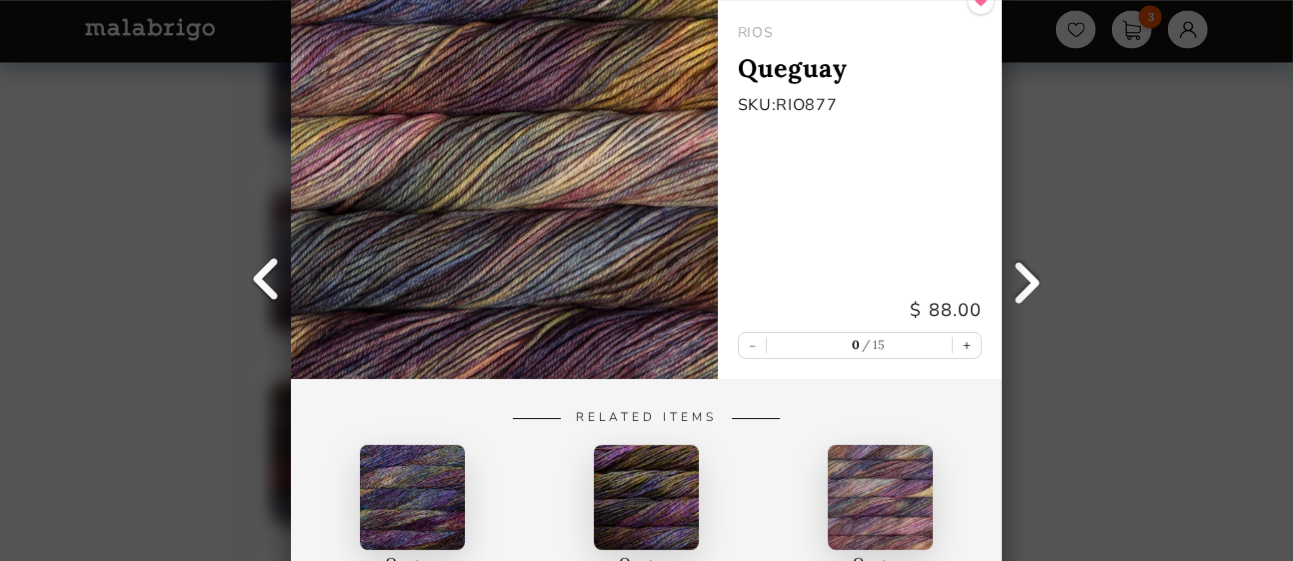 click at bounding box center [266, 281] 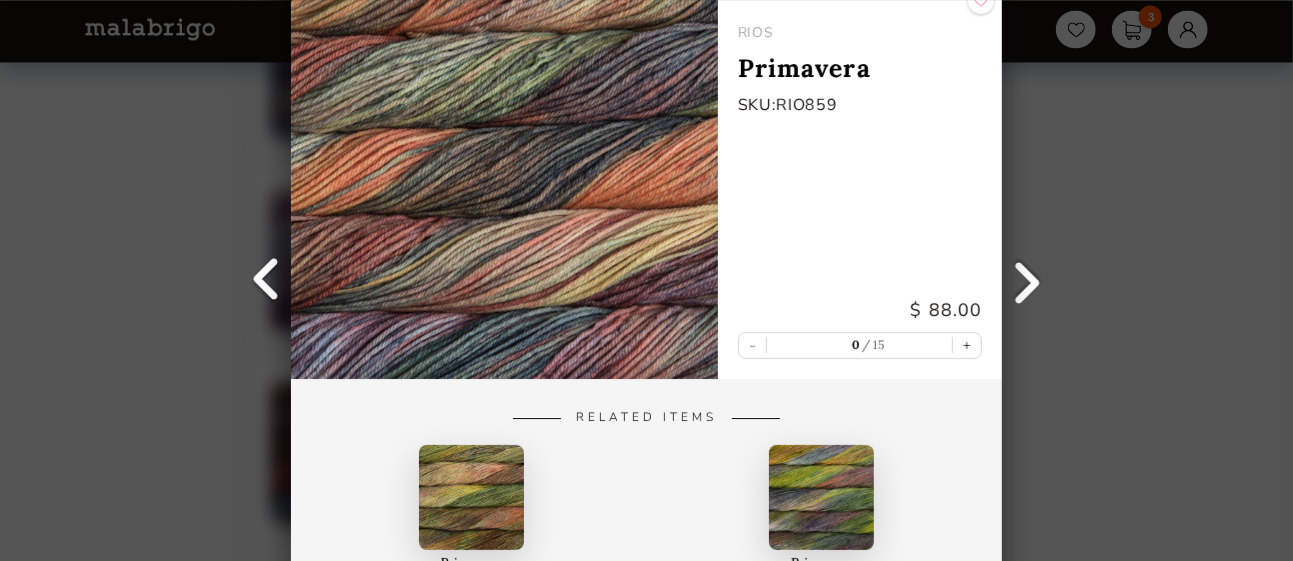 click at bounding box center [266, 281] 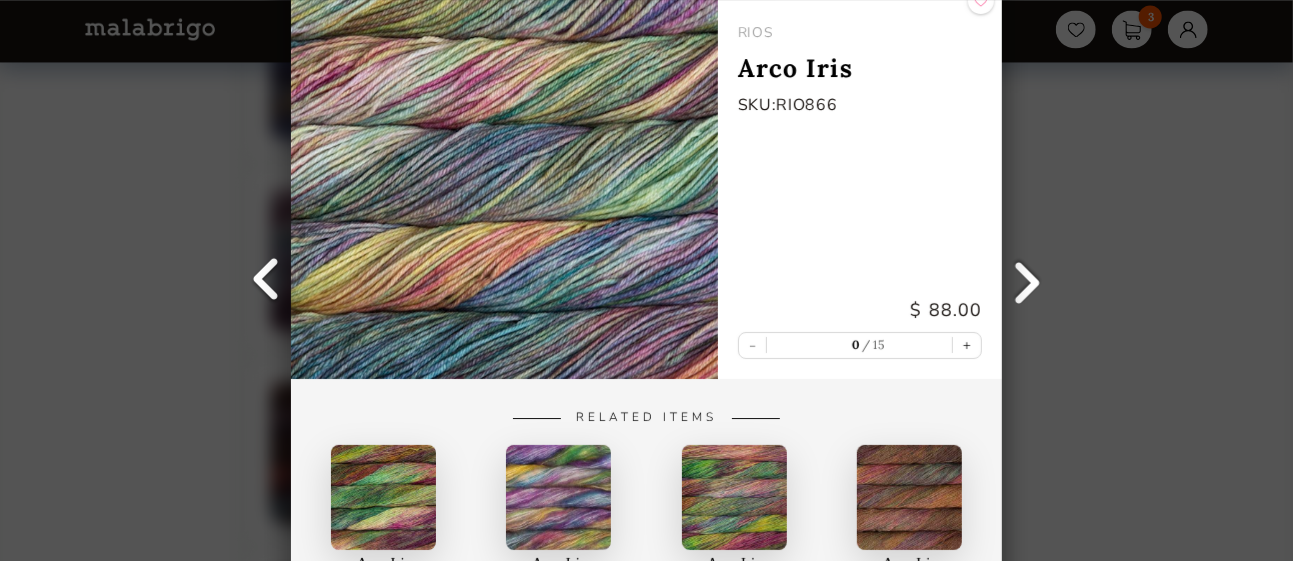 click at bounding box center (266, 281) 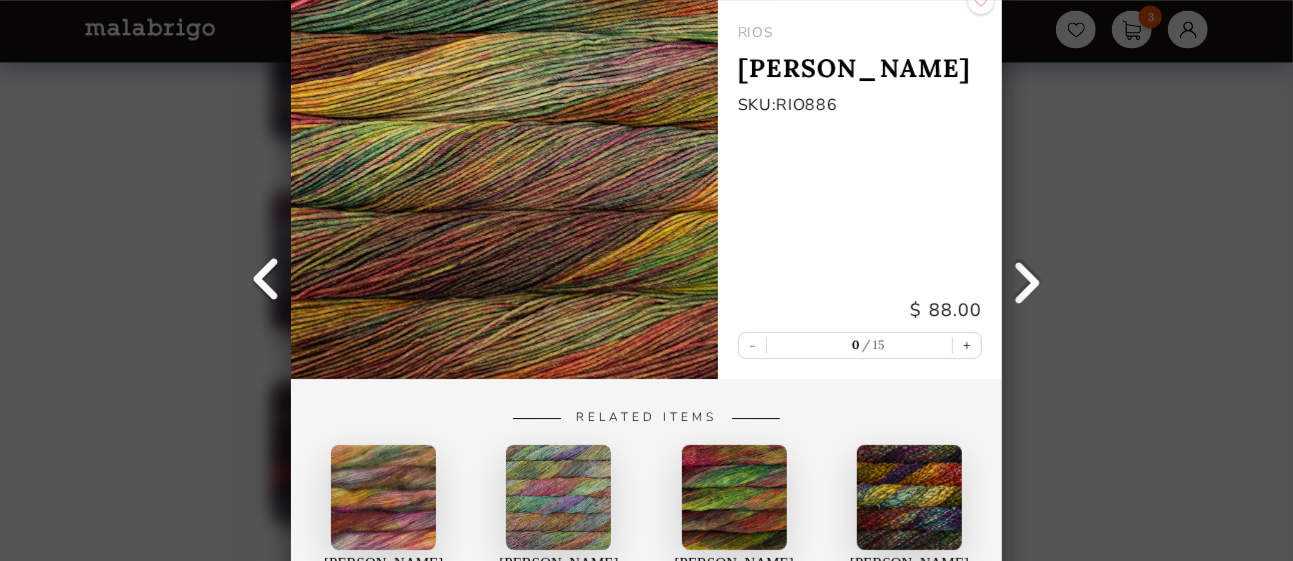 click at bounding box center (266, 281) 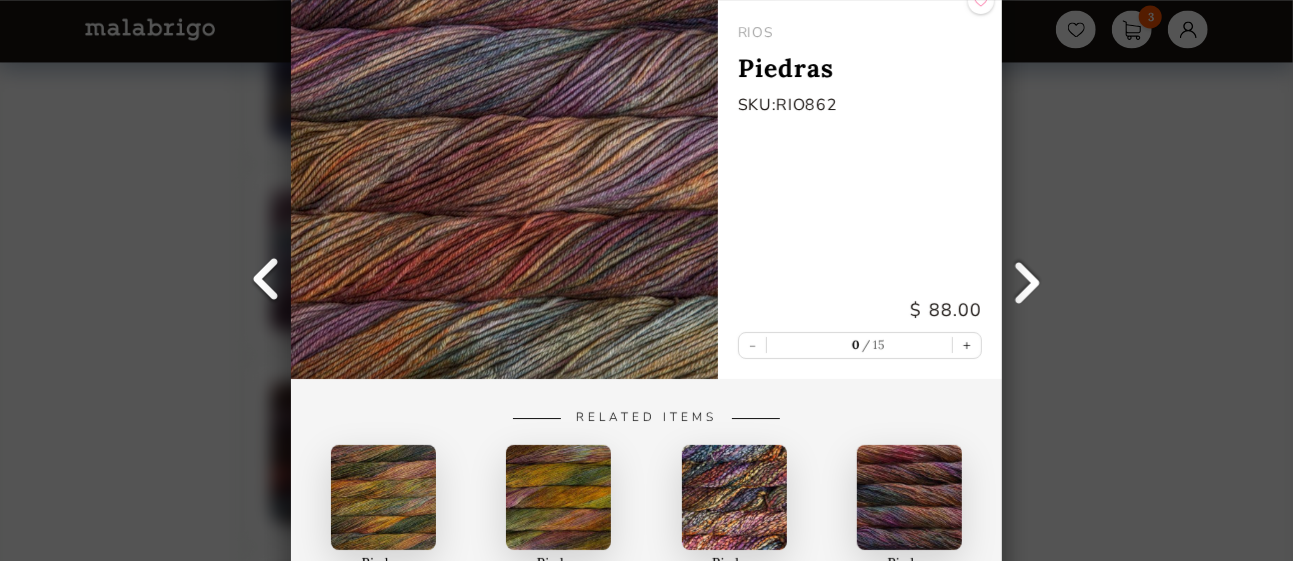 click at bounding box center [266, 281] 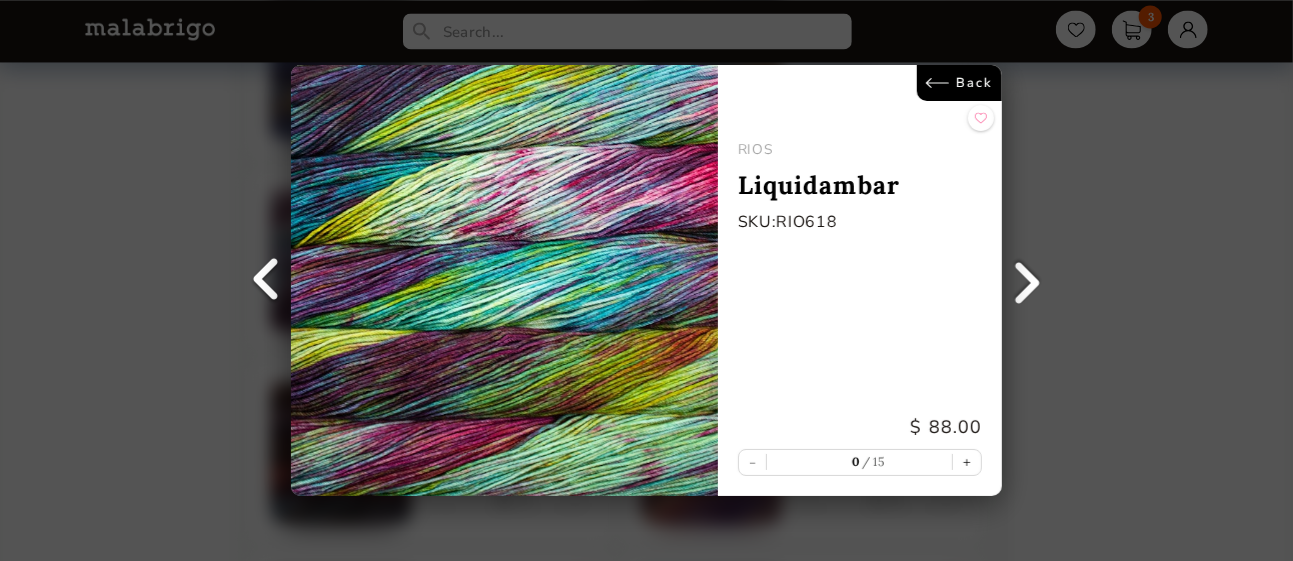 click at bounding box center [266, 281] 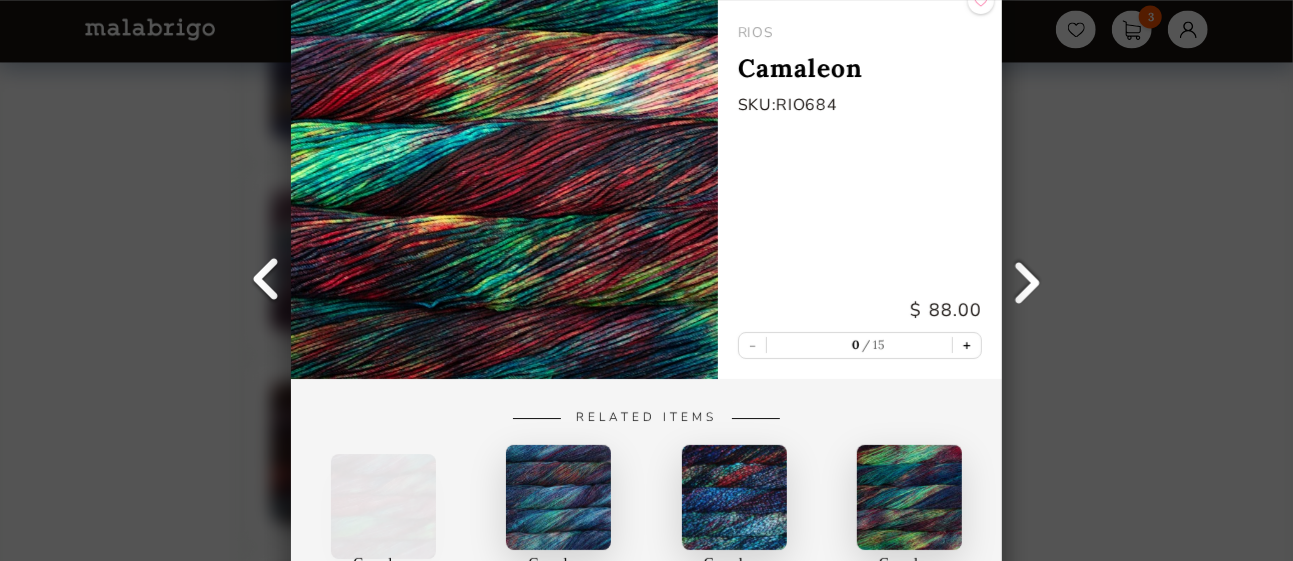click on "+" at bounding box center (967, 345) 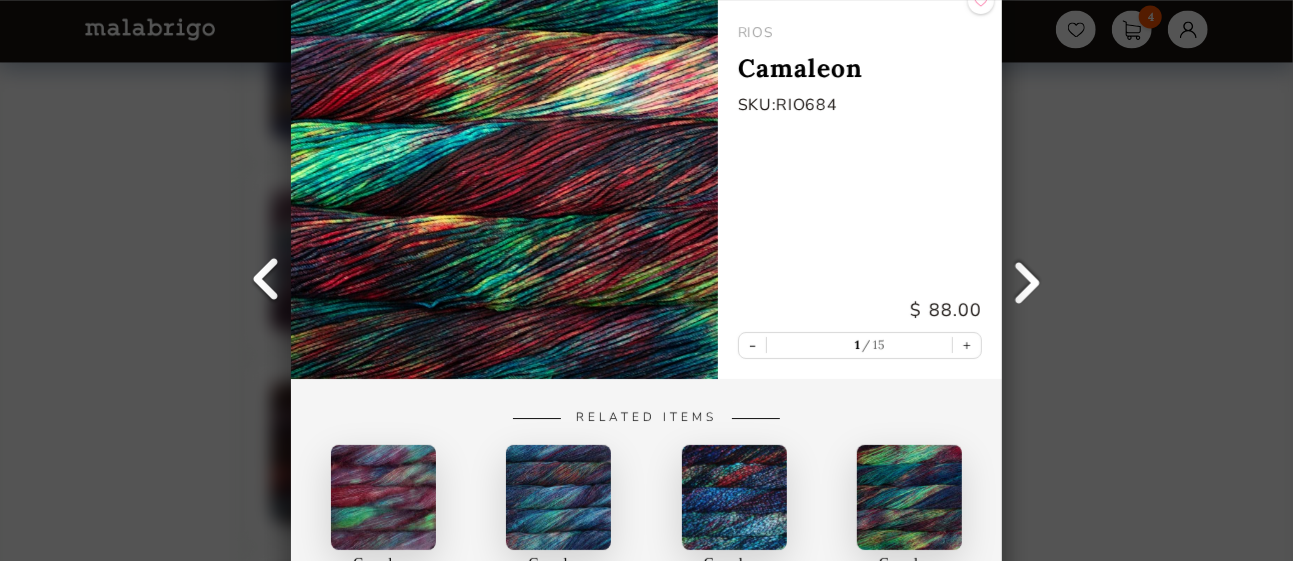click at bounding box center (266, 281) 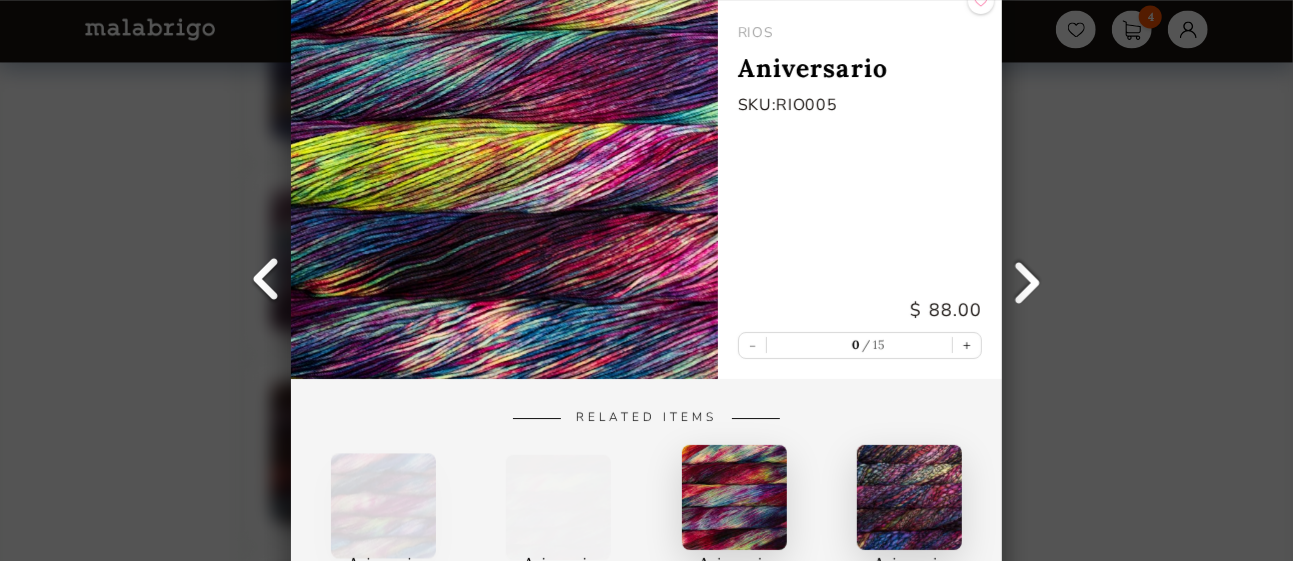 click at bounding box center [266, 281] 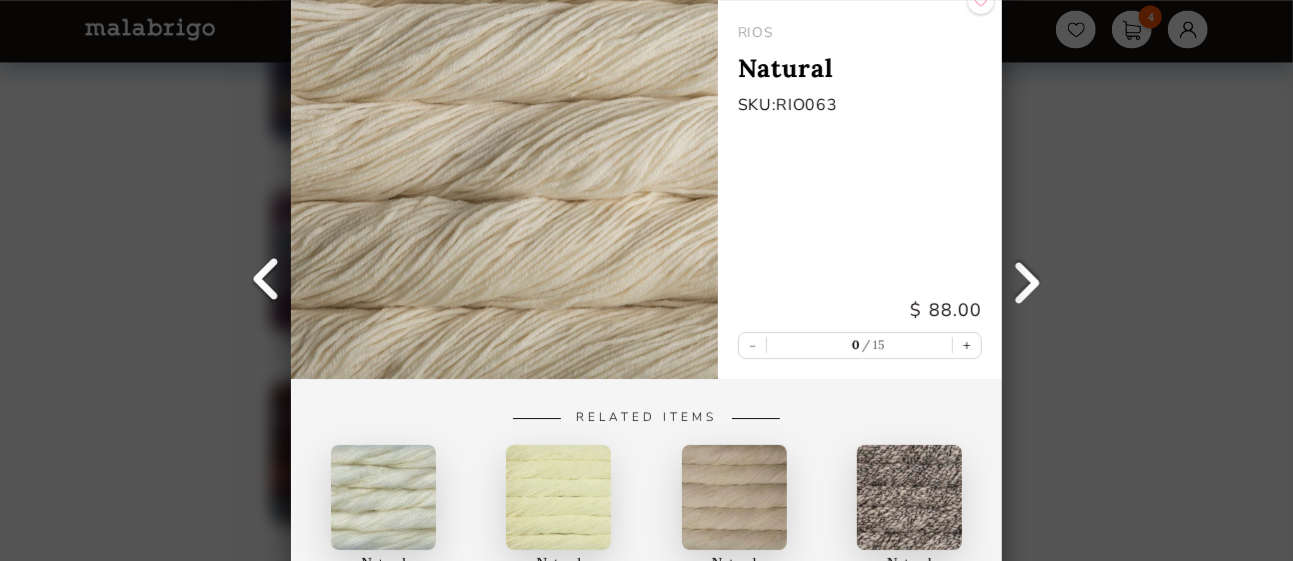 click at bounding box center (266, 281) 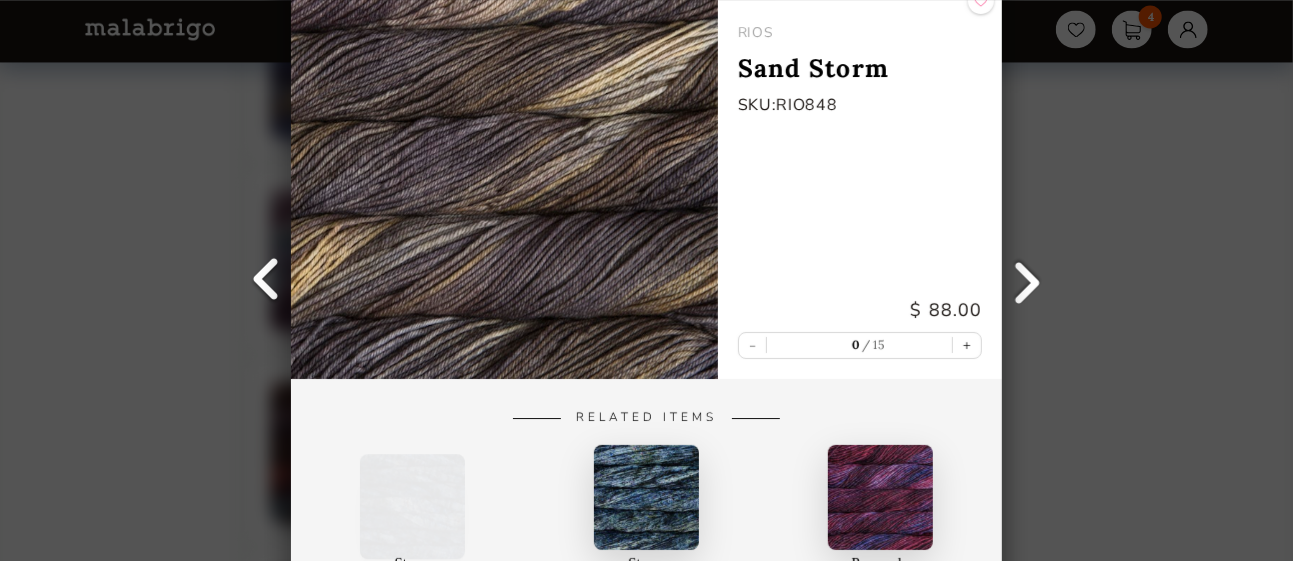 click at bounding box center (266, 281) 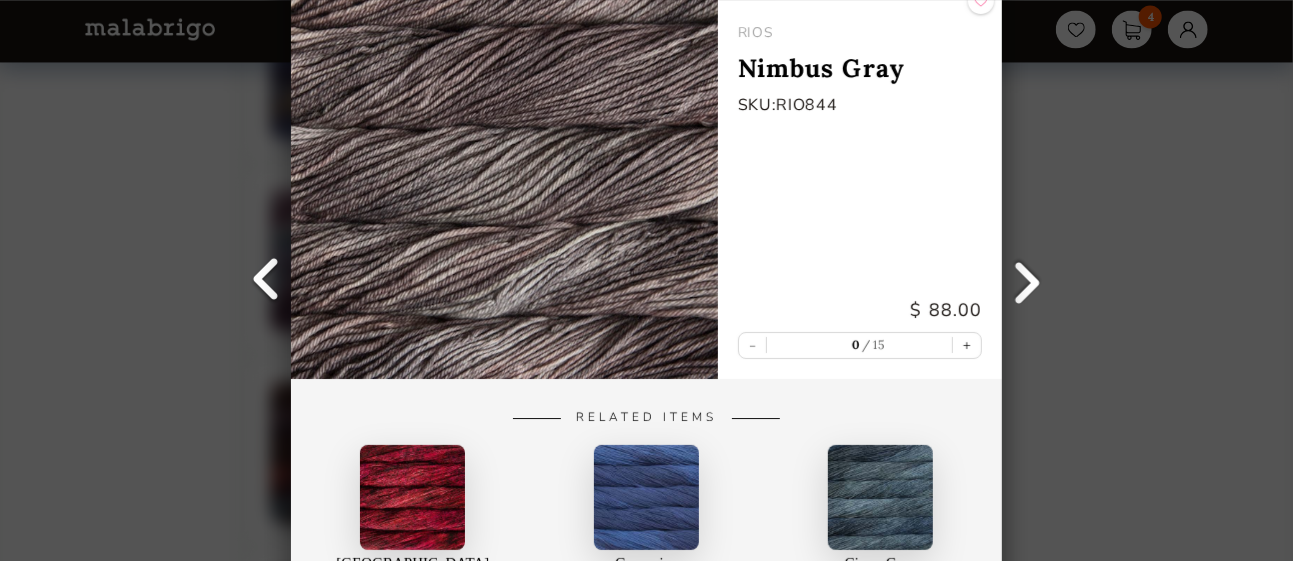 click at bounding box center (266, 281) 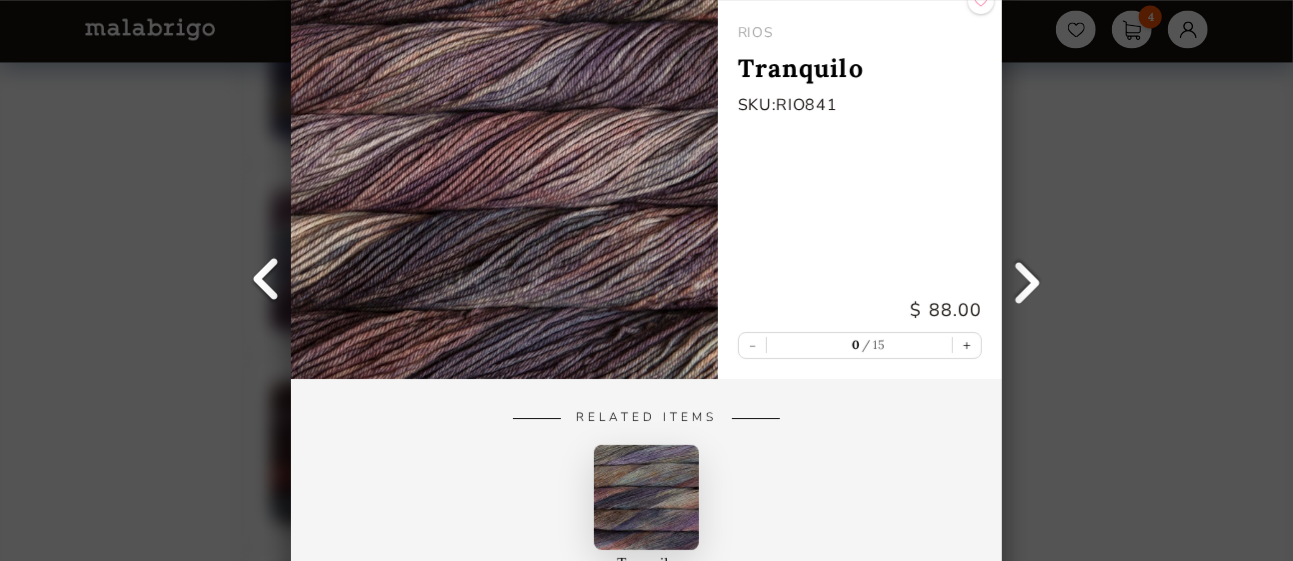 click at bounding box center (266, 281) 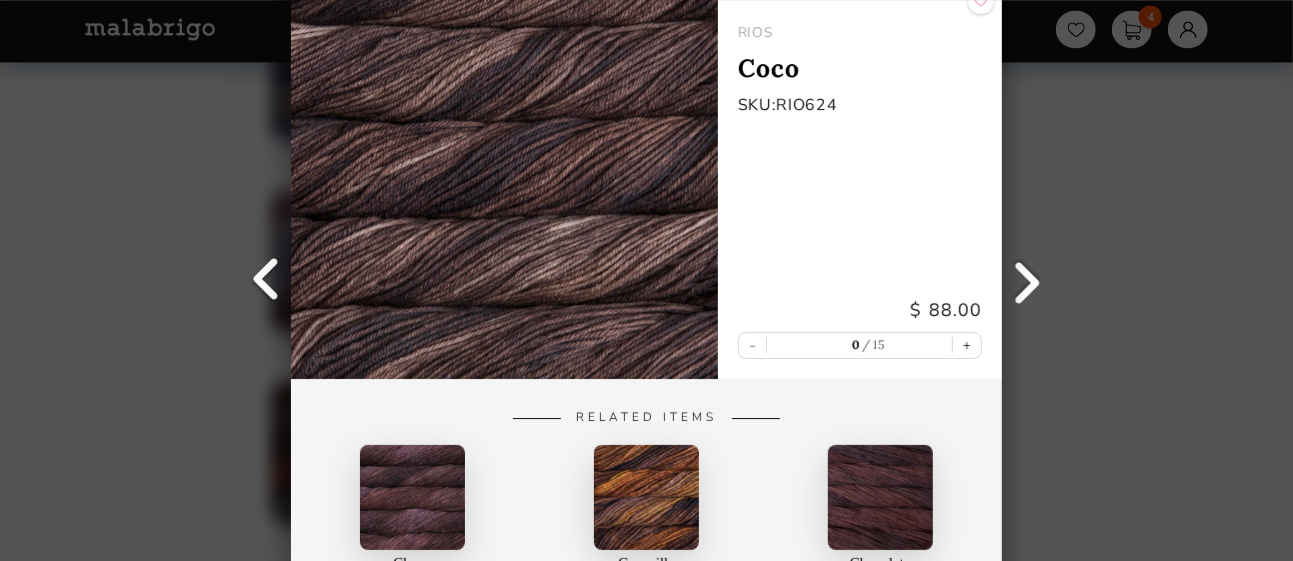 click at bounding box center (266, 281) 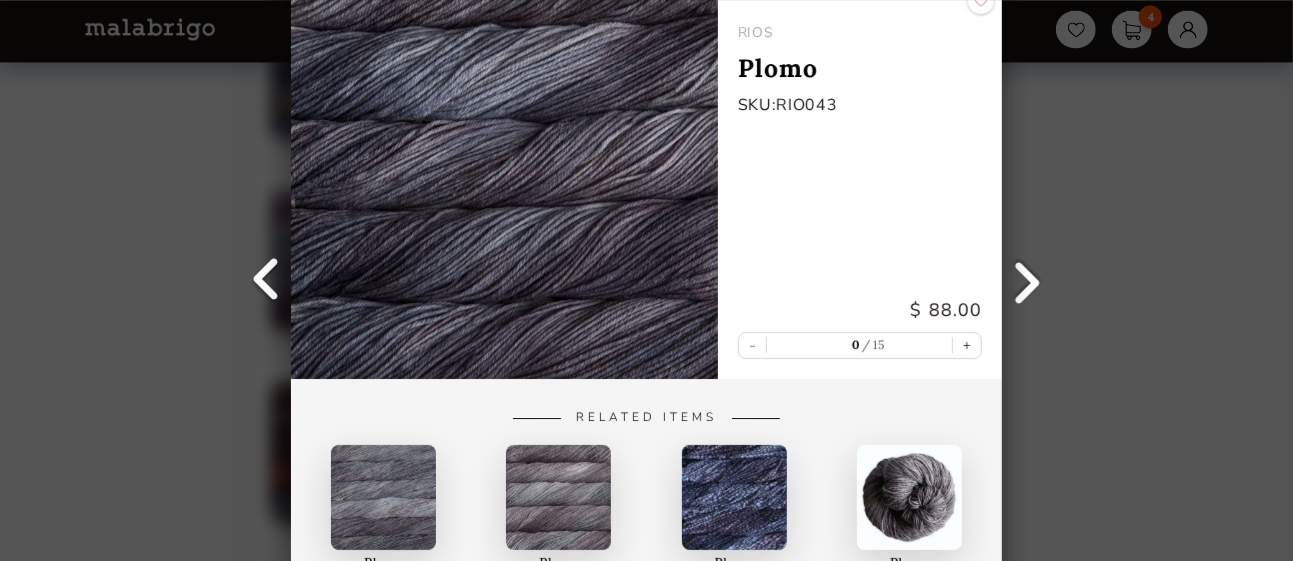 click at bounding box center [266, 281] 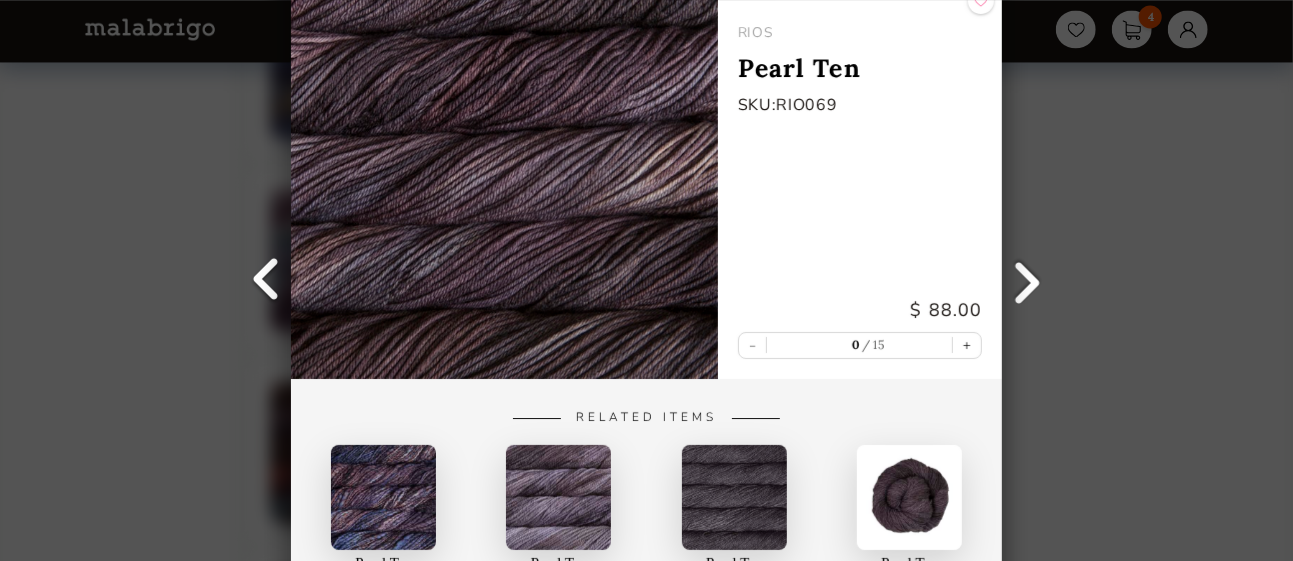 click at bounding box center (266, 281) 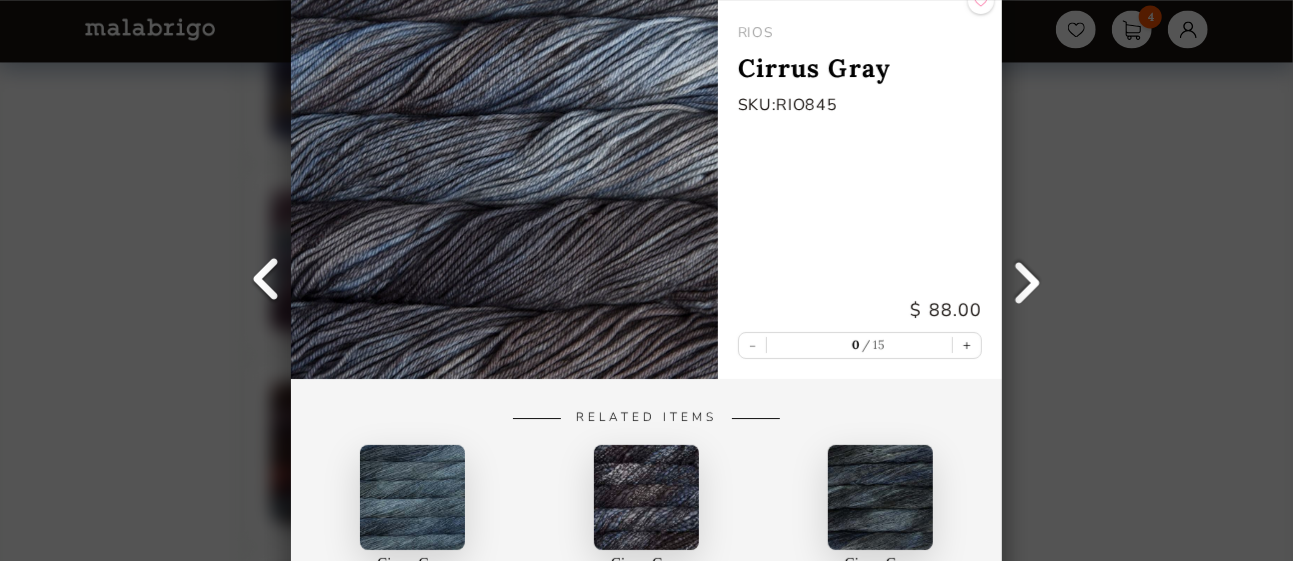 click at bounding box center [266, 281] 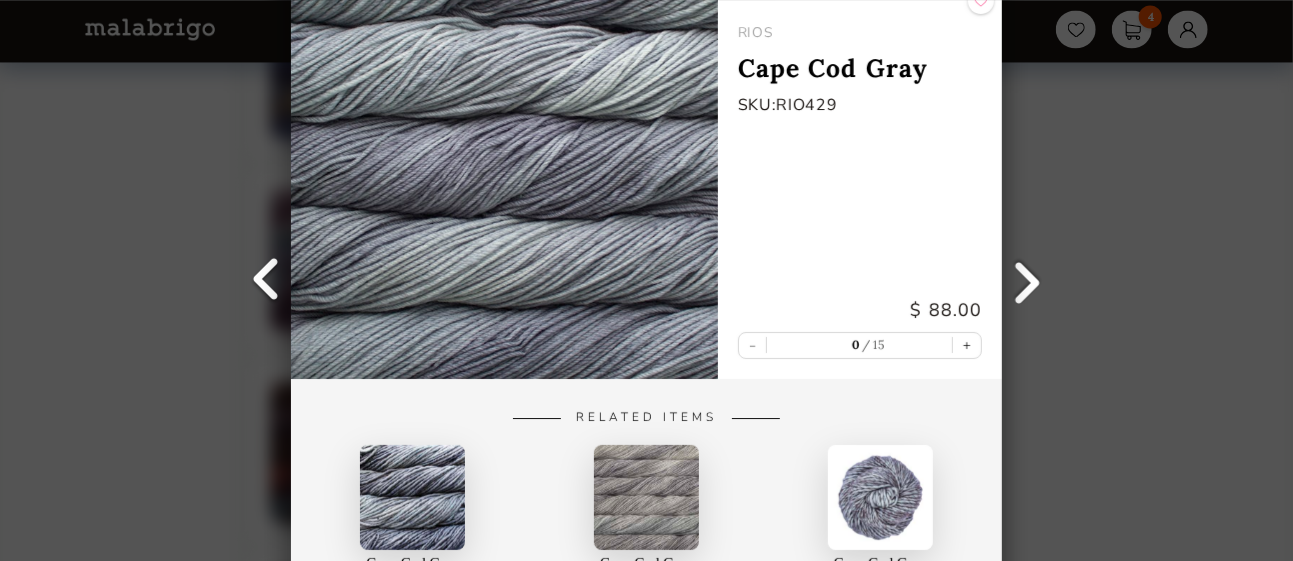 click at bounding box center [266, 281] 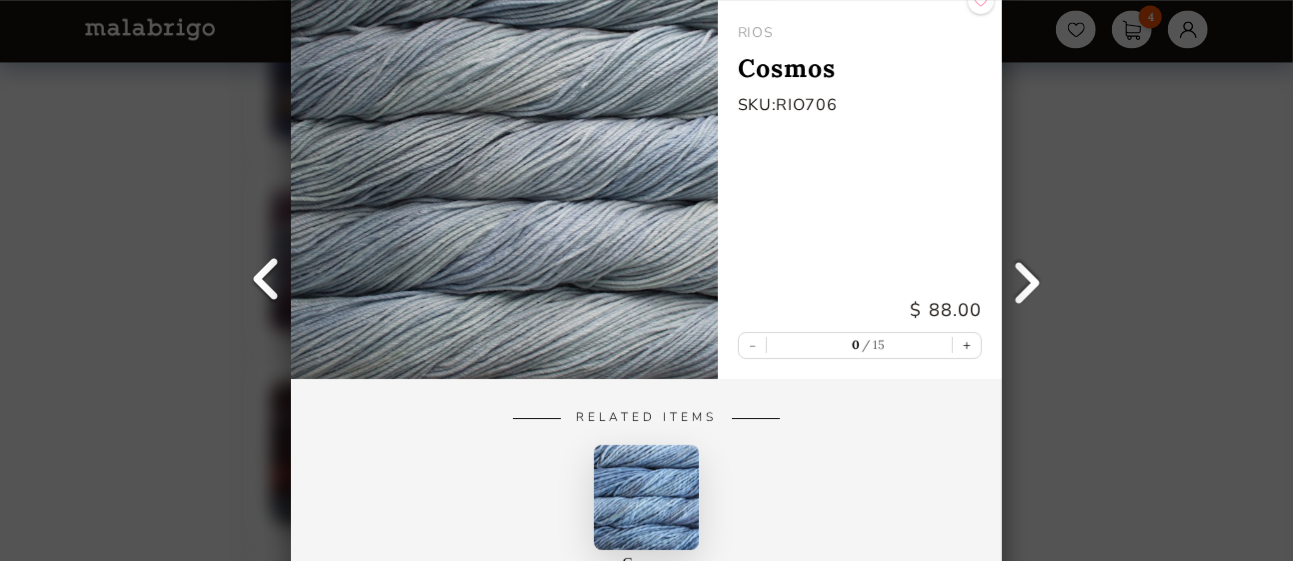 click at bounding box center (266, 281) 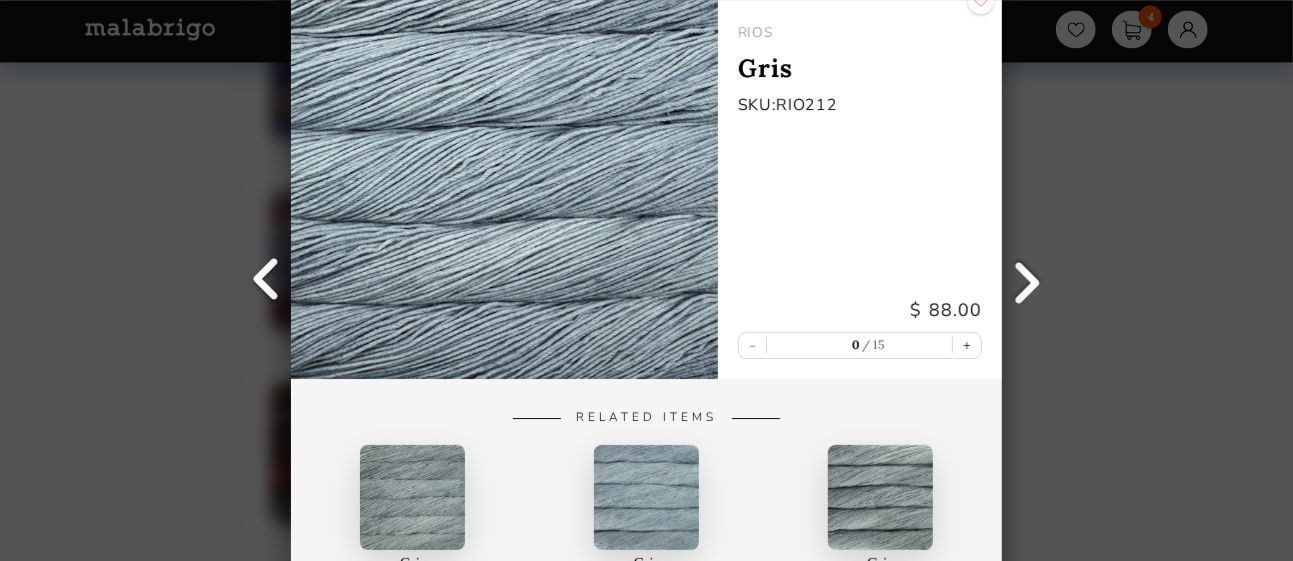 click at bounding box center (266, 281) 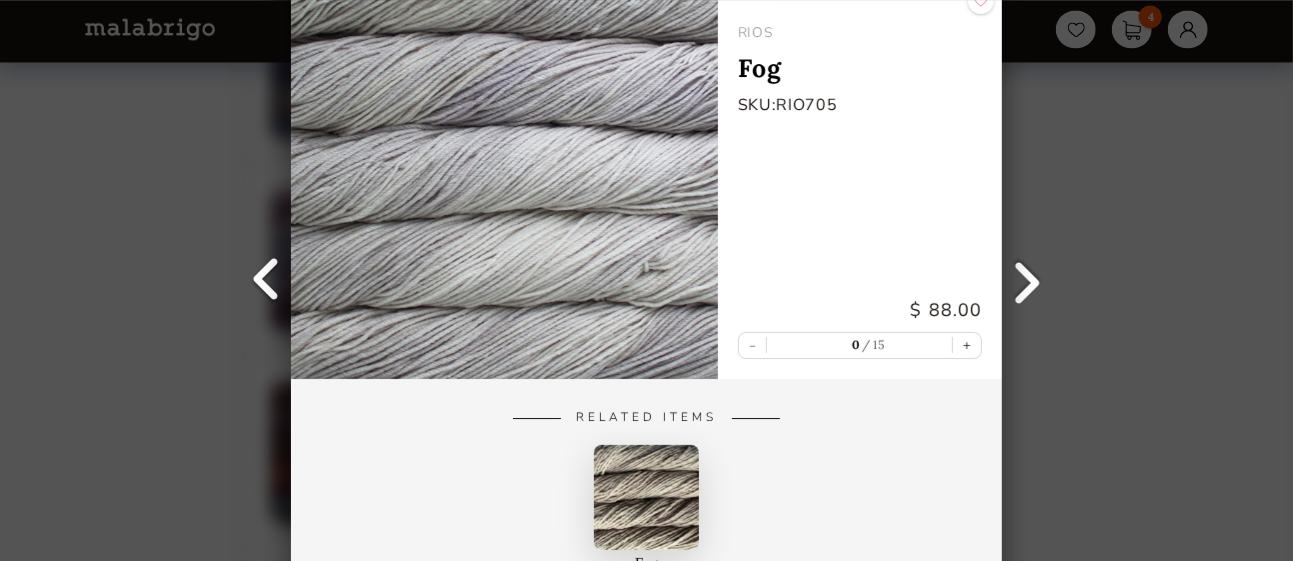click at bounding box center [266, 281] 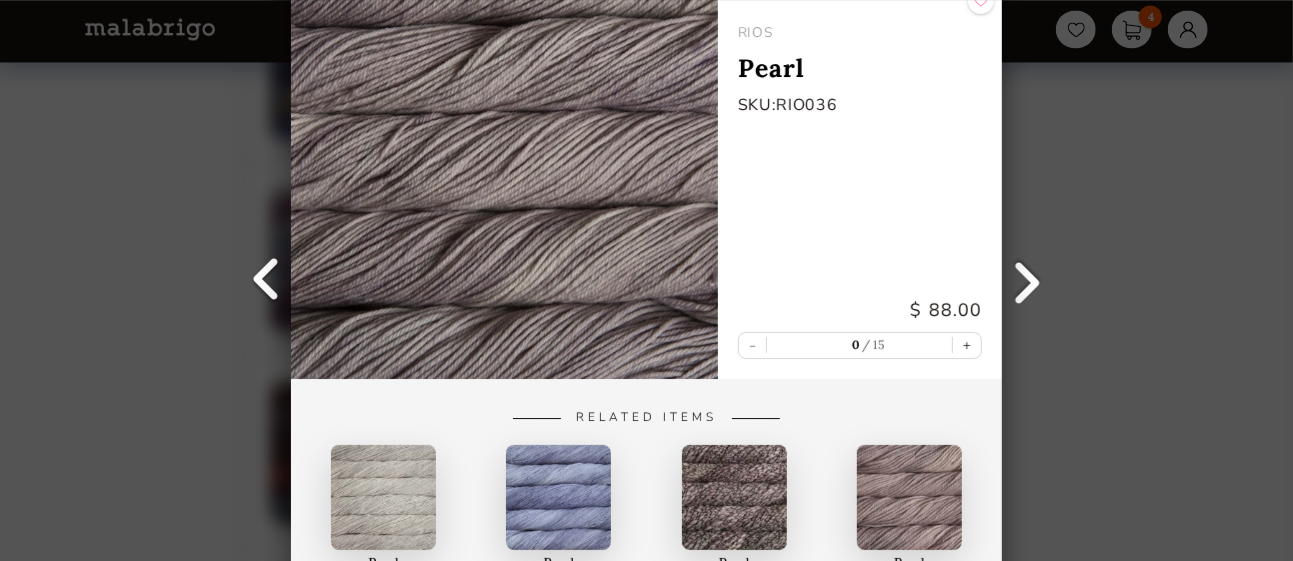 click at bounding box center (266, 281) 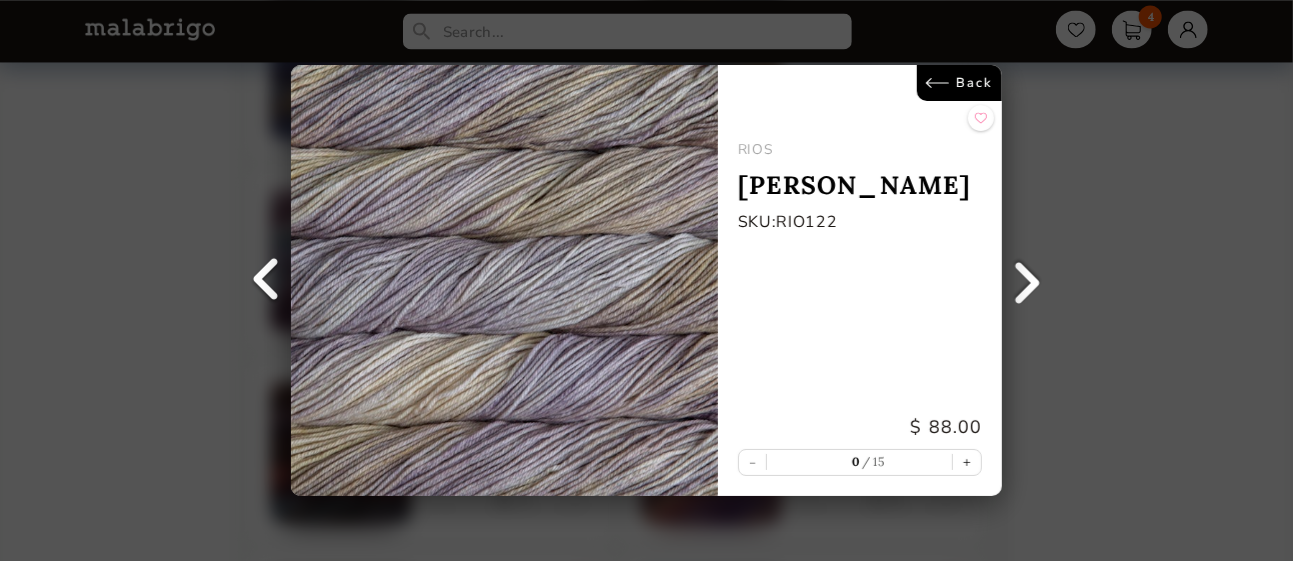 click at bounding box center [266, 281] 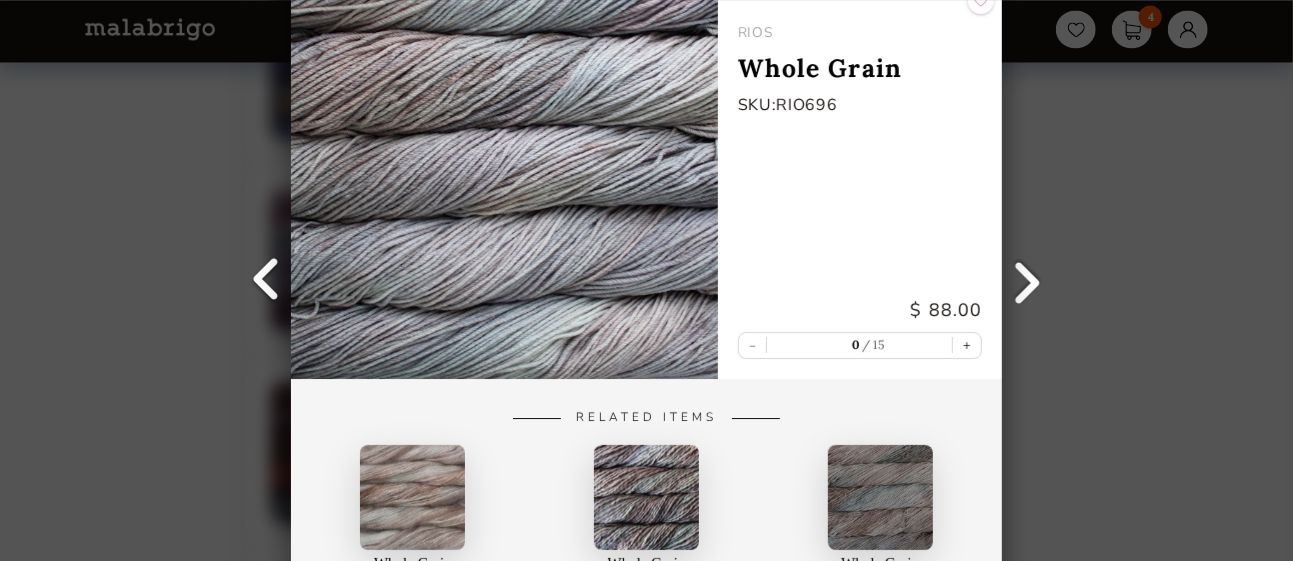 click at bounding box center (266, 281) 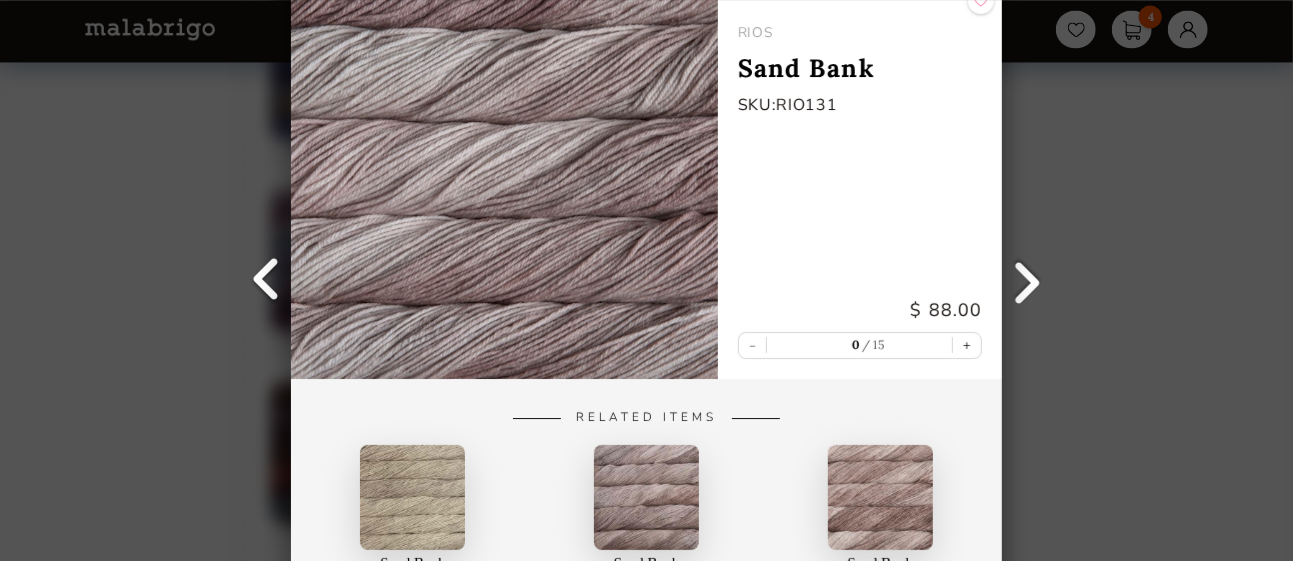 click at bounding box center (266, 281) 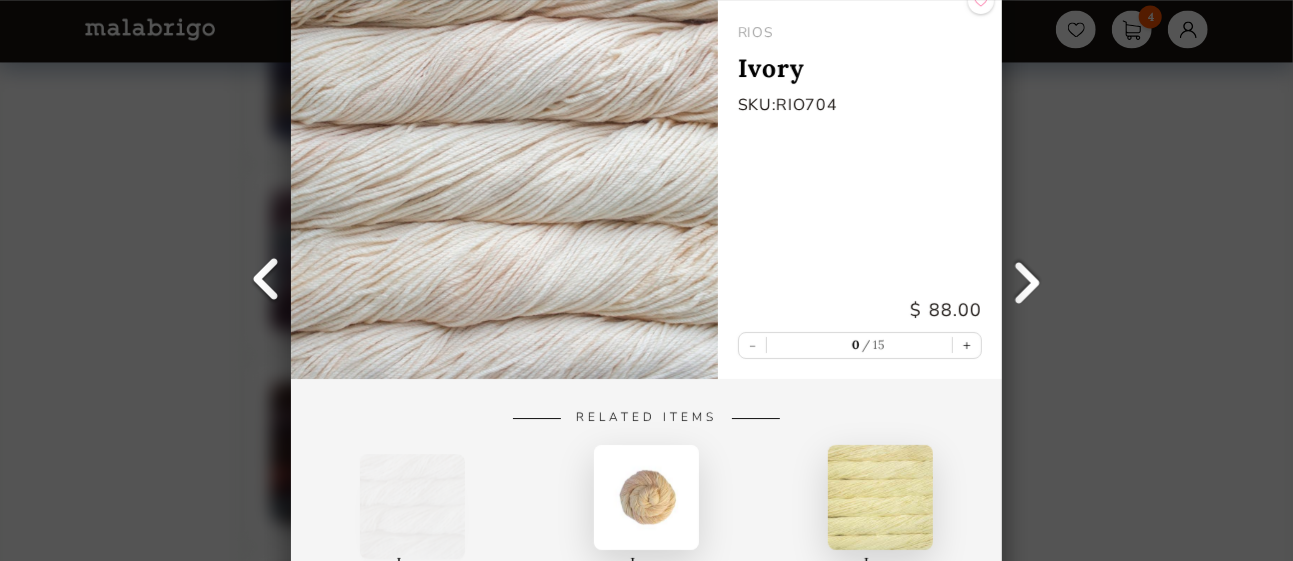 click at bounding box center (266, 281) 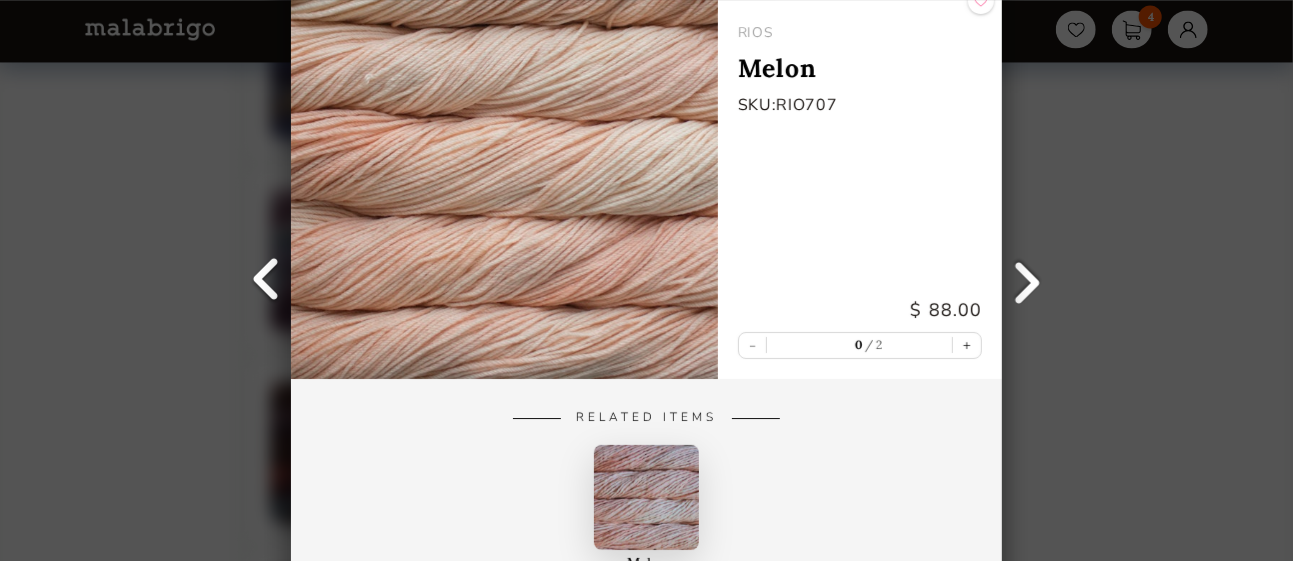 click at bounding box center [266, 281] 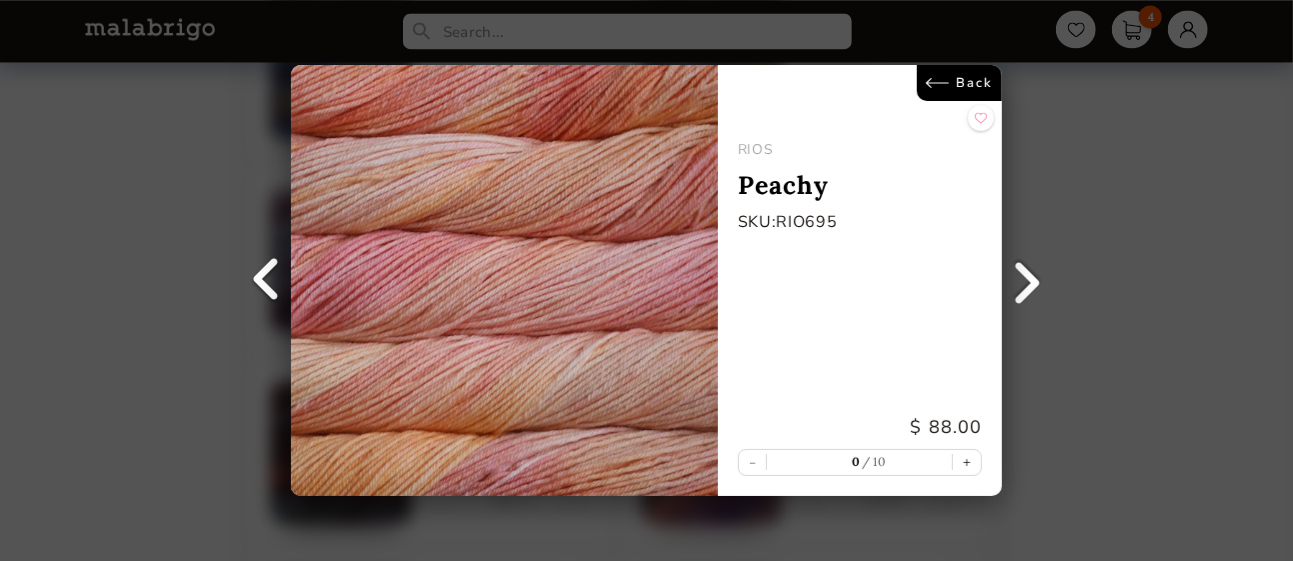 click at bounding box center (266, 281) 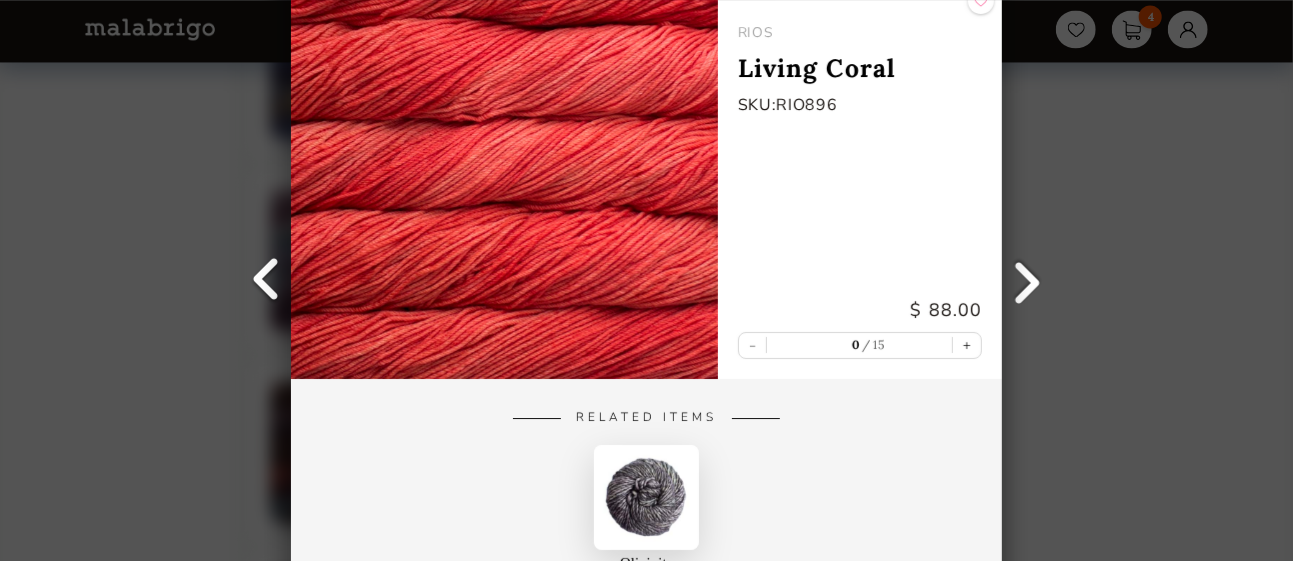 click at bounding box center [266, 281] 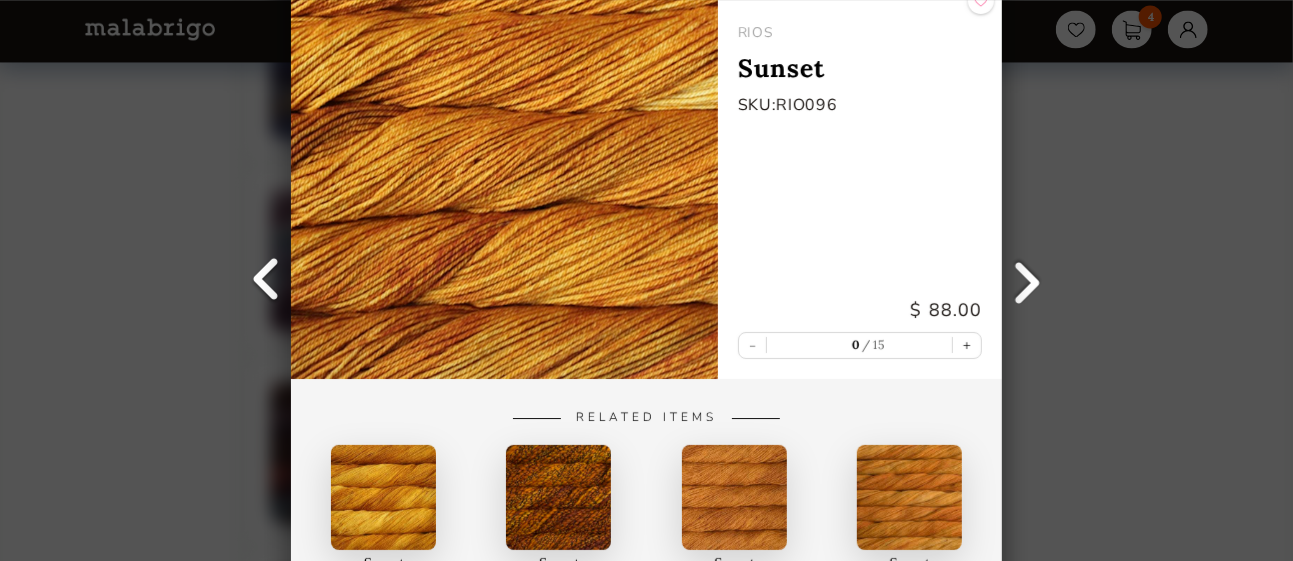 click at bounding box center [266, 281] 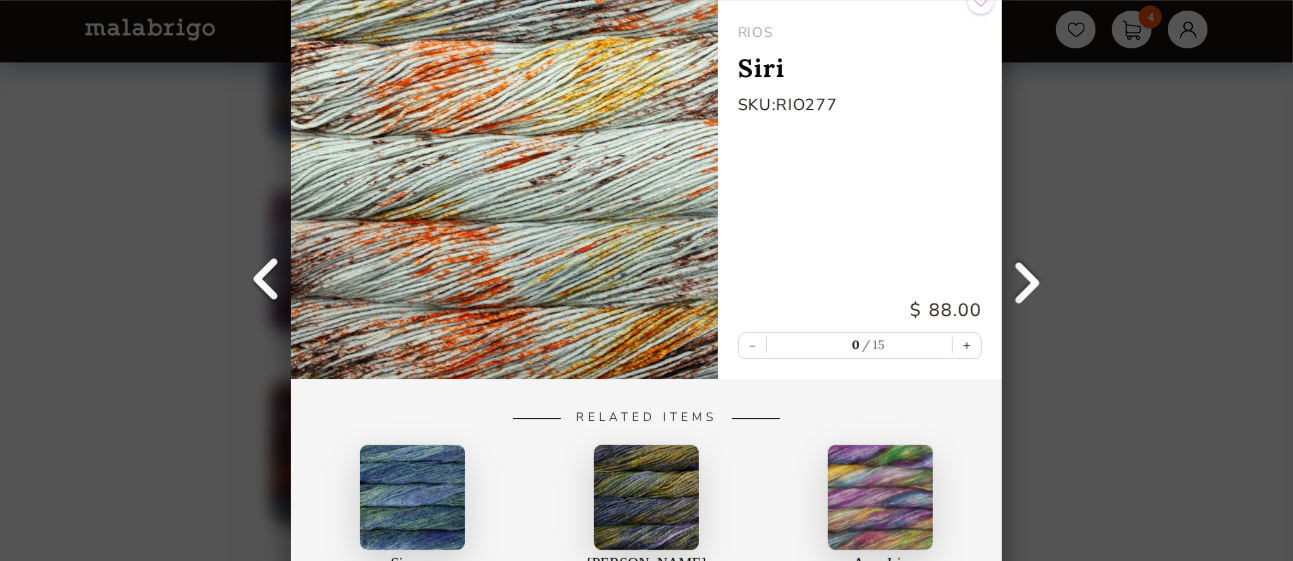 click at bounding box center [266, 281] 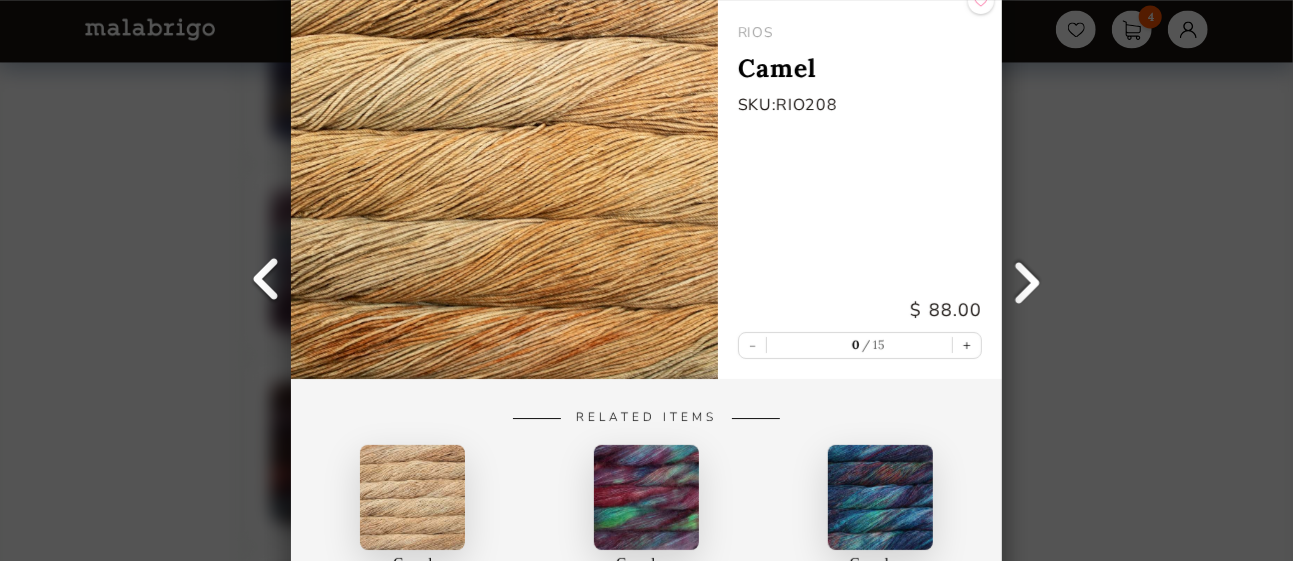 click at bounding box center (266, 281) 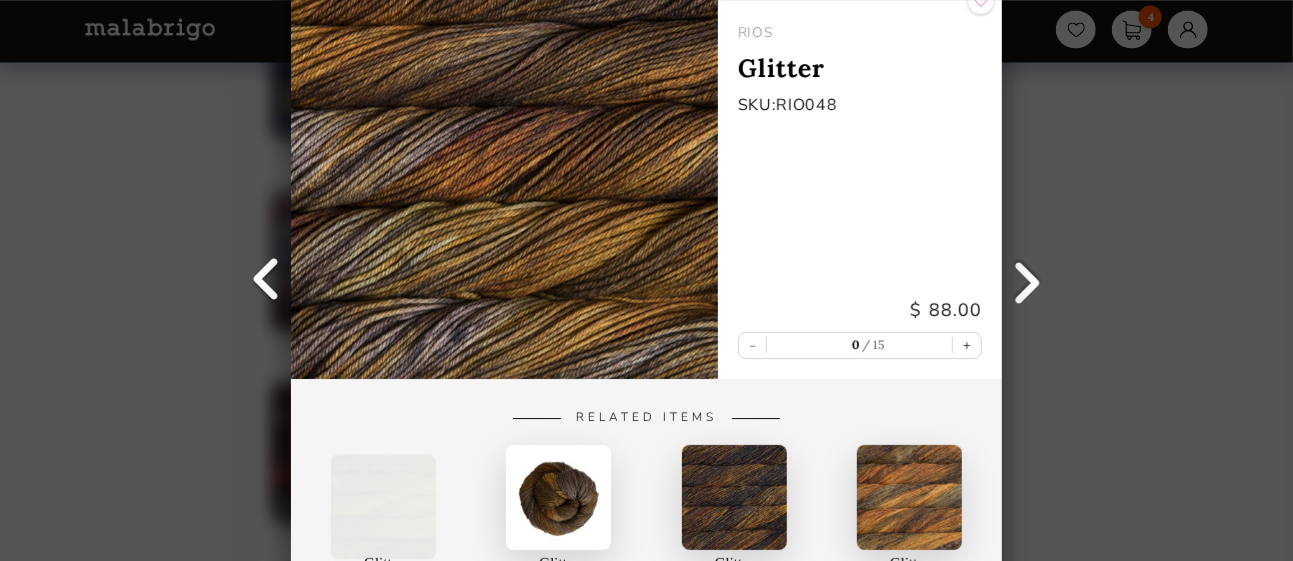 click at bounding box center [266, 281] 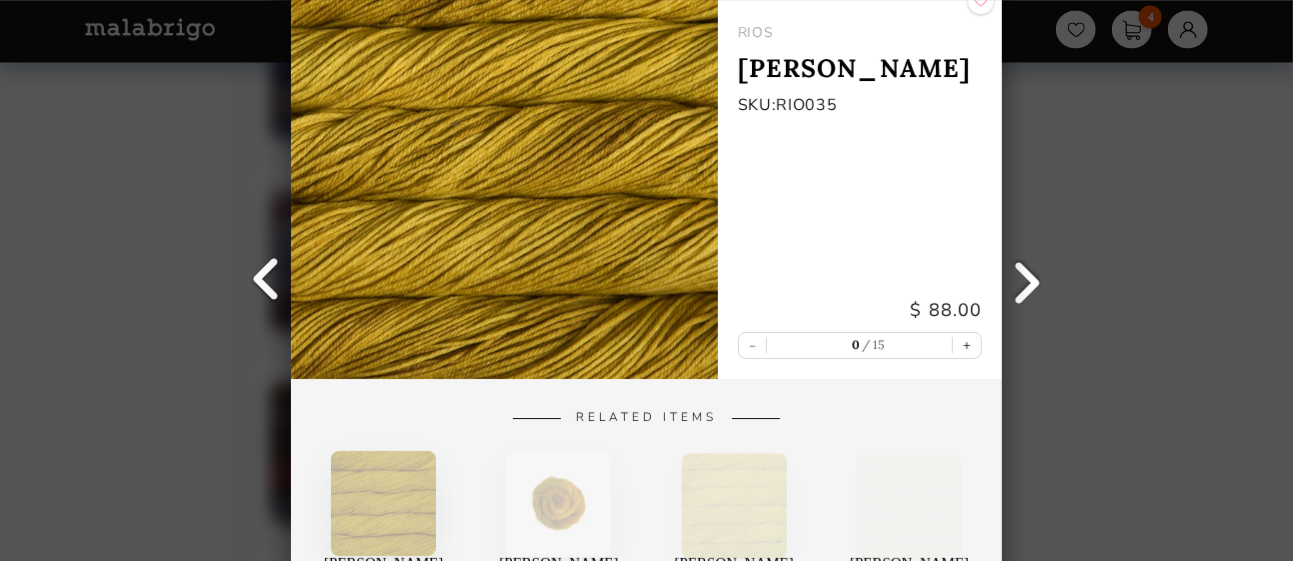 click at bounding box center [266, 281] 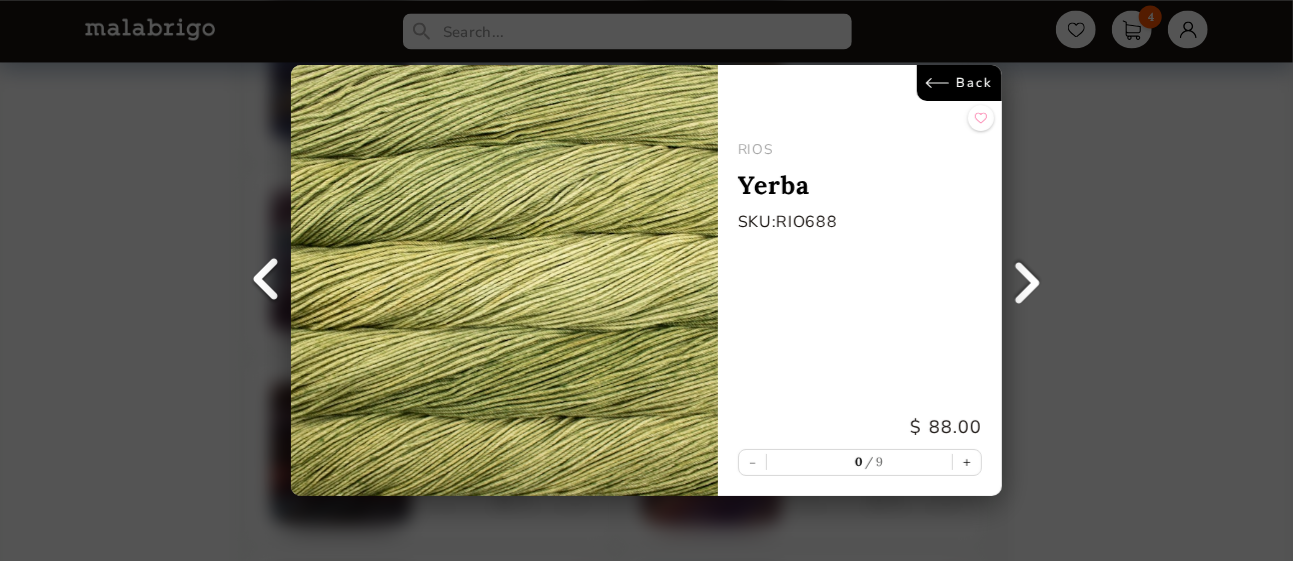 click at bounding box center (266, 281) 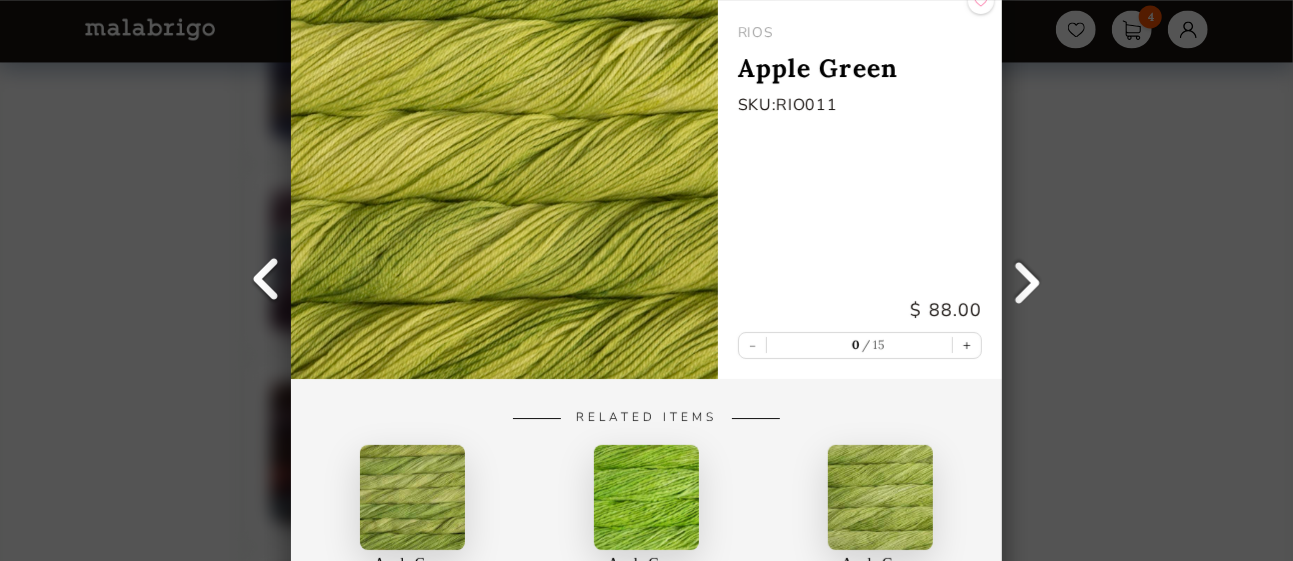 click at bounding box center [266, 281] 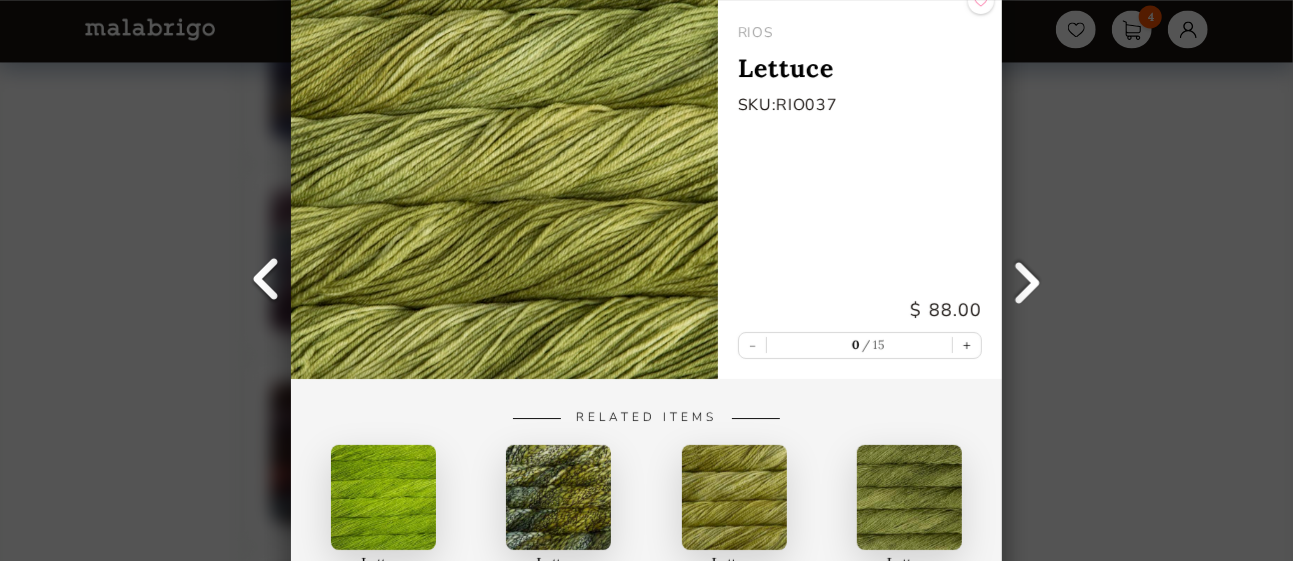 click at bounding box center (266, 281) 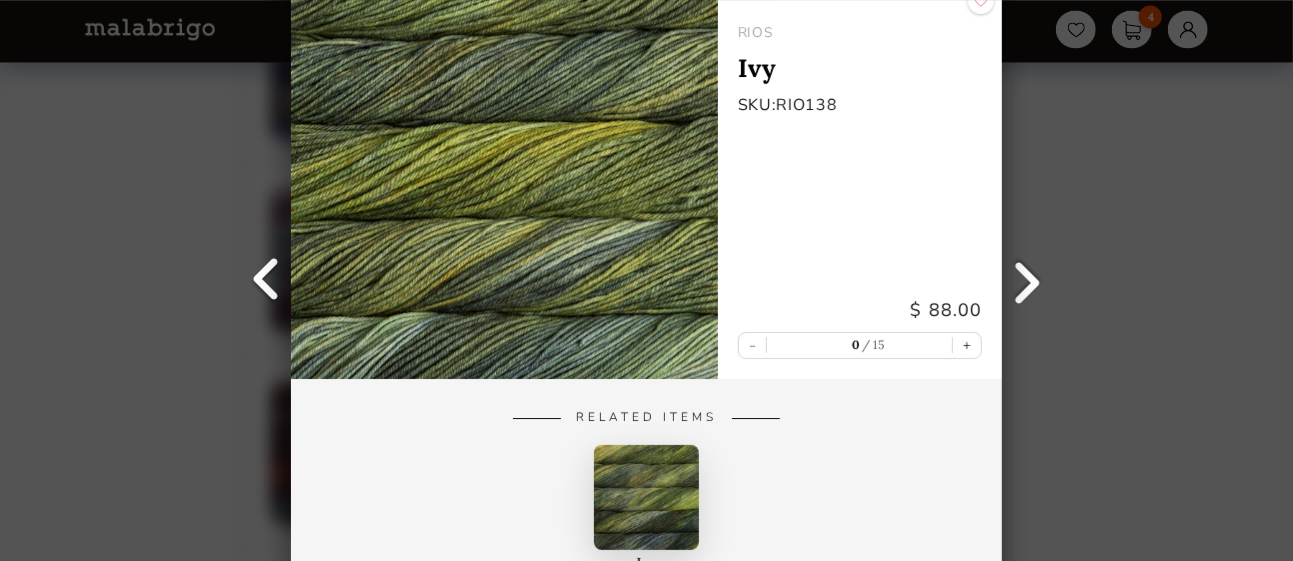 click at bounding box center (266, 281) 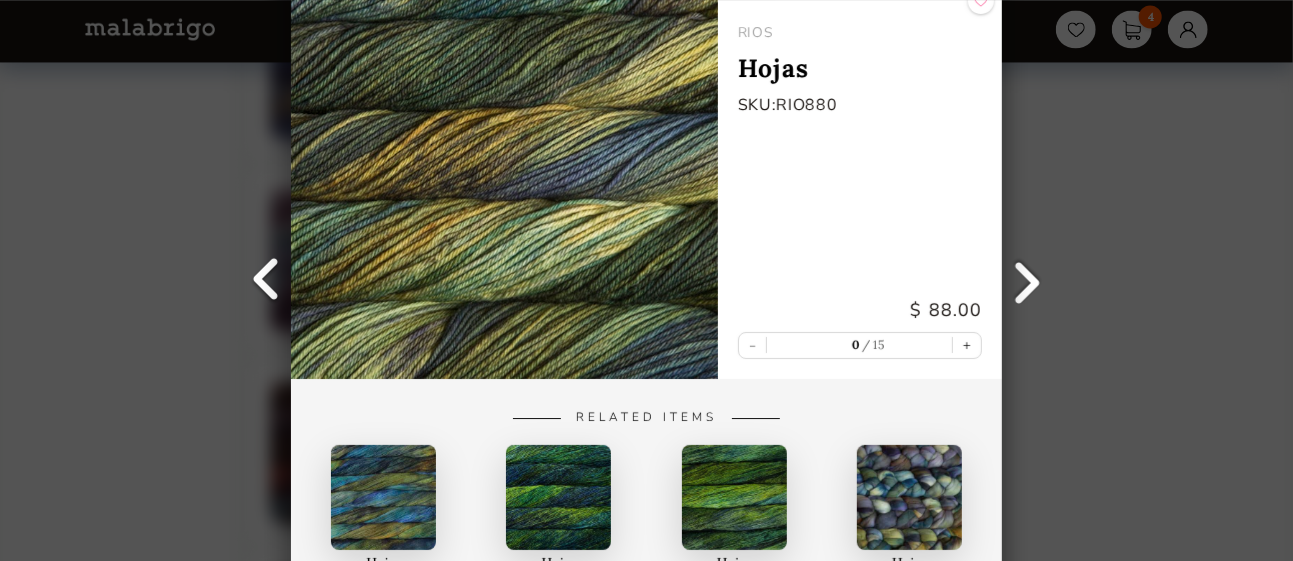 click at bounding box center [266, 281] 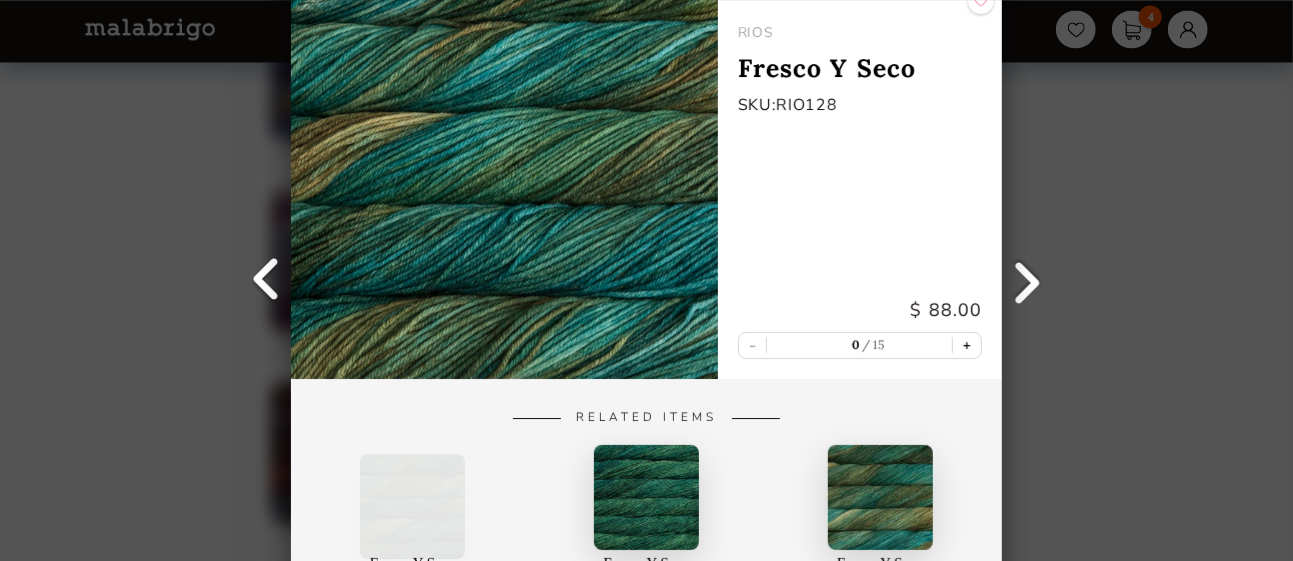 click on "+" at bounding box center (967, 345) 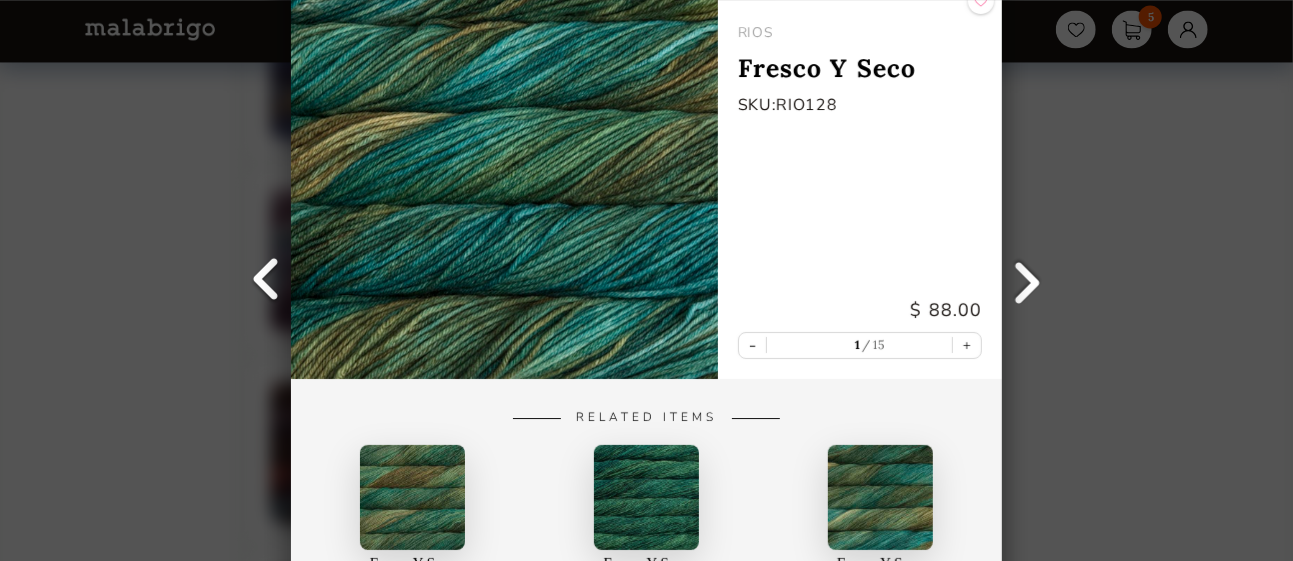 click at bounding box center [266, 281] 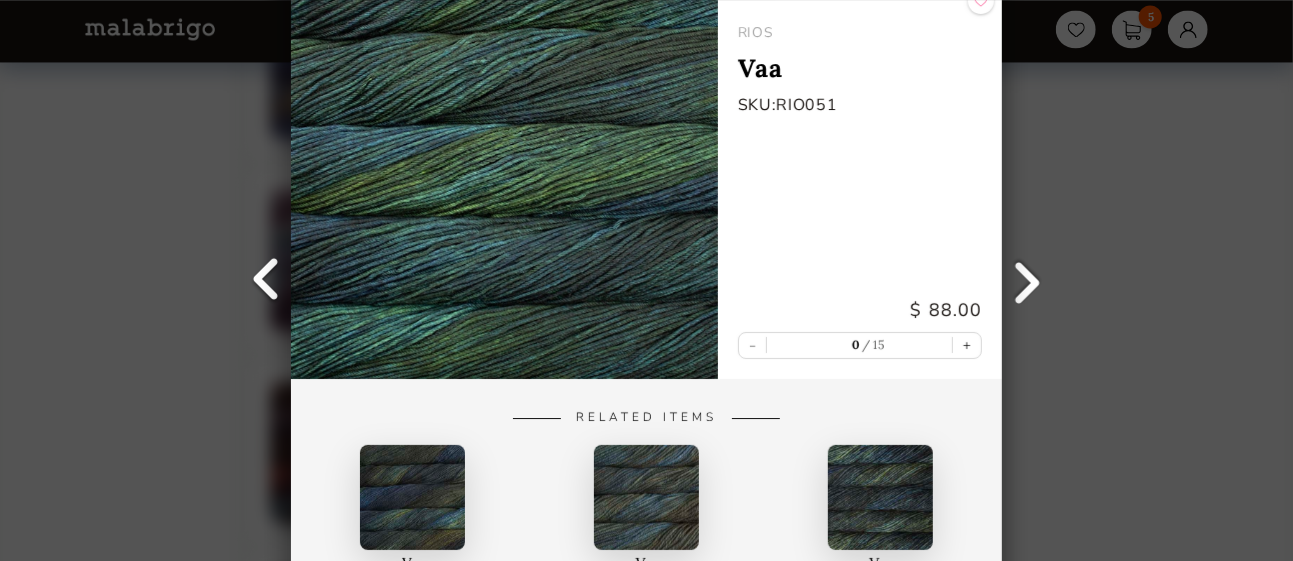 click at bounding box center (266, 281) 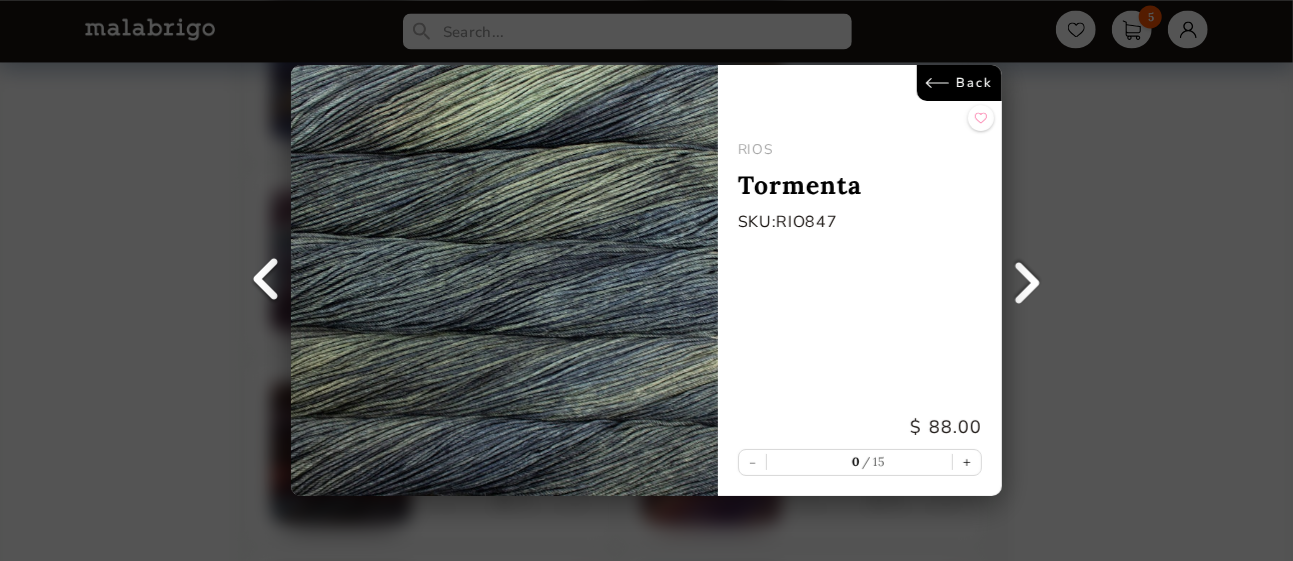 click at bounding box center [266, 281] 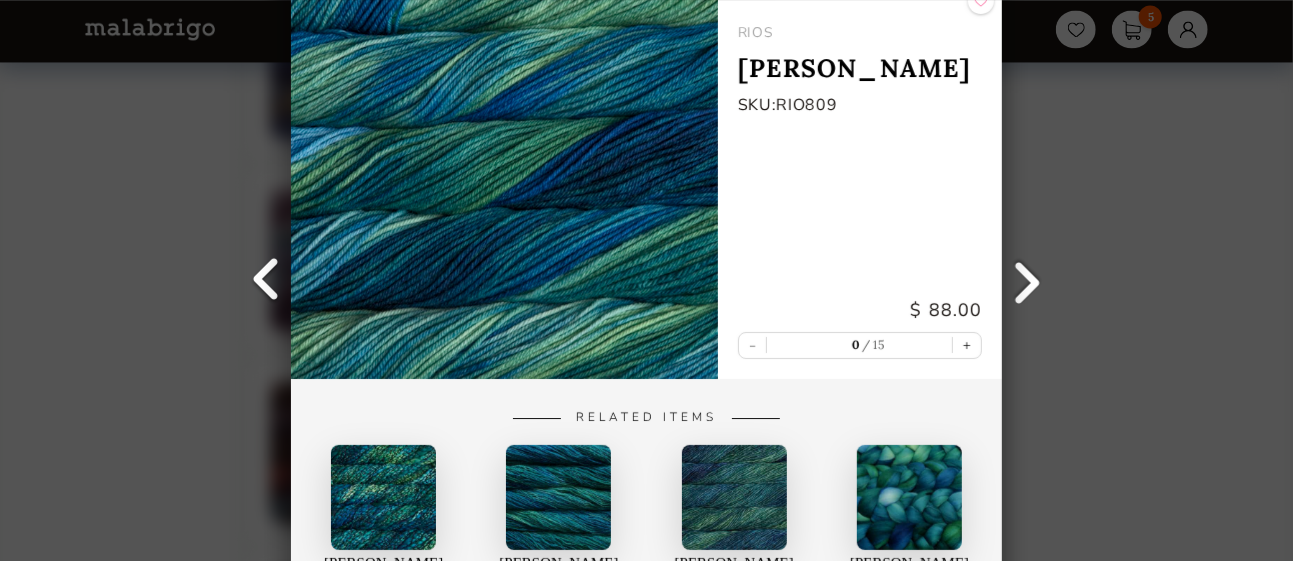 click at bounding box center (266, 281) 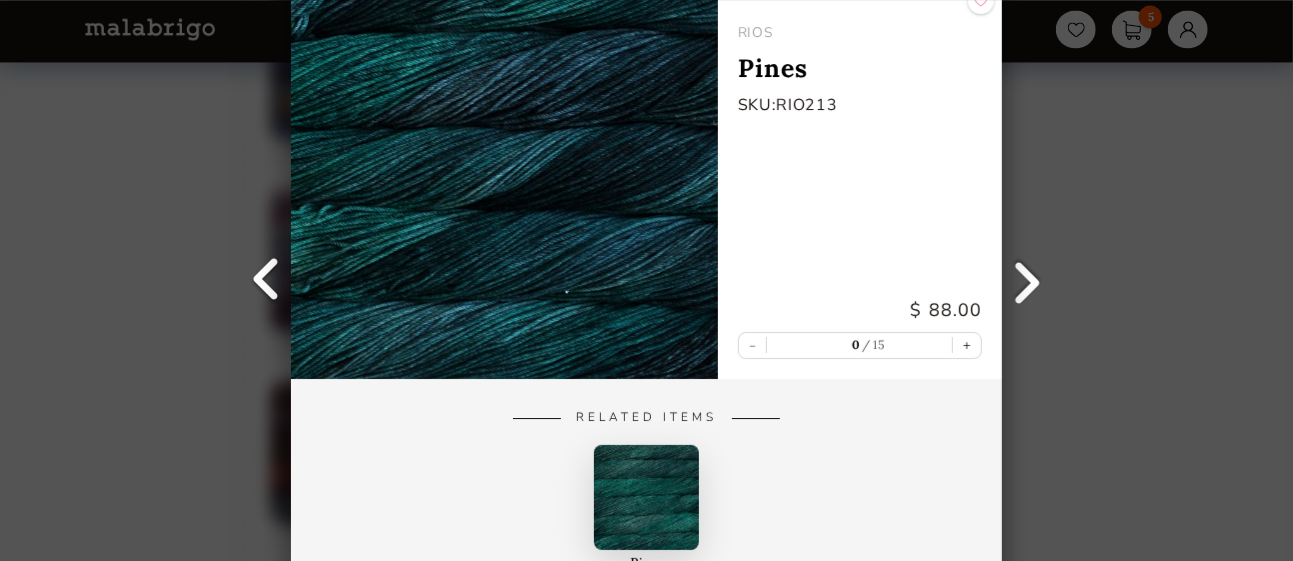 click at bounding box center [266, 281] 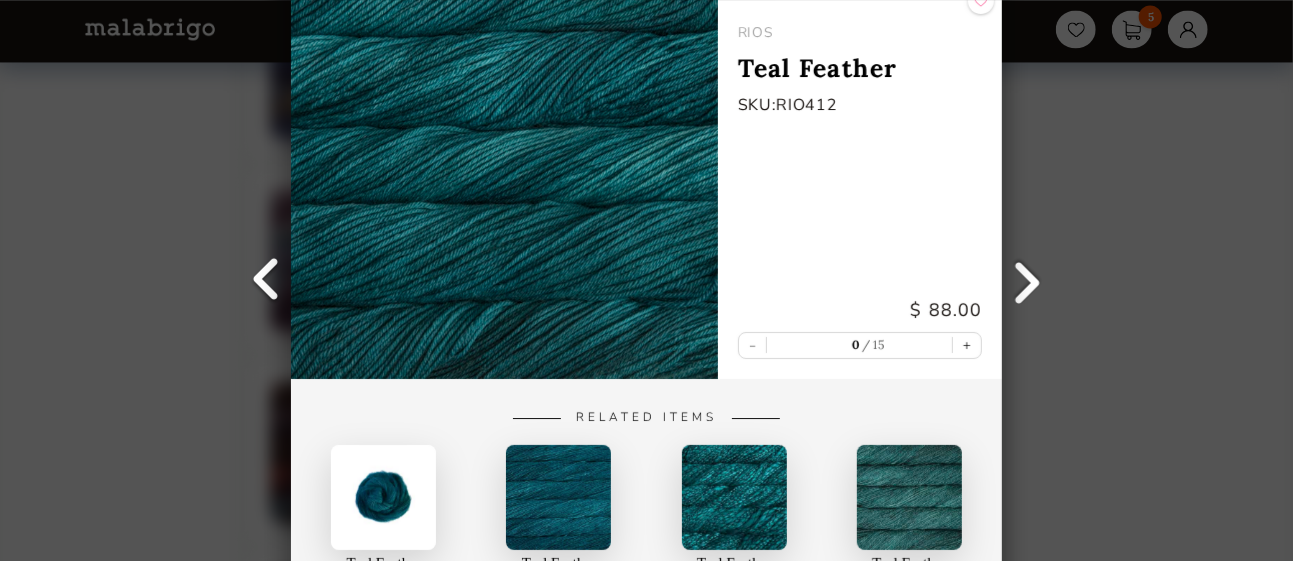 click at bounding box center (1027, 281) 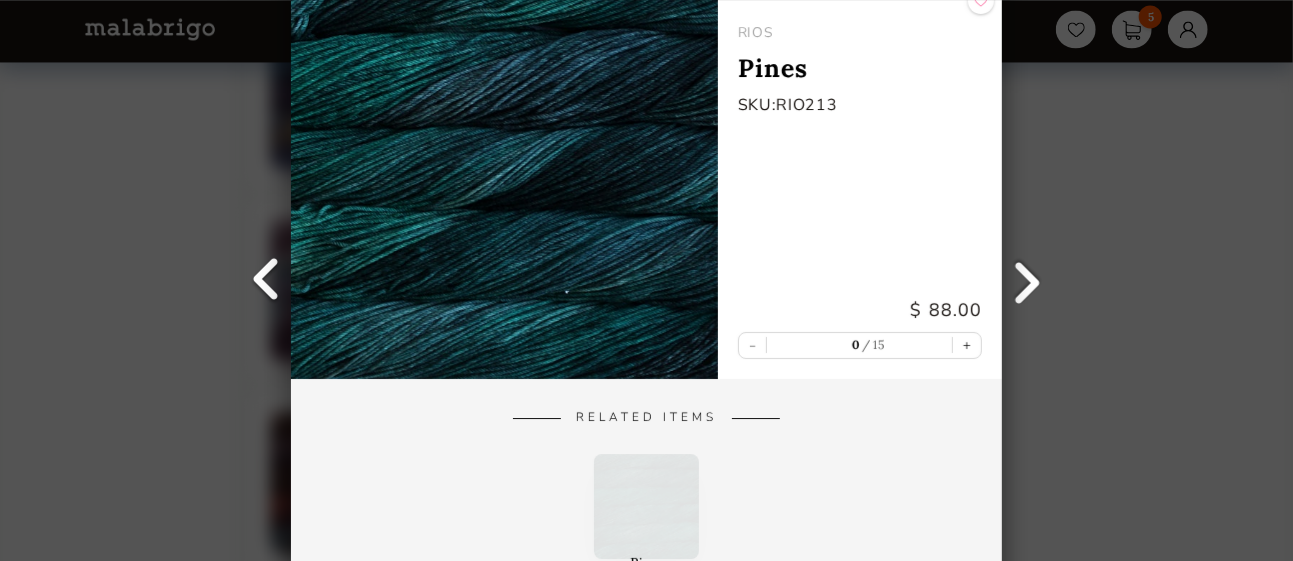 scroll, scrollTop: 9665, scrollLeft: 0, axis: vertical 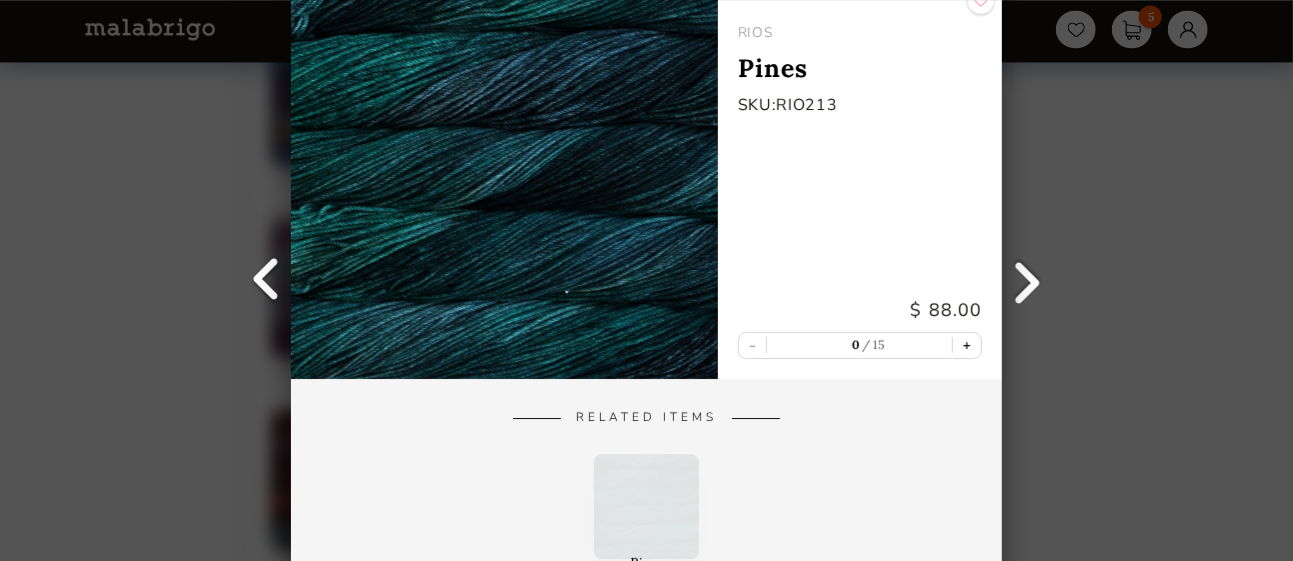 click on "+" at bounding box center [967, 345] 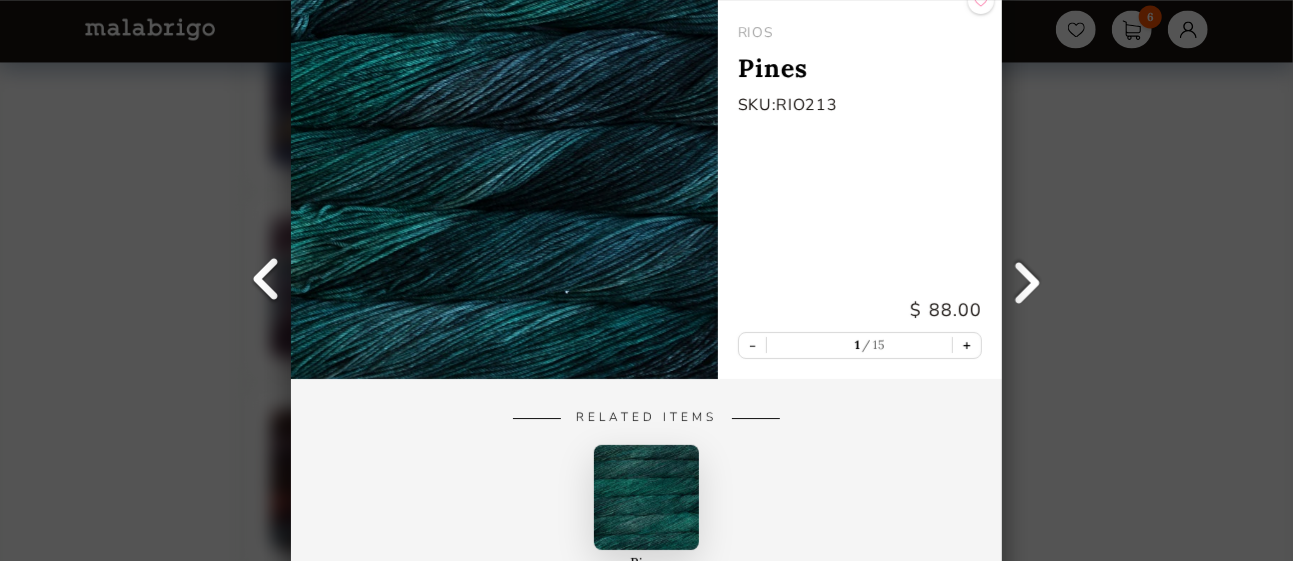 click on "+" at bounding box center (967, 345) 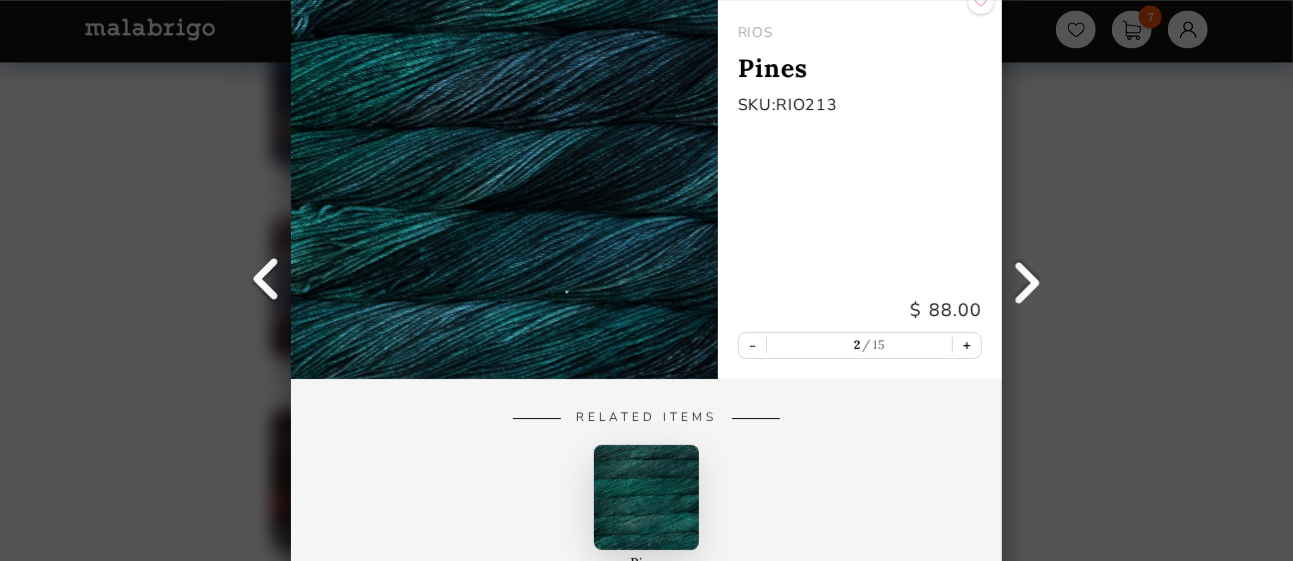 click on "+" at bounding box center (967, 345) 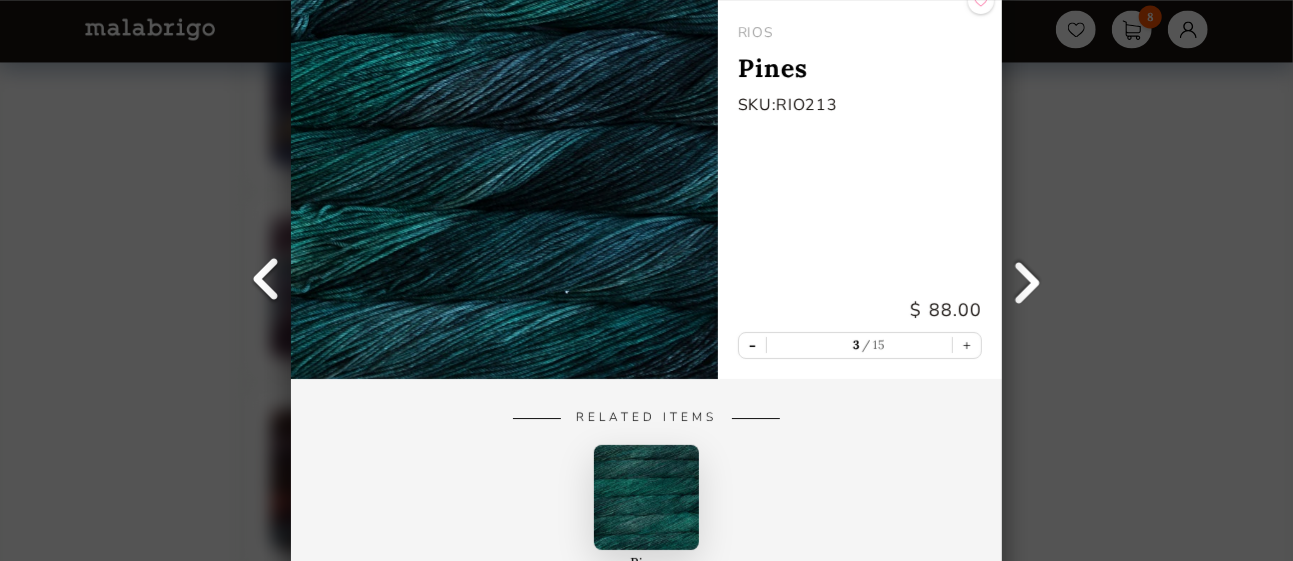 click on "-" at bounding box center (752, 345) 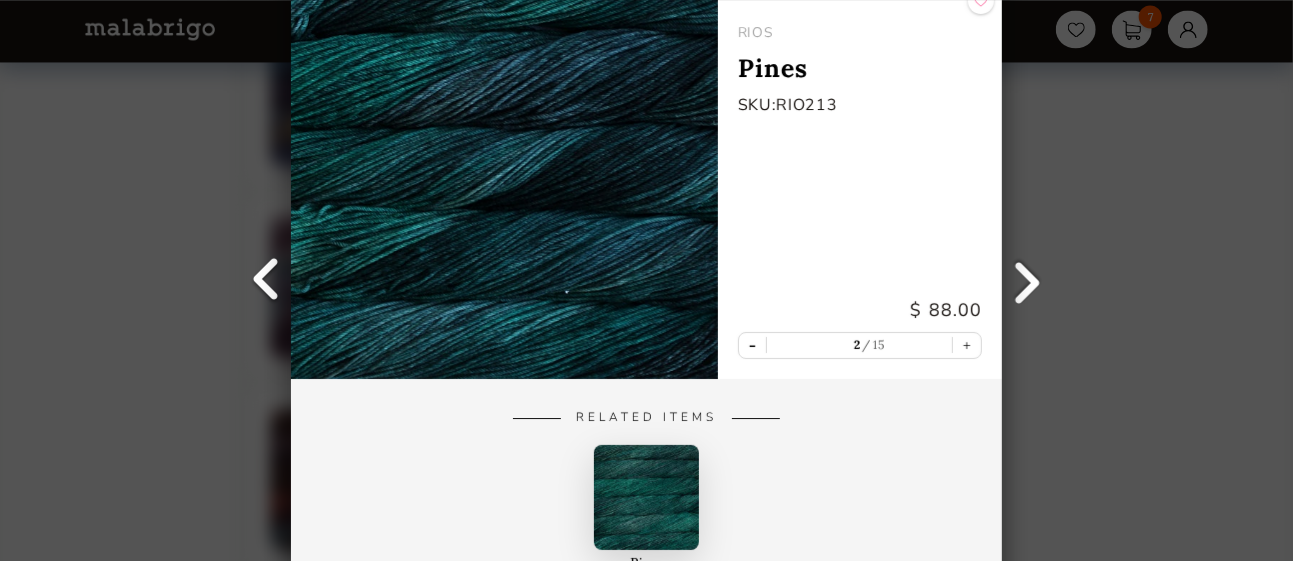 click on "-" at bounding box center [752, 345] 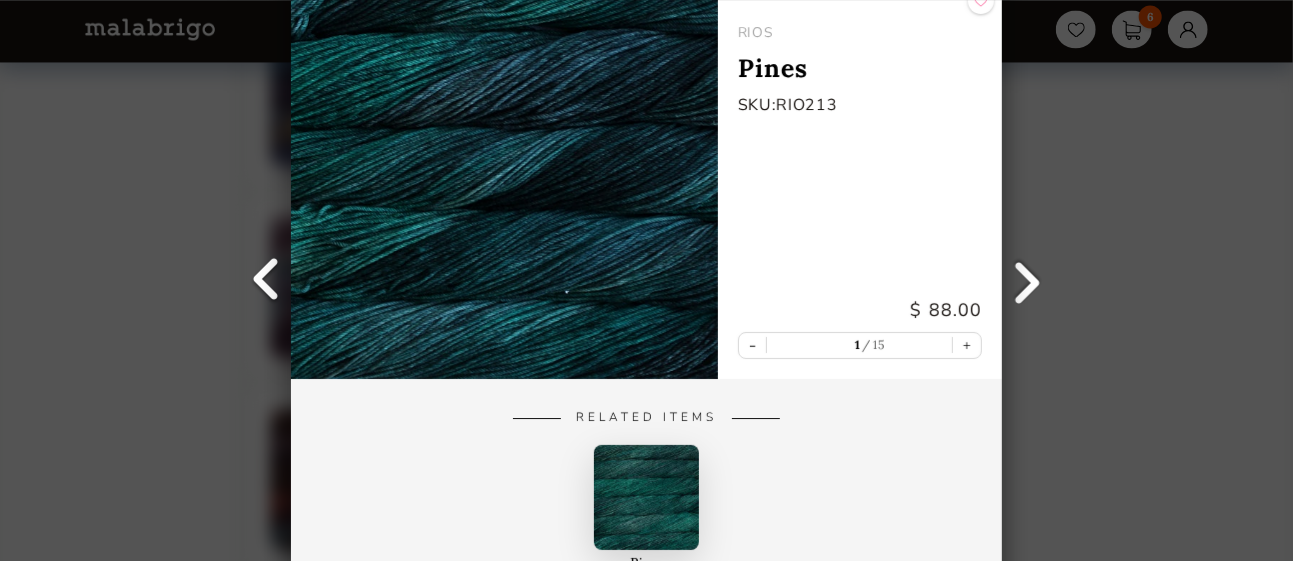 click at bounding box center (1027, 281) 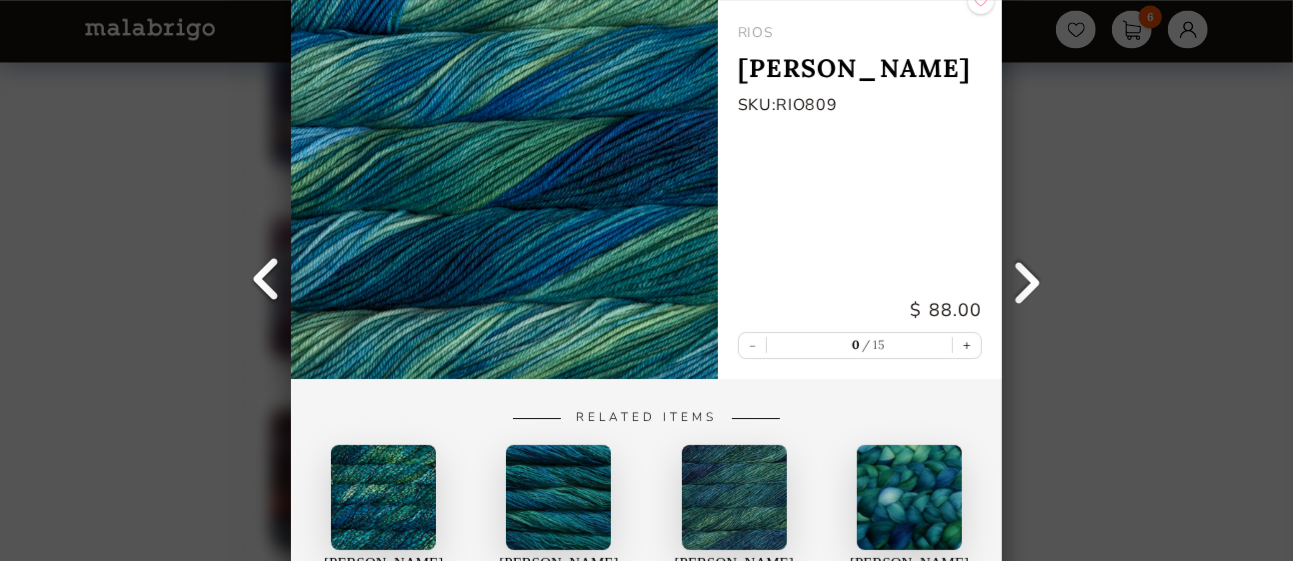 click at bounding box center [1027, 281] 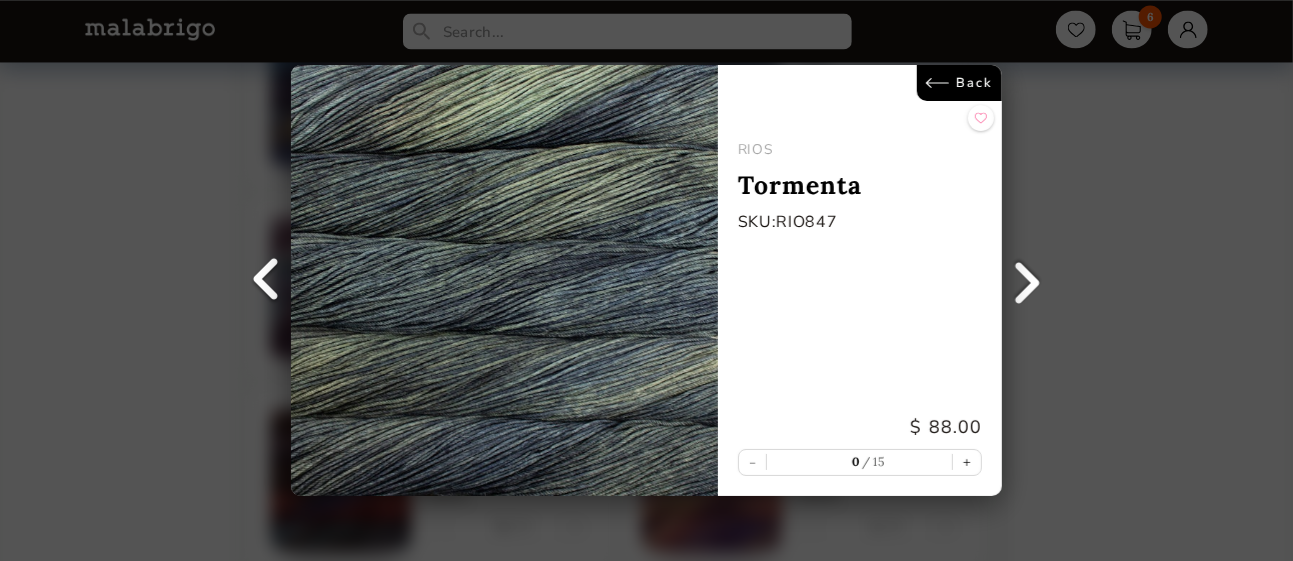 click at bounding box center (266, 281) 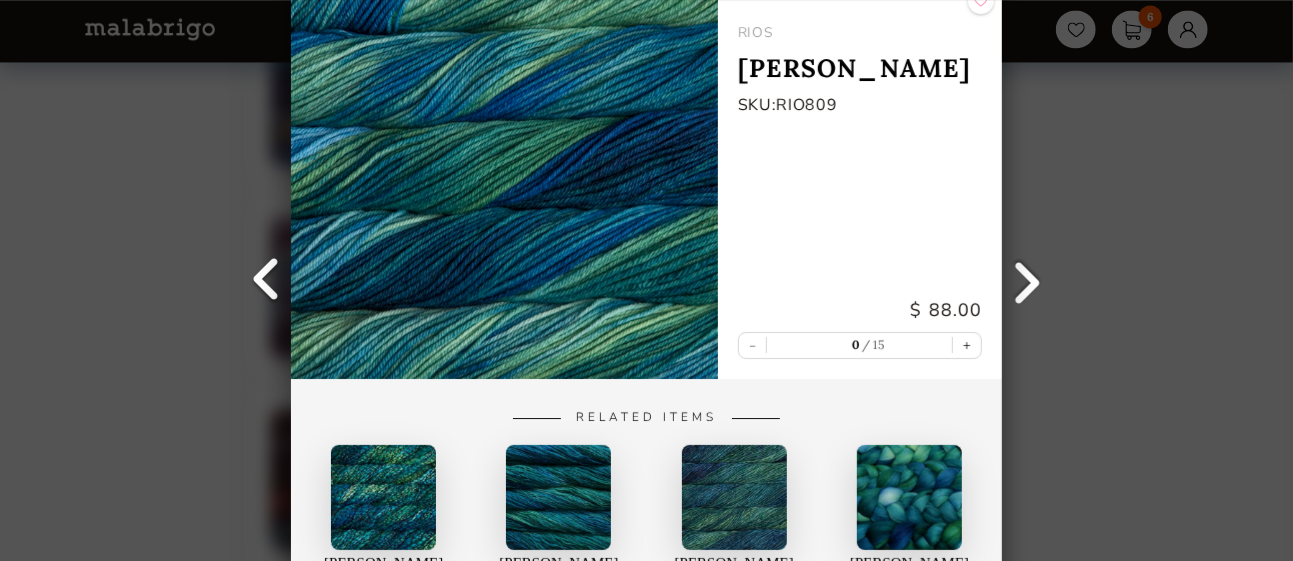 click at bounding box center [266, 281] 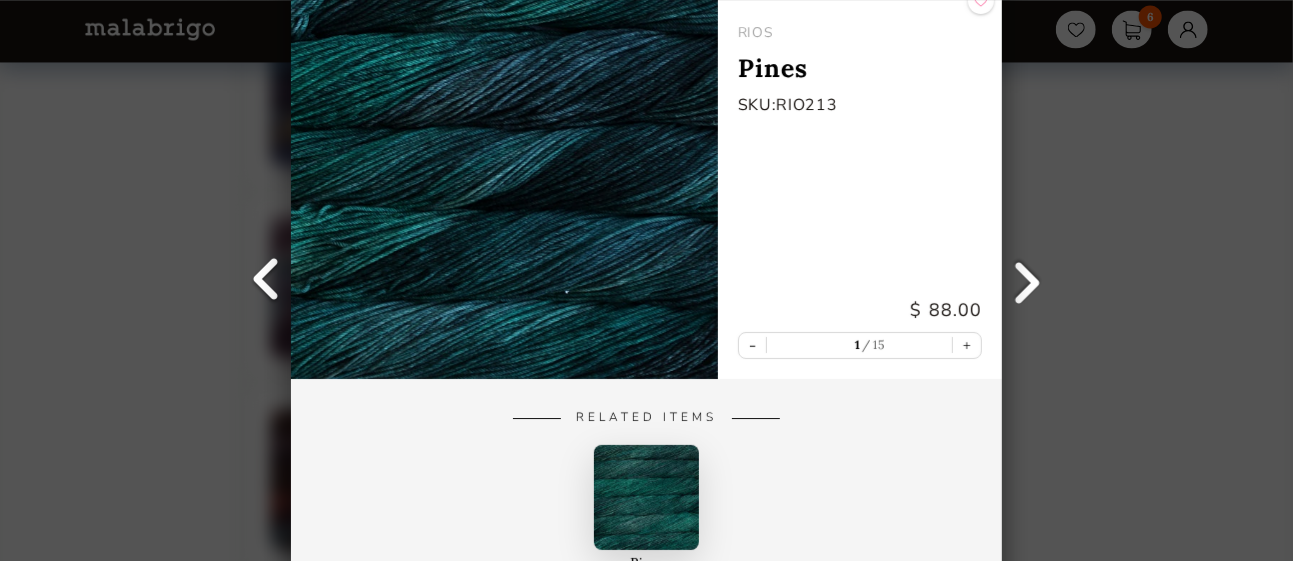 click at bounding box center (266, 281) 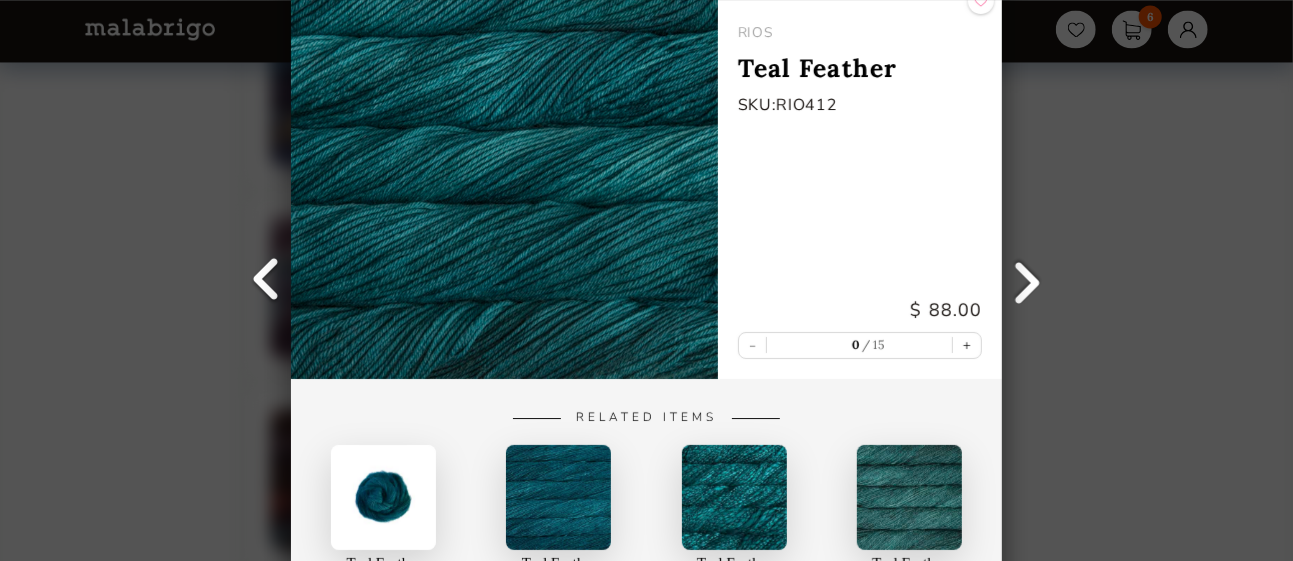 click at bounding box center (266, 281) 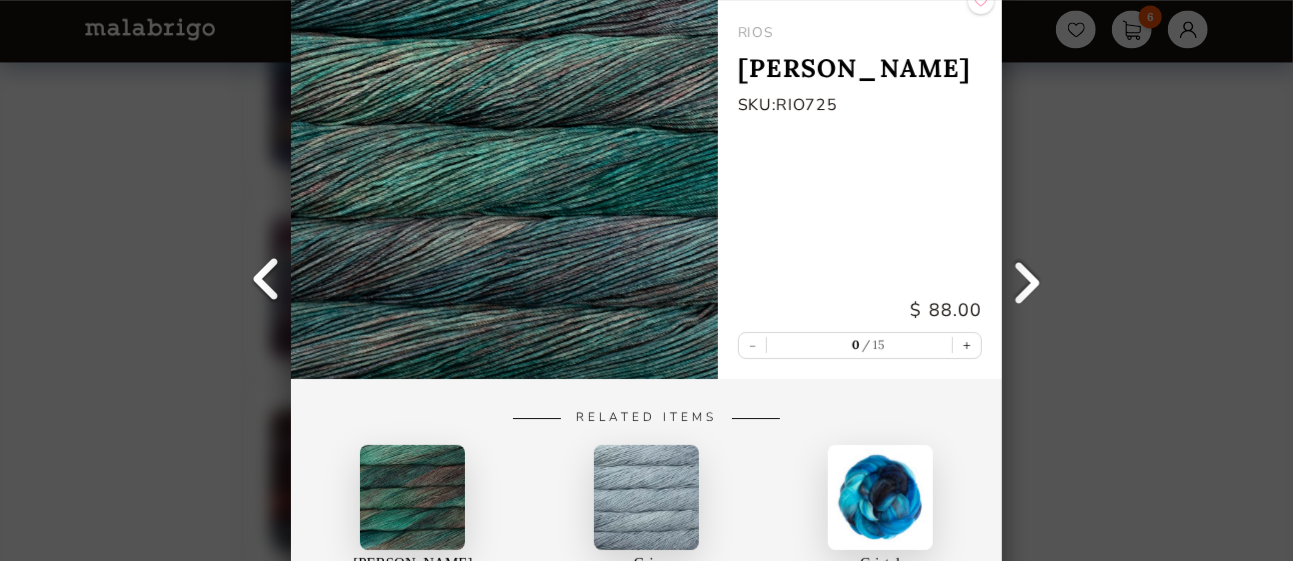 click at bounding box center [266, 281] 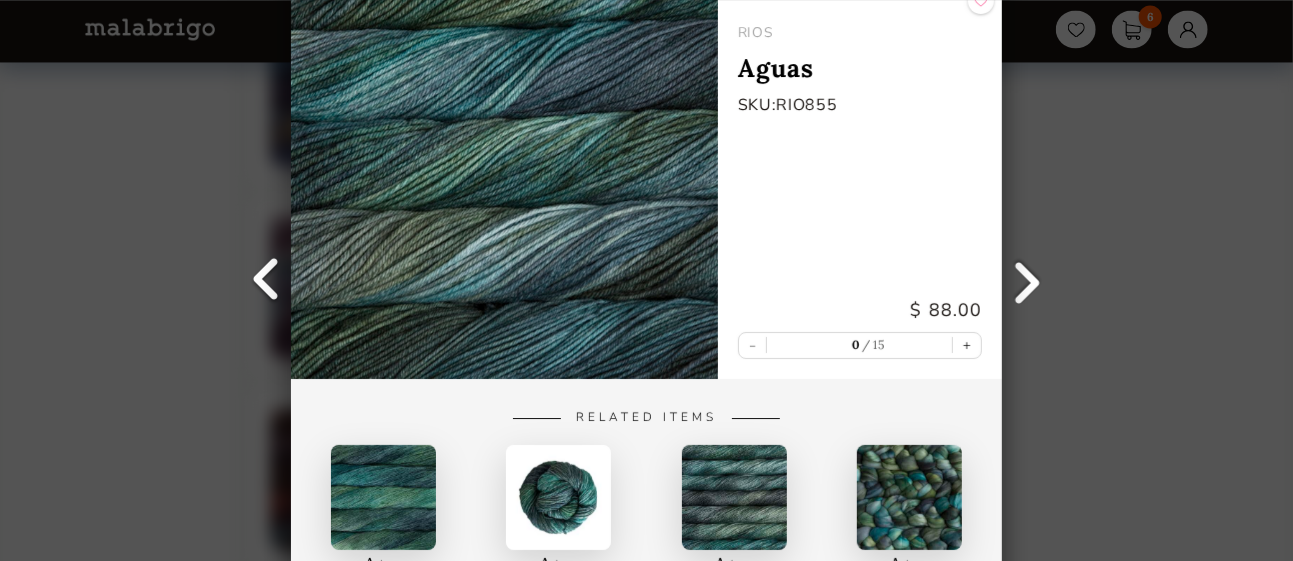 click at bounding box center (266, 281) 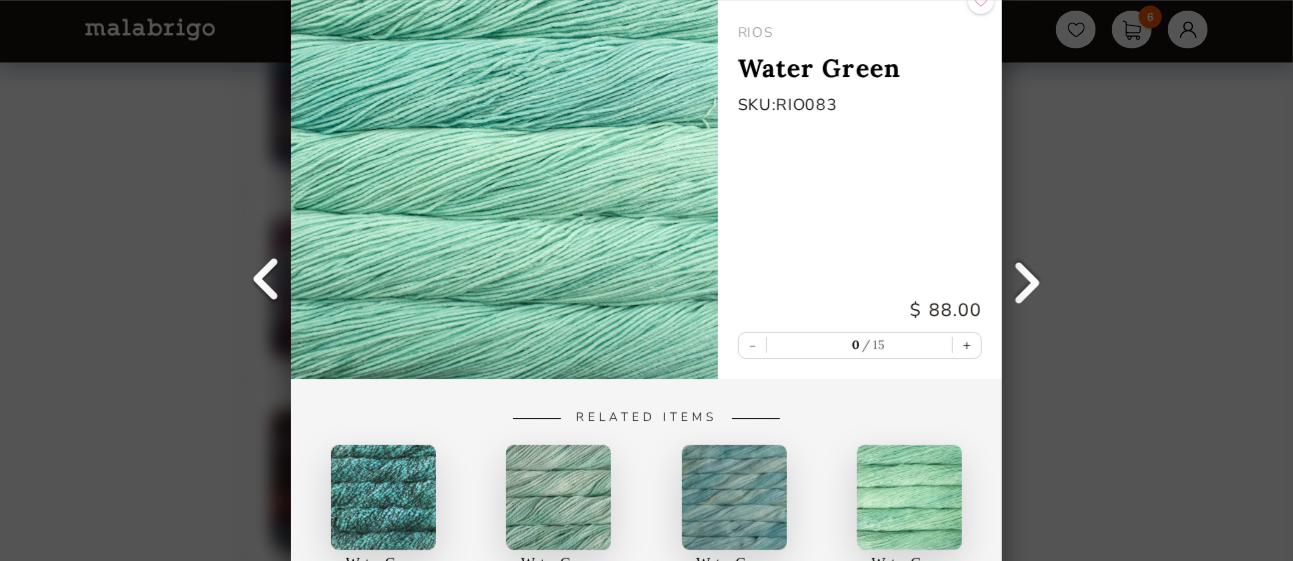 click at bounding box center (266, 281) 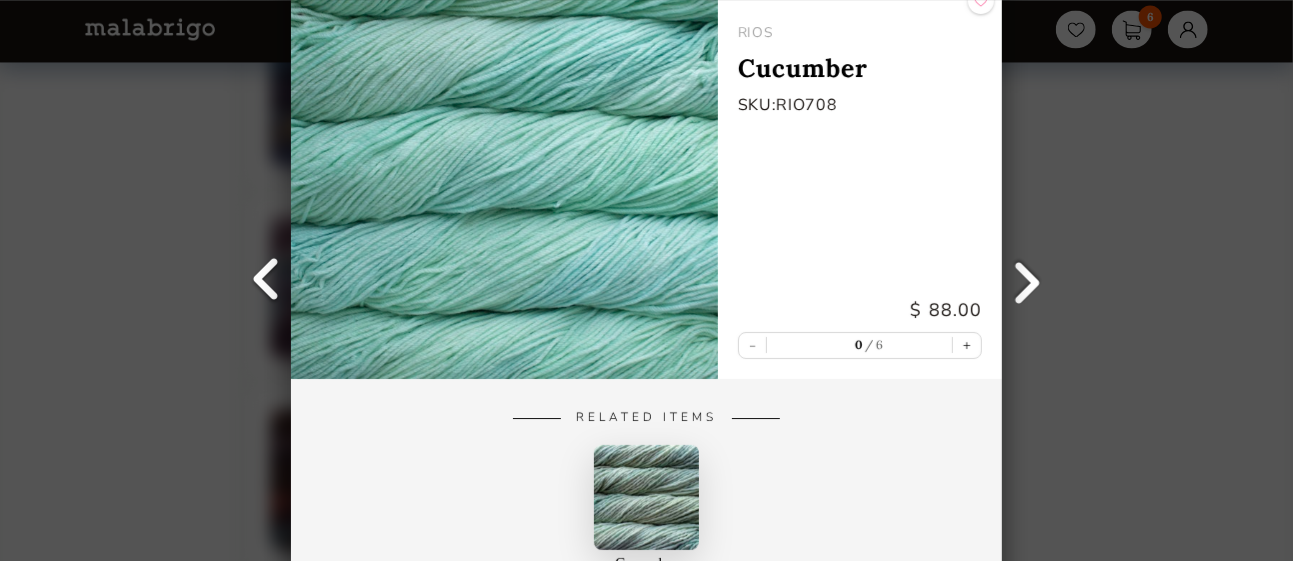 click at bounding box center (266, 281) 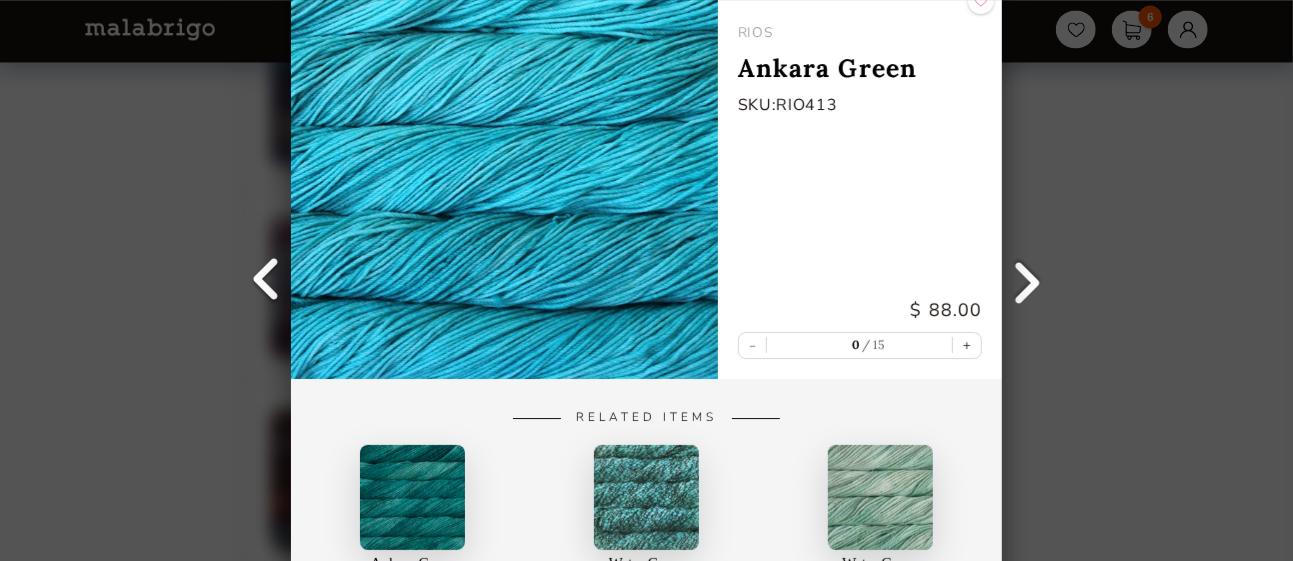 click at bounding box center (266, 281) 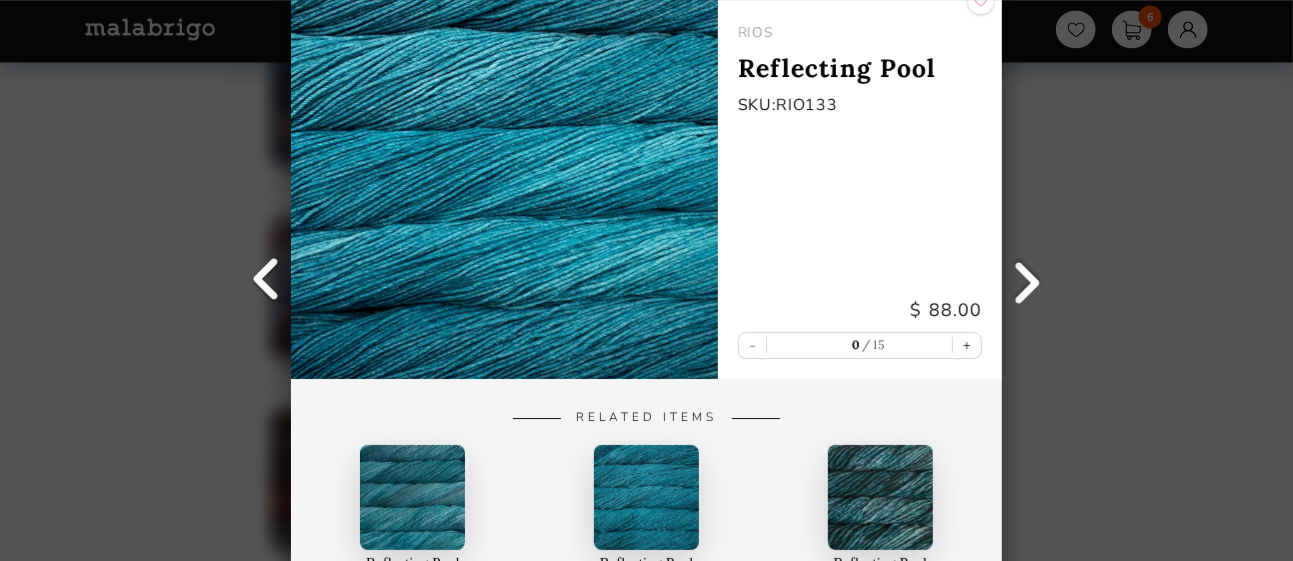 click at bounding box center [266, 281] 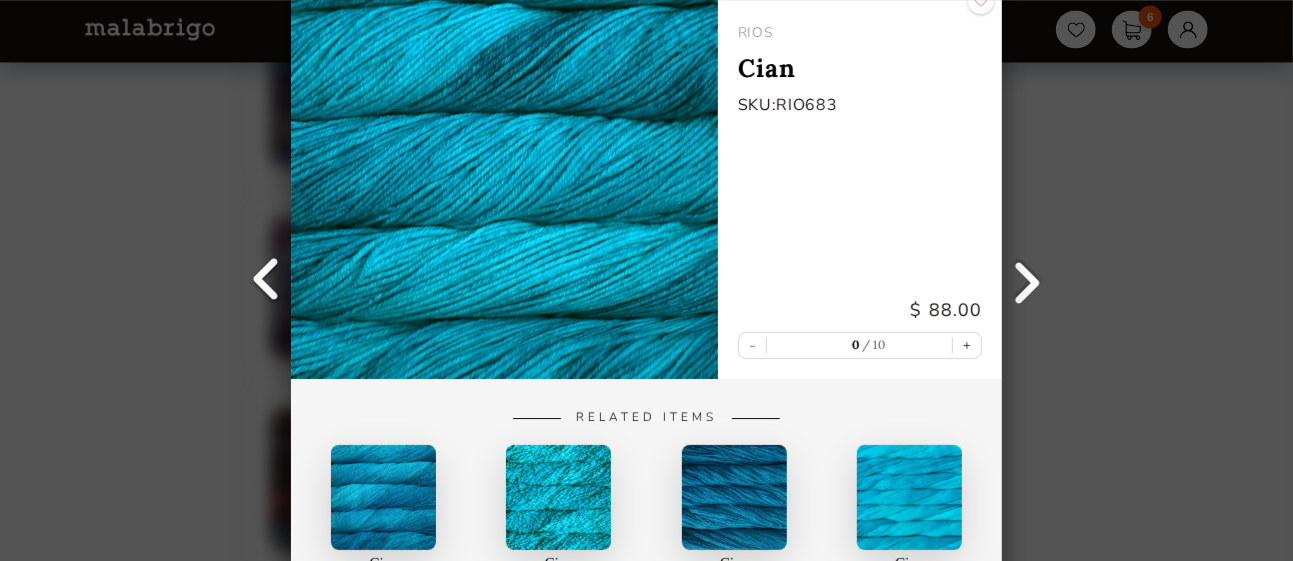 click at bounding box center (266, 281) 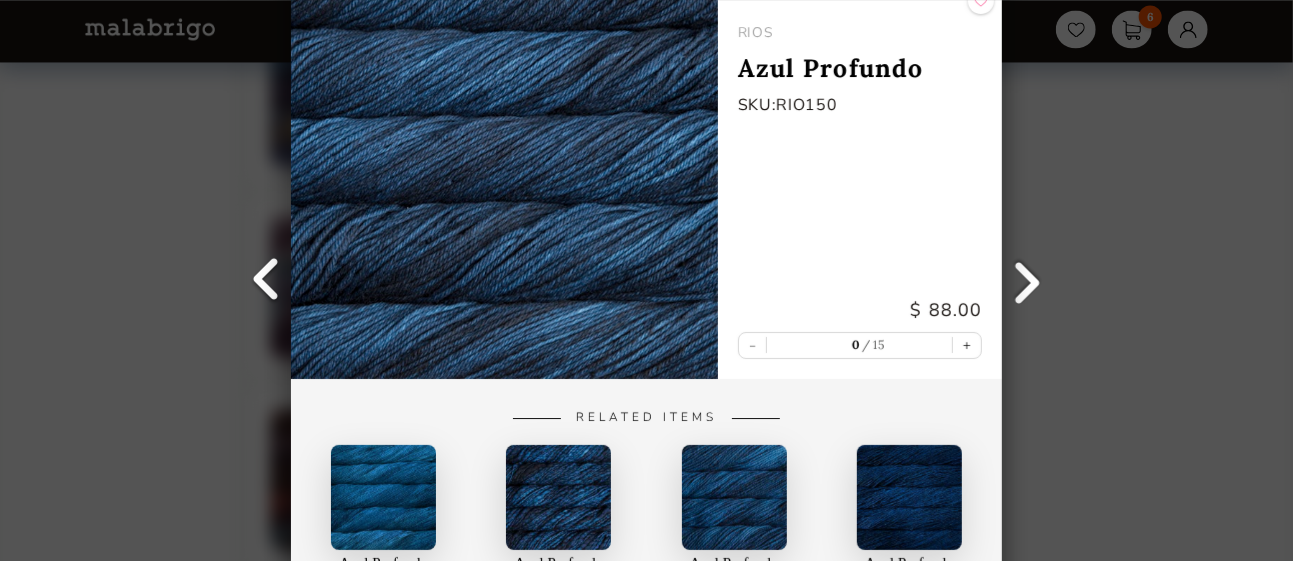 click at bounding box center (266, 281) 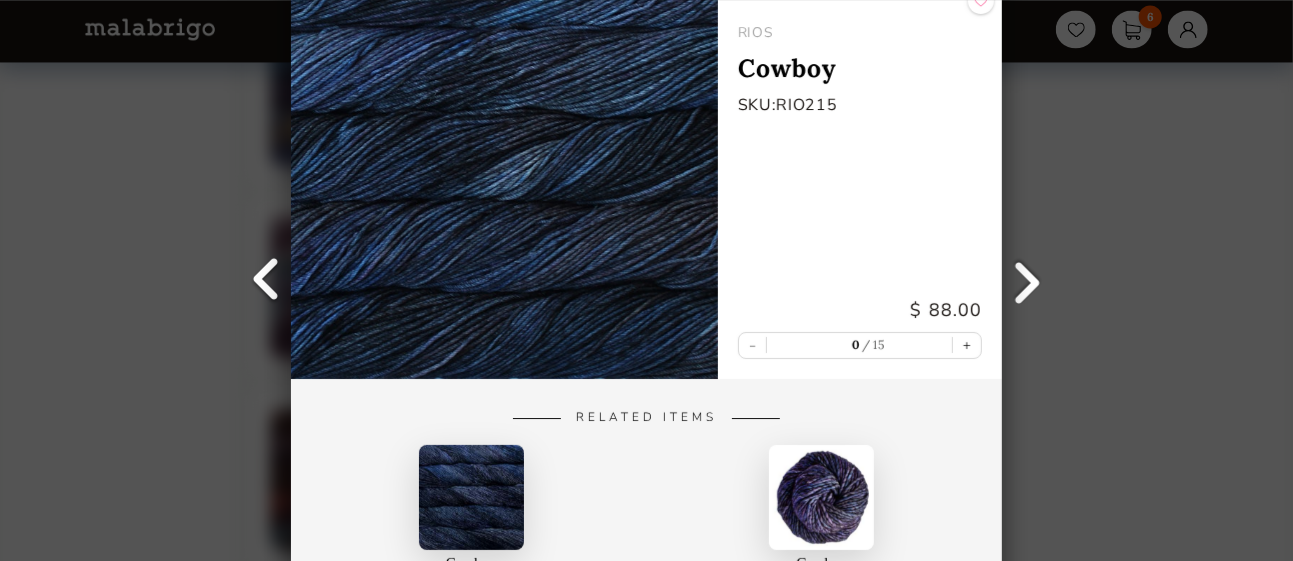 click at bounding box center (266, 281) 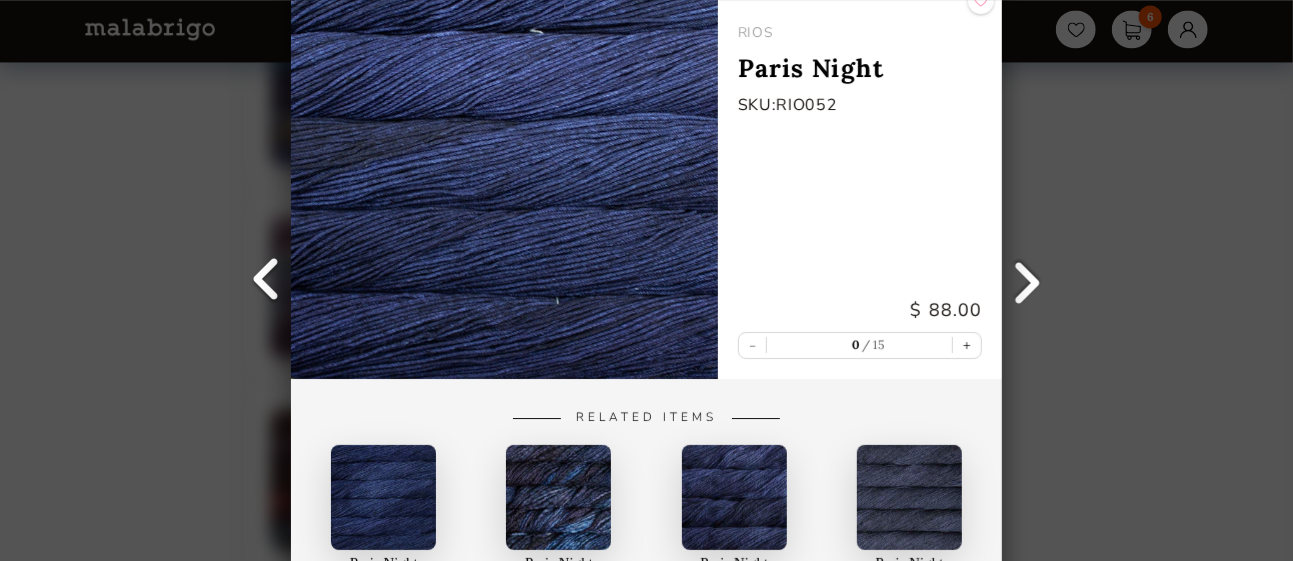 click at bounding box center [266, 281] 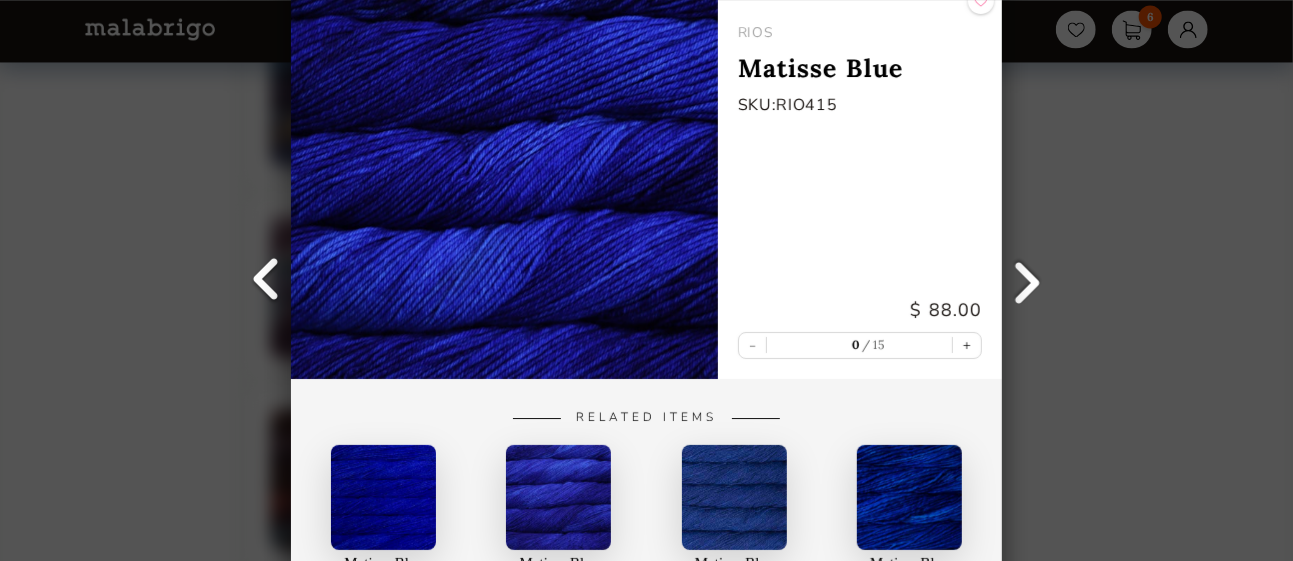 click at bounding box center [266, 281] 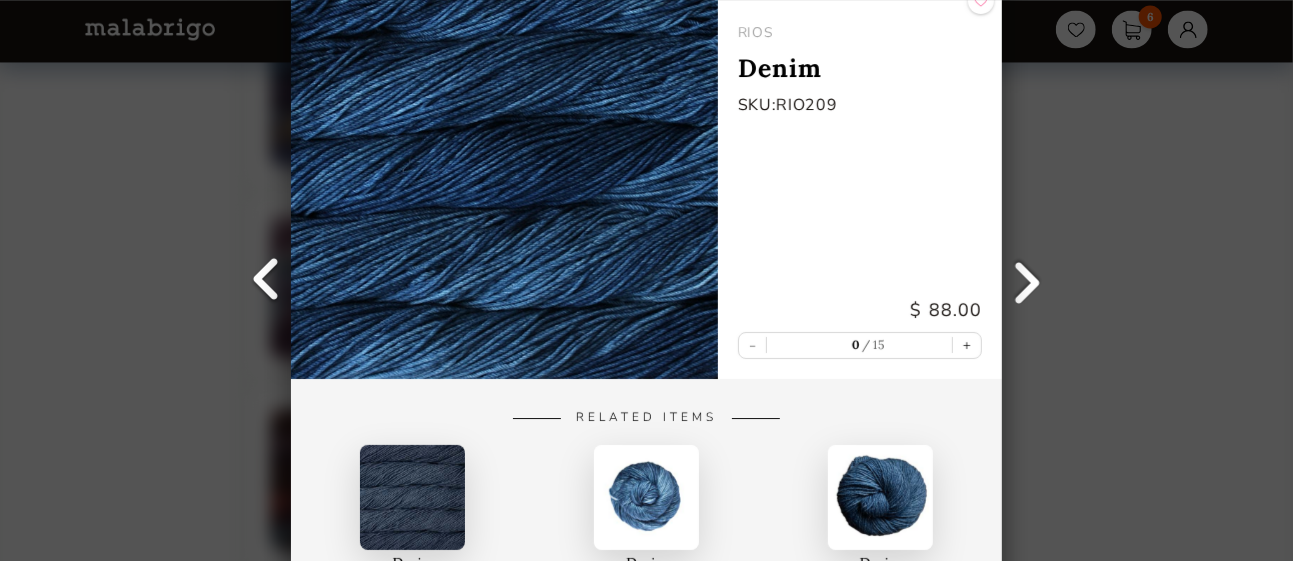 click at bounding box center (266, 281) 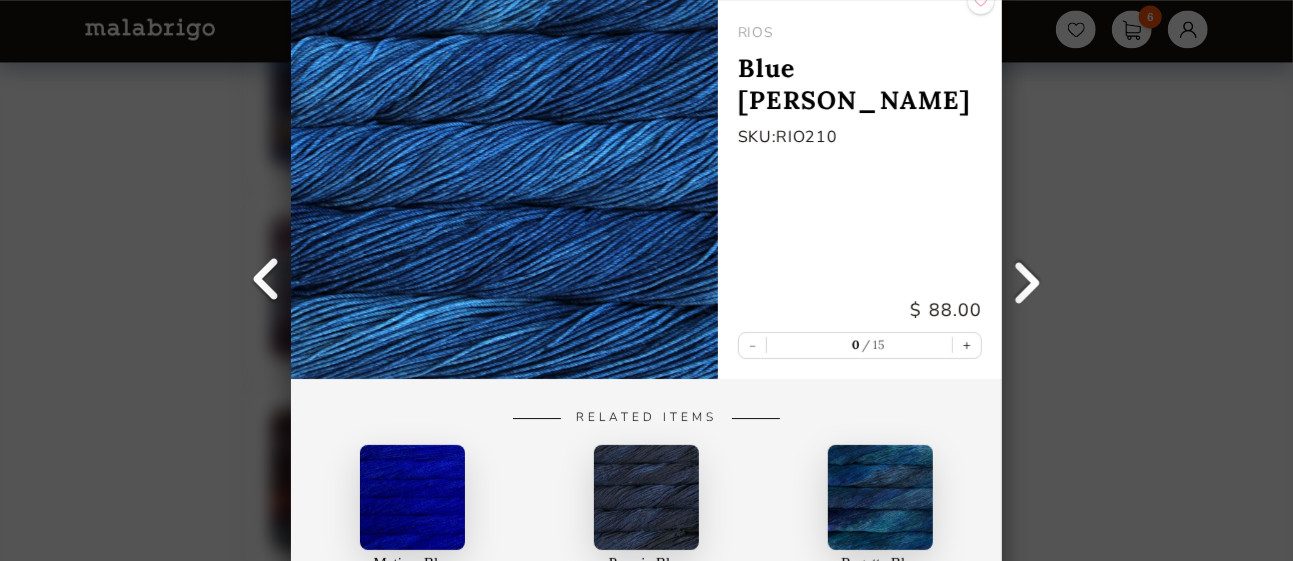 click at bounding box center [266, 281] 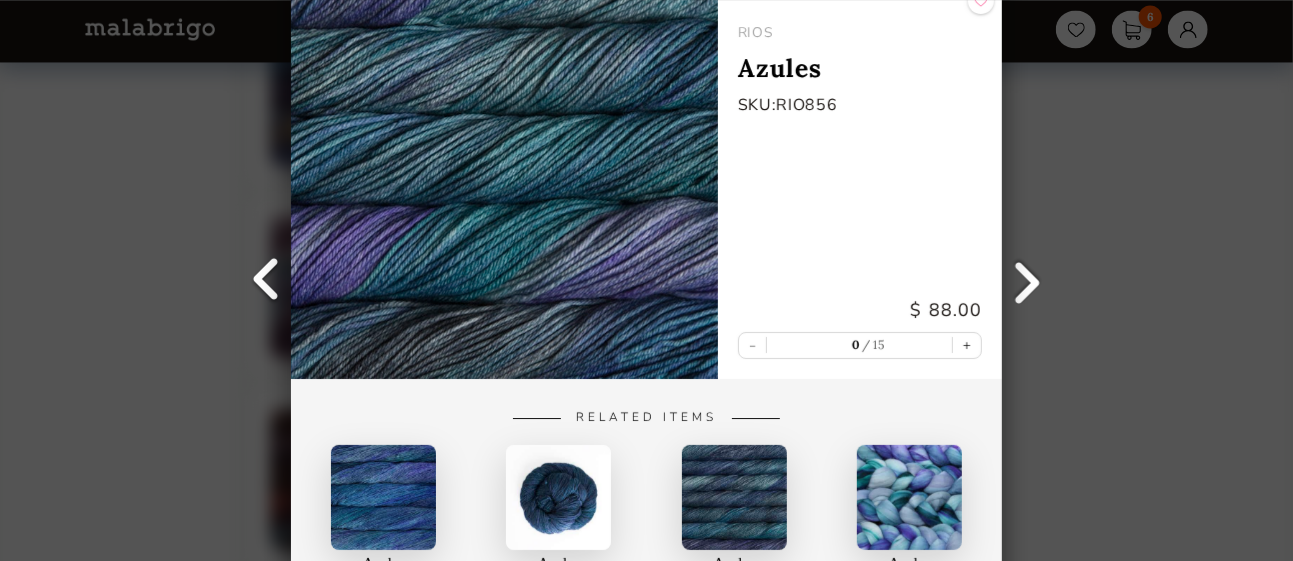 click at bounding box center [266, 281] 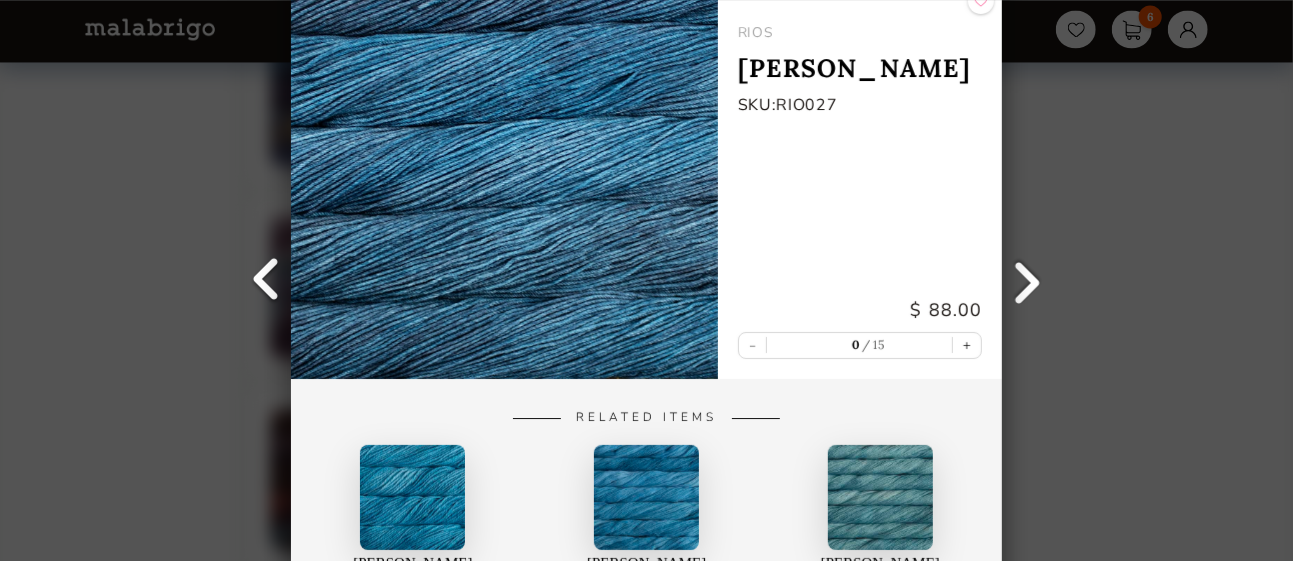 click at bounding box center (266, 281) 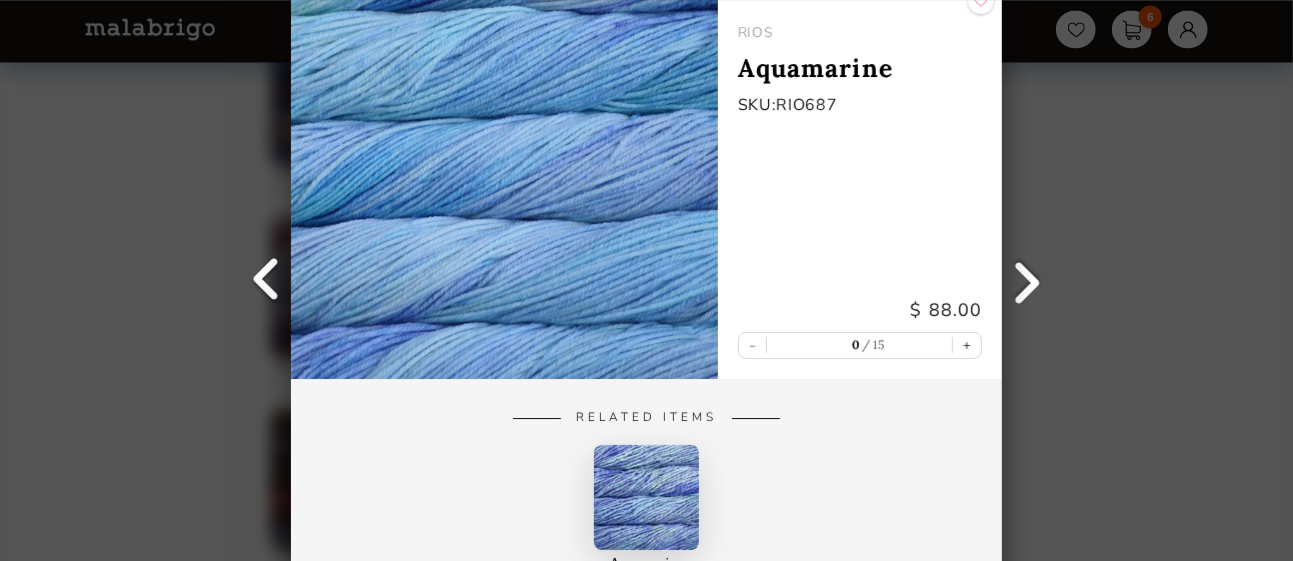 click at bounding box center [266, 281] 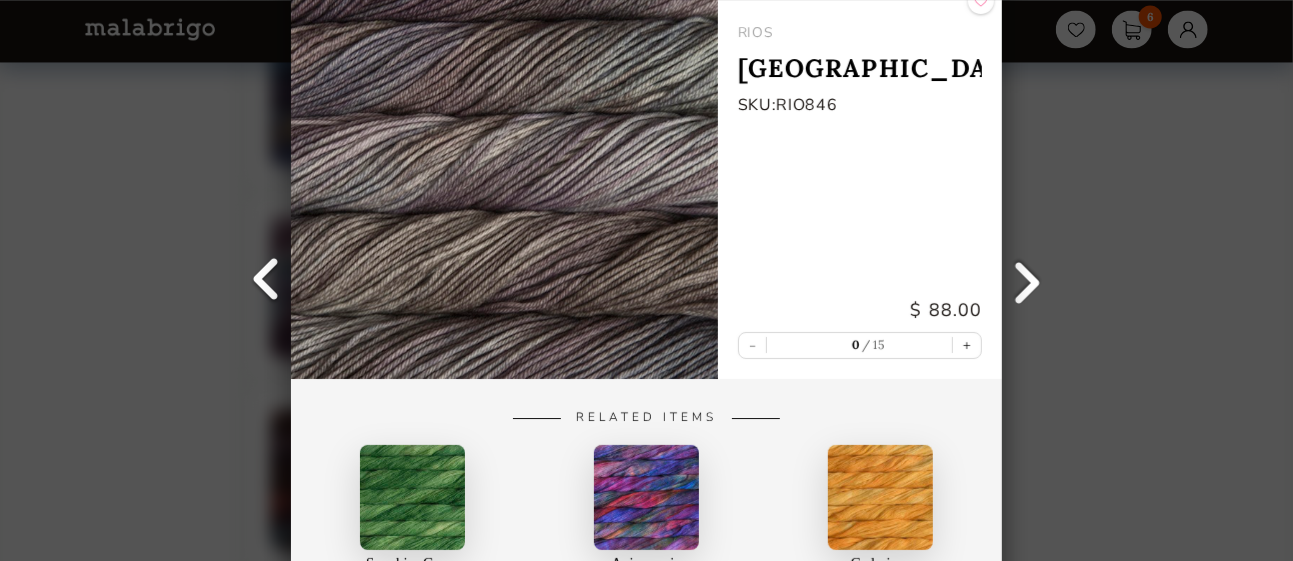 click at bounding box center [266, 281] 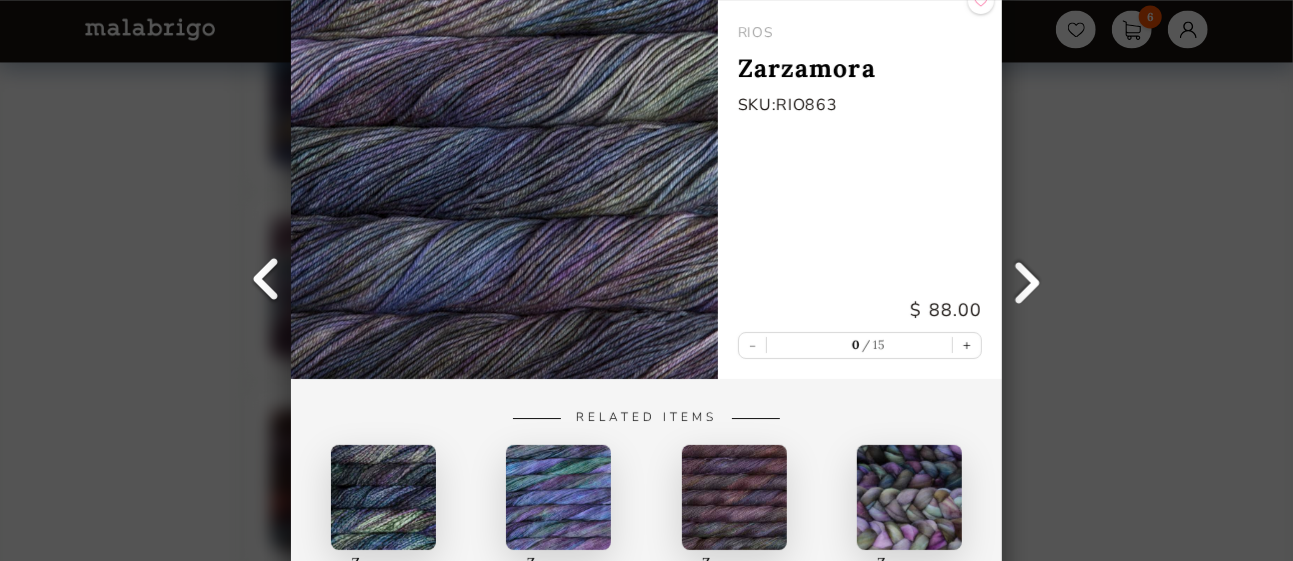click at bounding box center [266, 281] 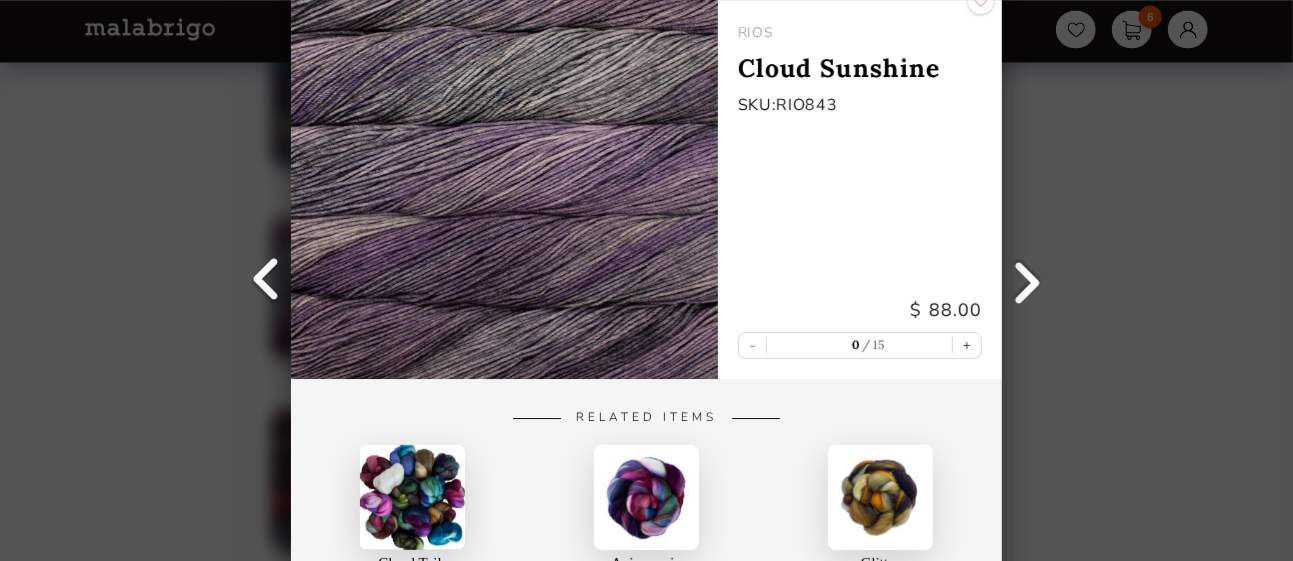 click at bounding box center [266, 281] 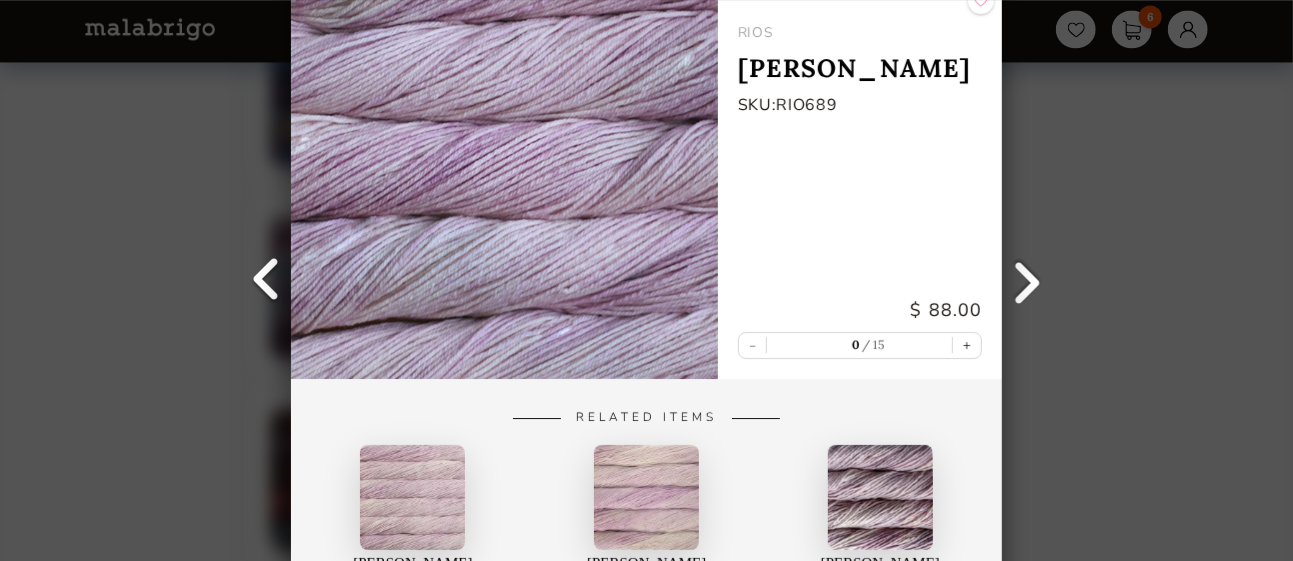 click at bounding box center (266, 281) 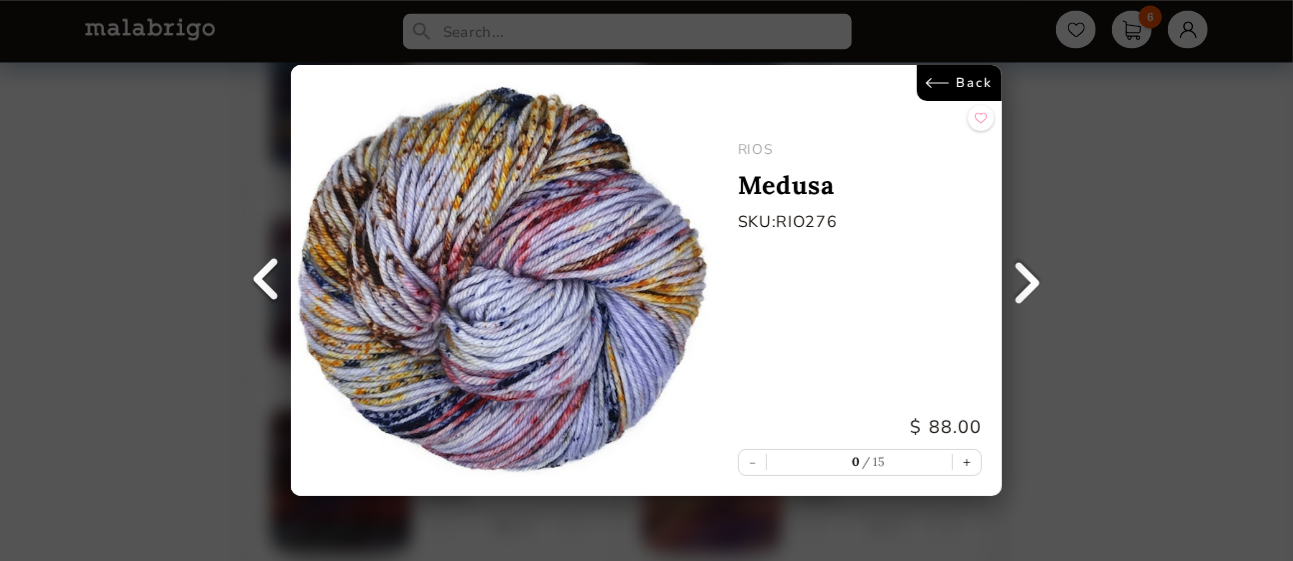 click at bounding box center (266, 281) 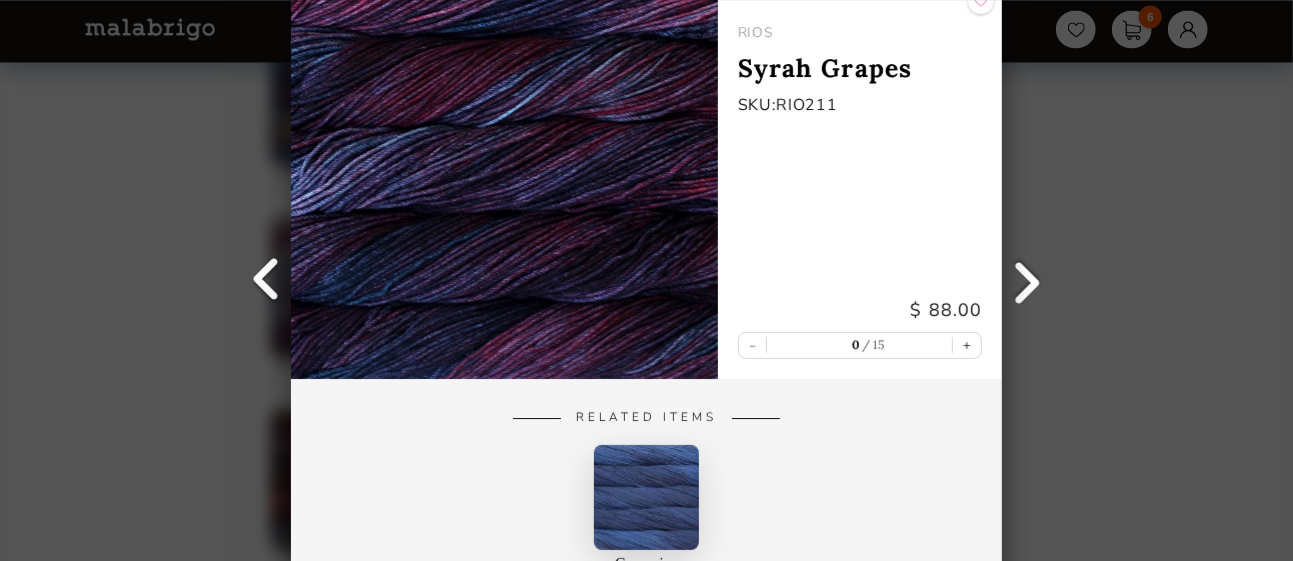 click at bounding box center (266, 281) 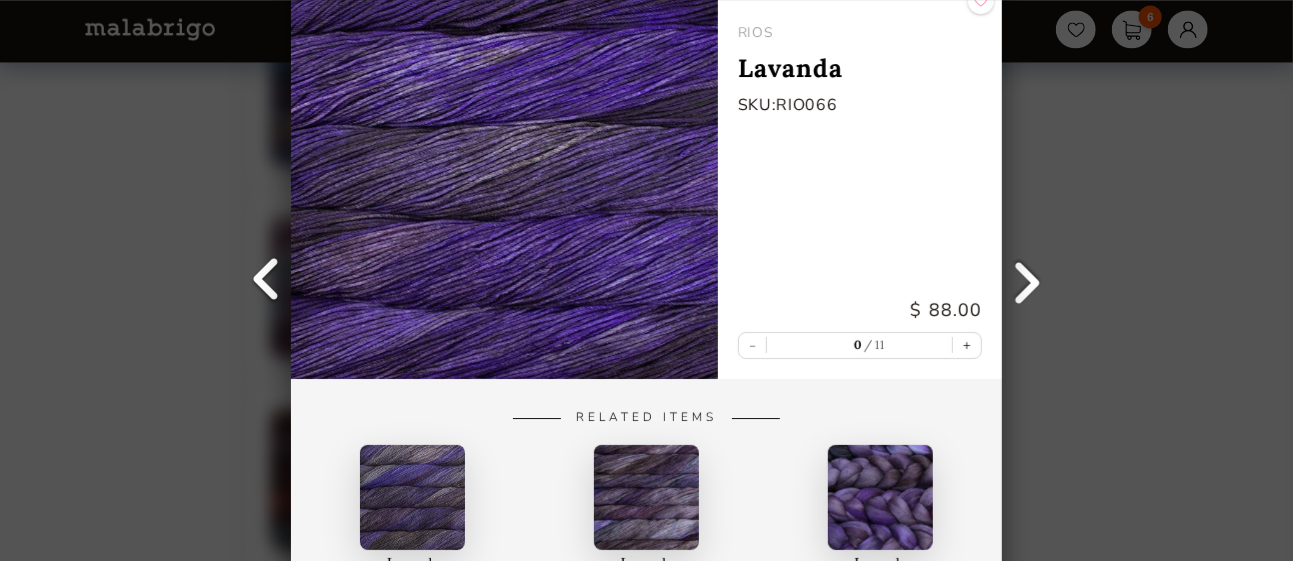 click at bounding box center [266, 281] 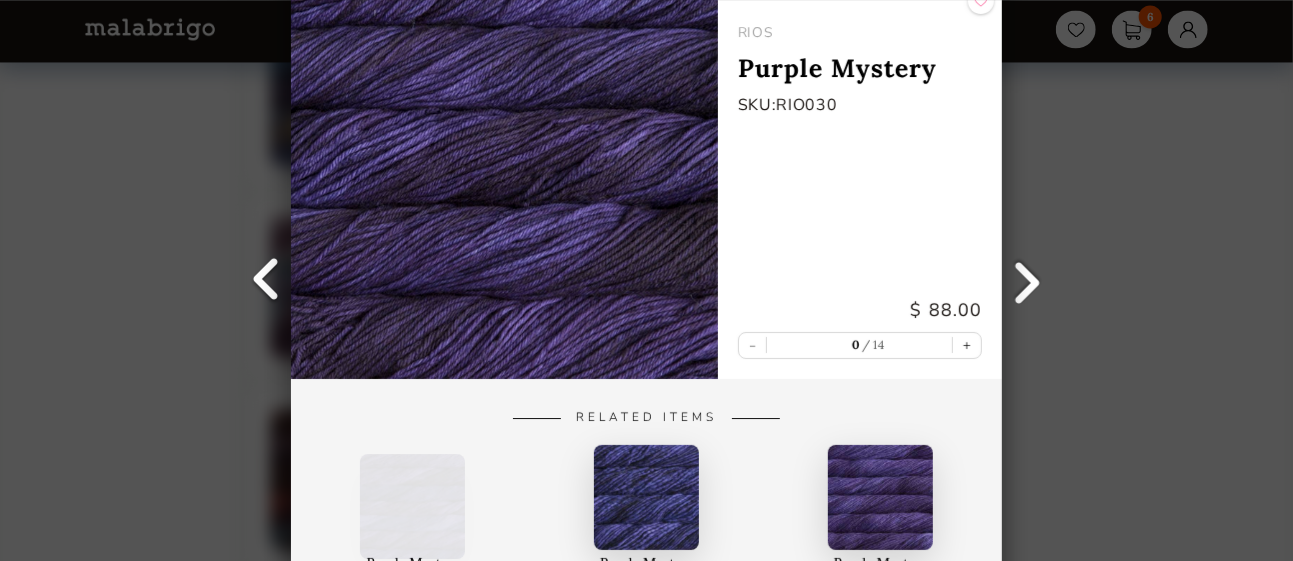 click at bounding box center [266, 281] 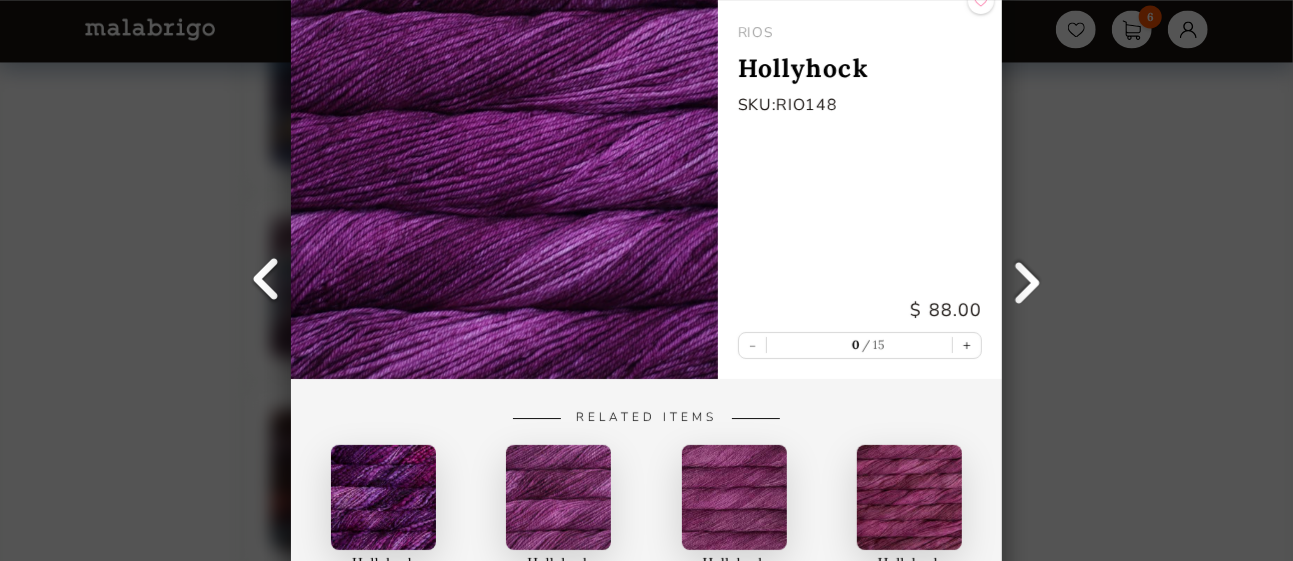 click at bounding box center (266, 281) 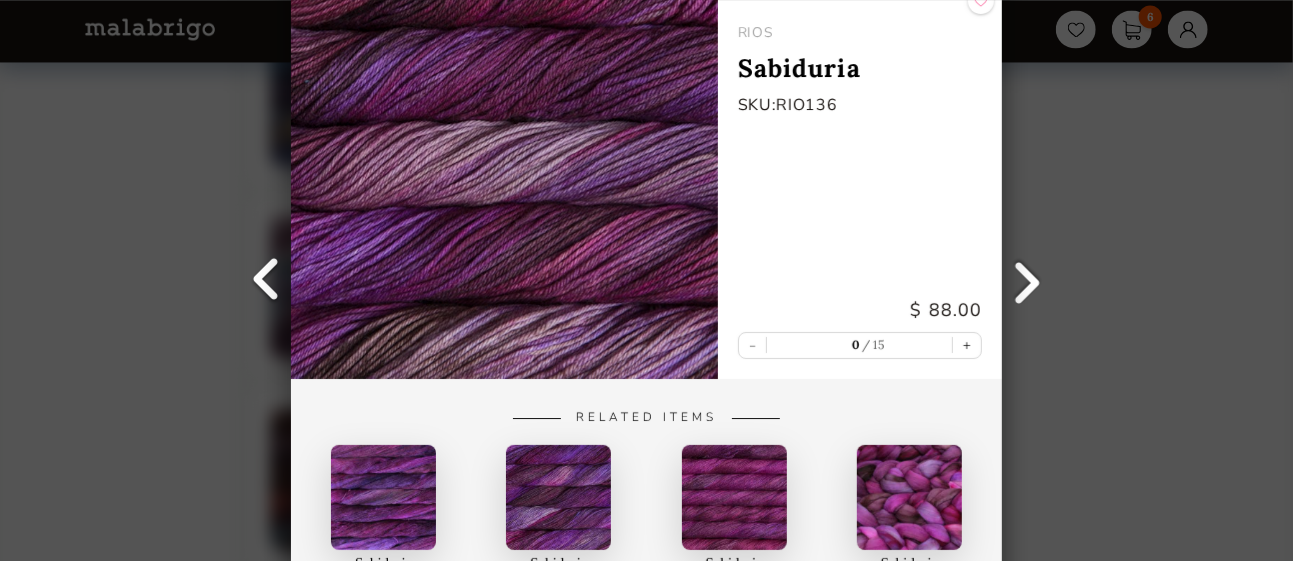 click at bounding box center (266, 281) 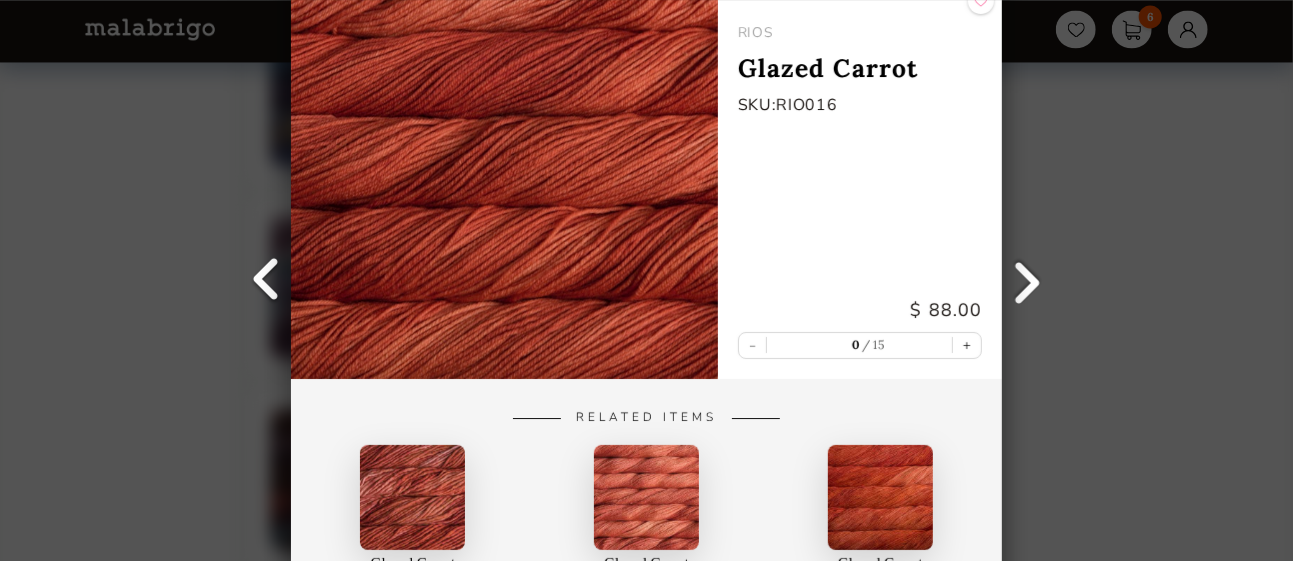 click at bounding box center (266, 281) 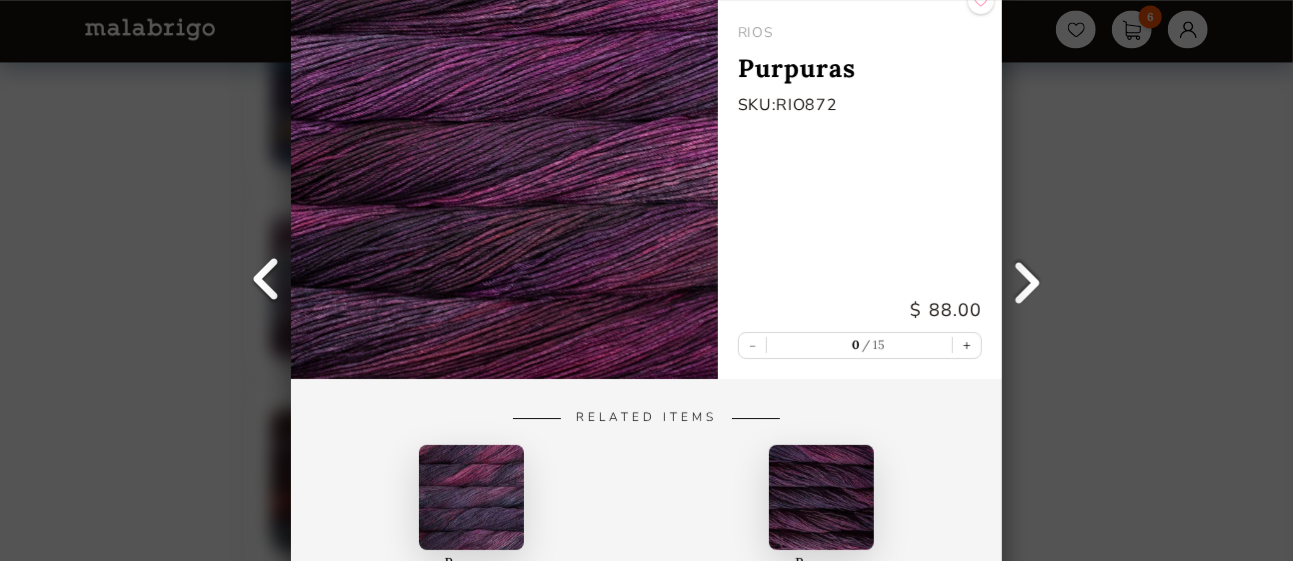click at bounding box center (266, 281) 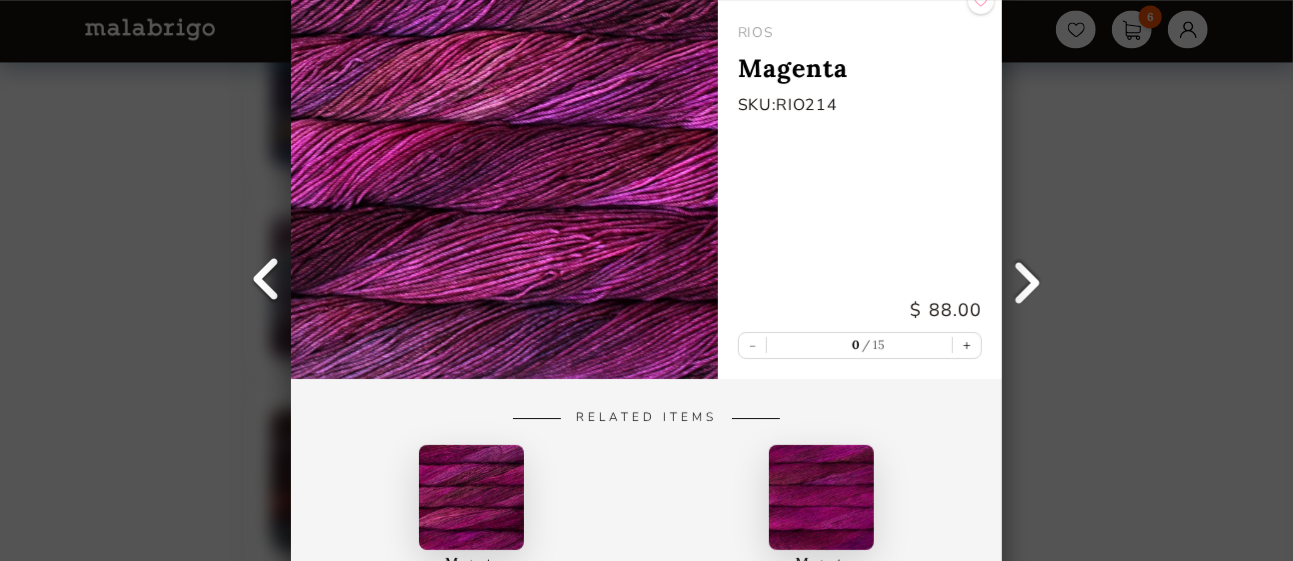 click at bounding box center (266, 281) 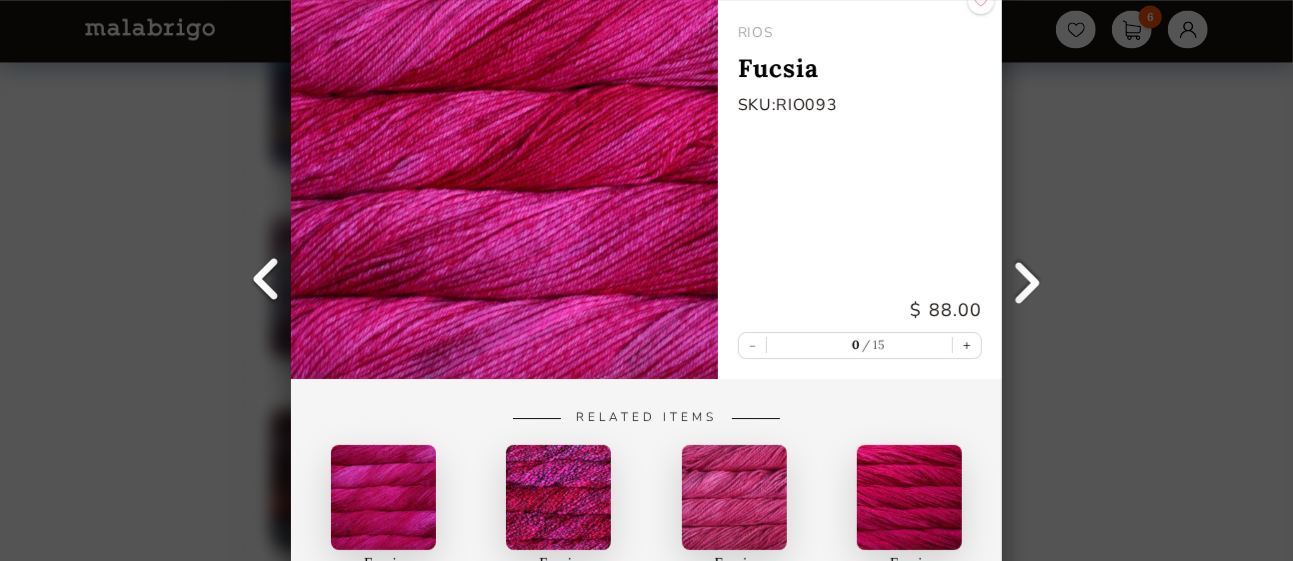 click at bounding box center [266, 281] 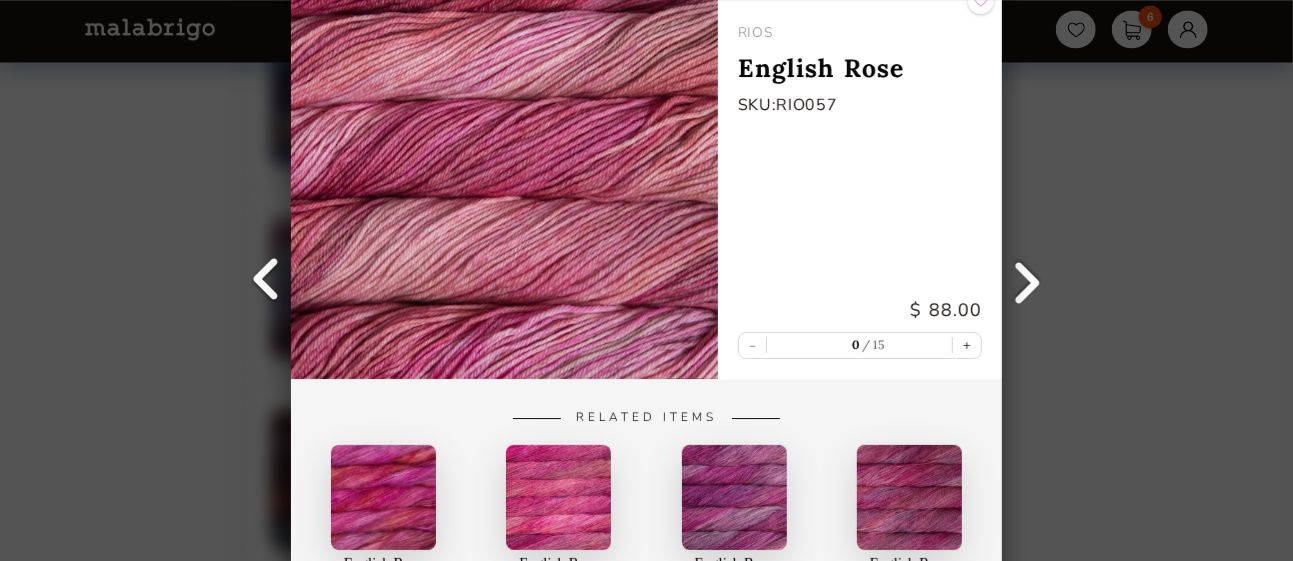 click at bounding box center [266, 281] 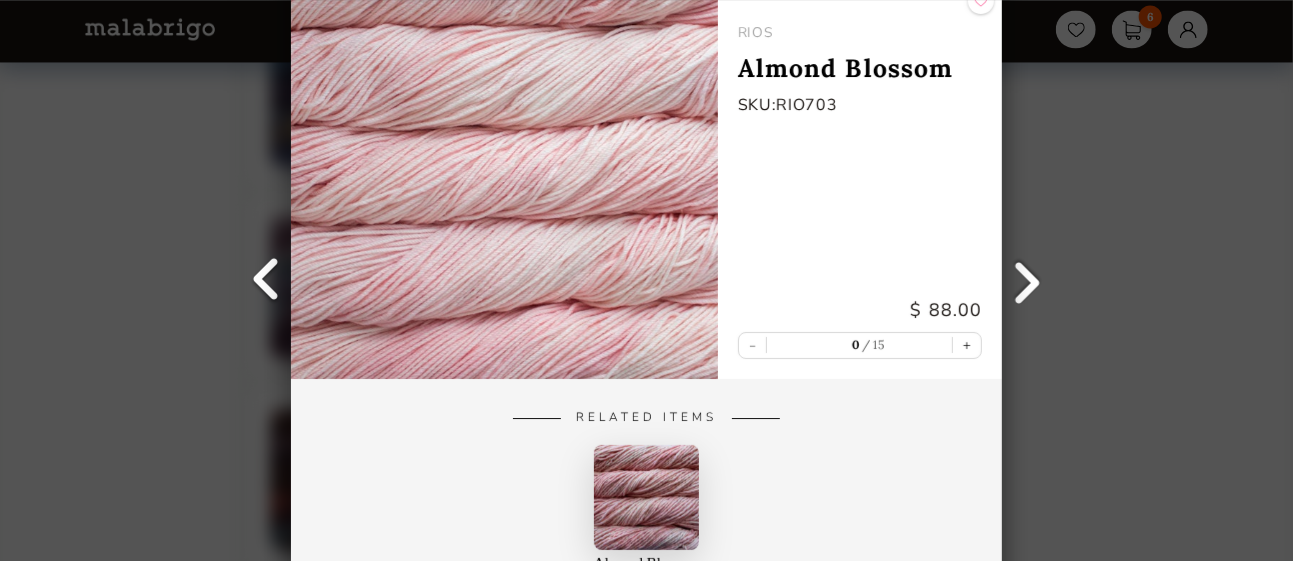 click at bounding box center [266, 281] 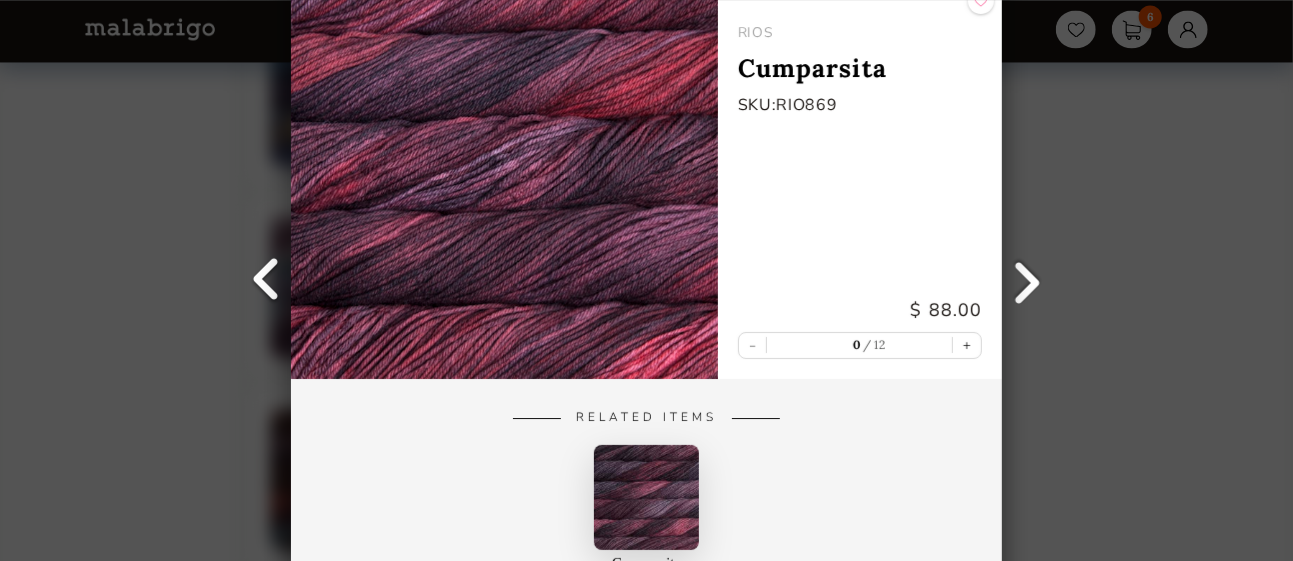 click at bounding box center [266, 281] 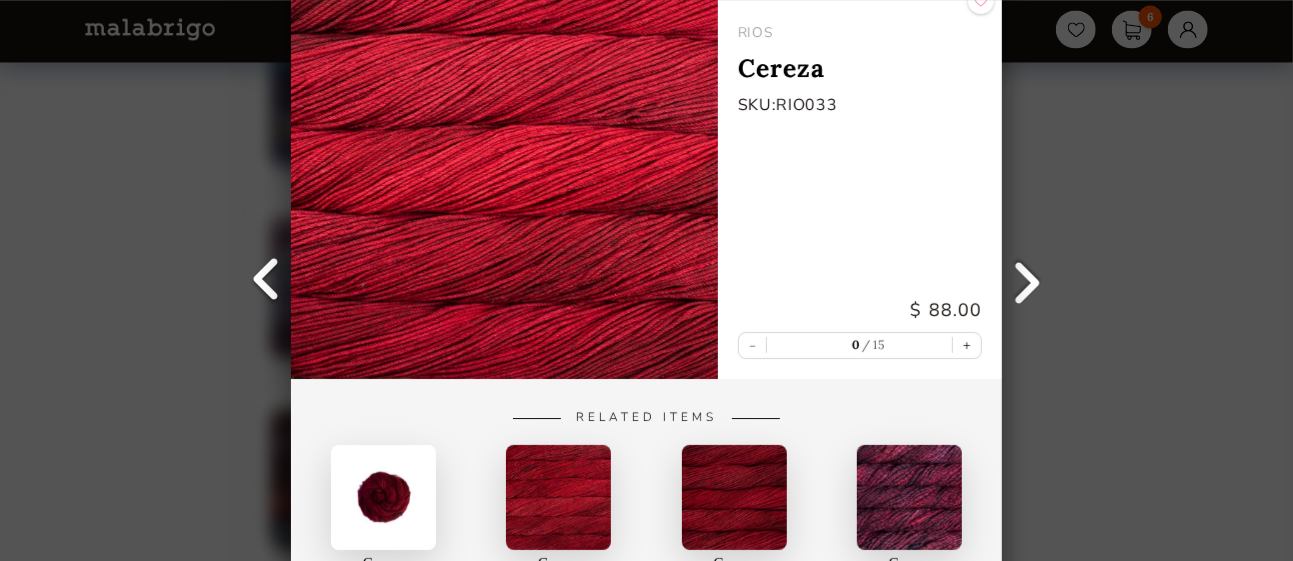 click at bounding box center [266, 281] 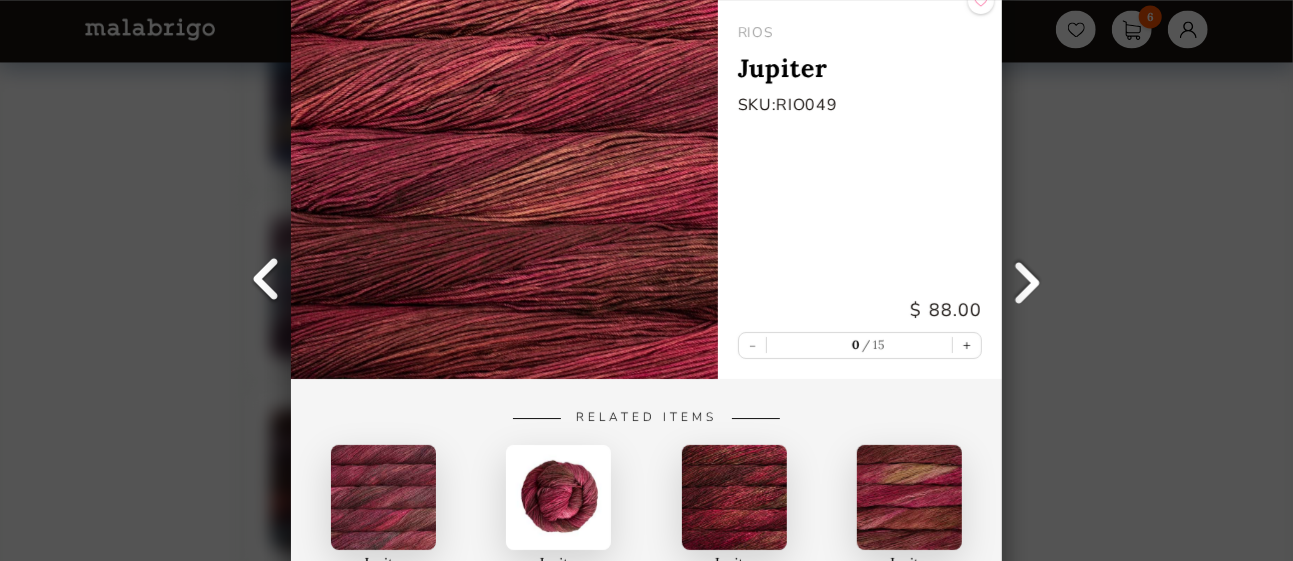click at bounding box center [266, 281] 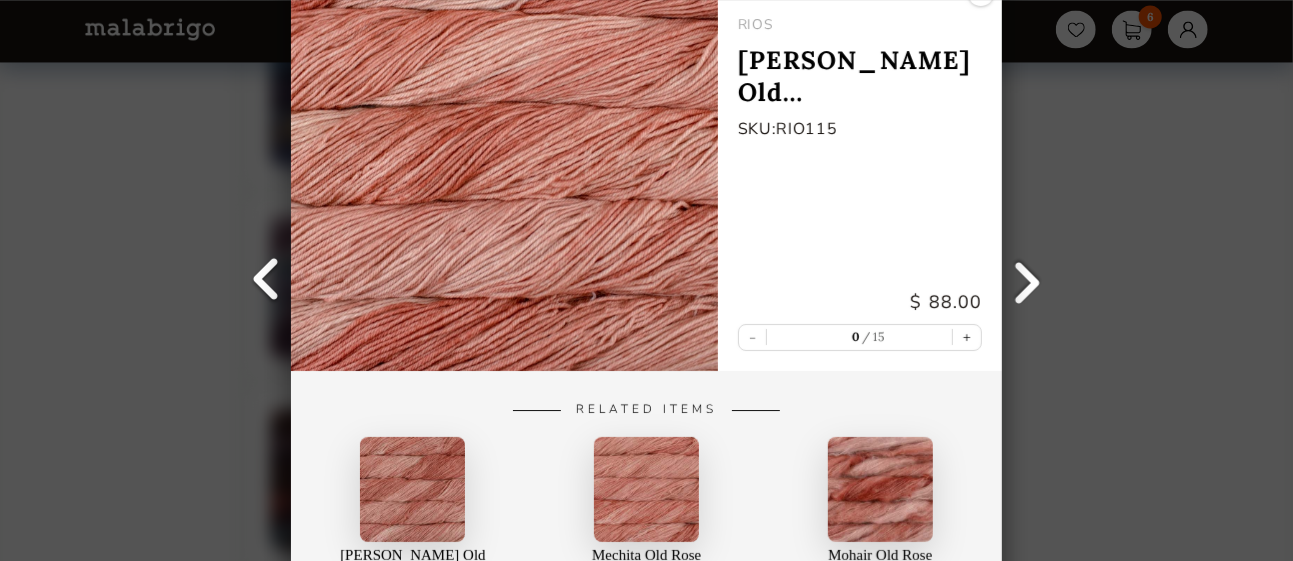 click at bounding box center (266, 281) 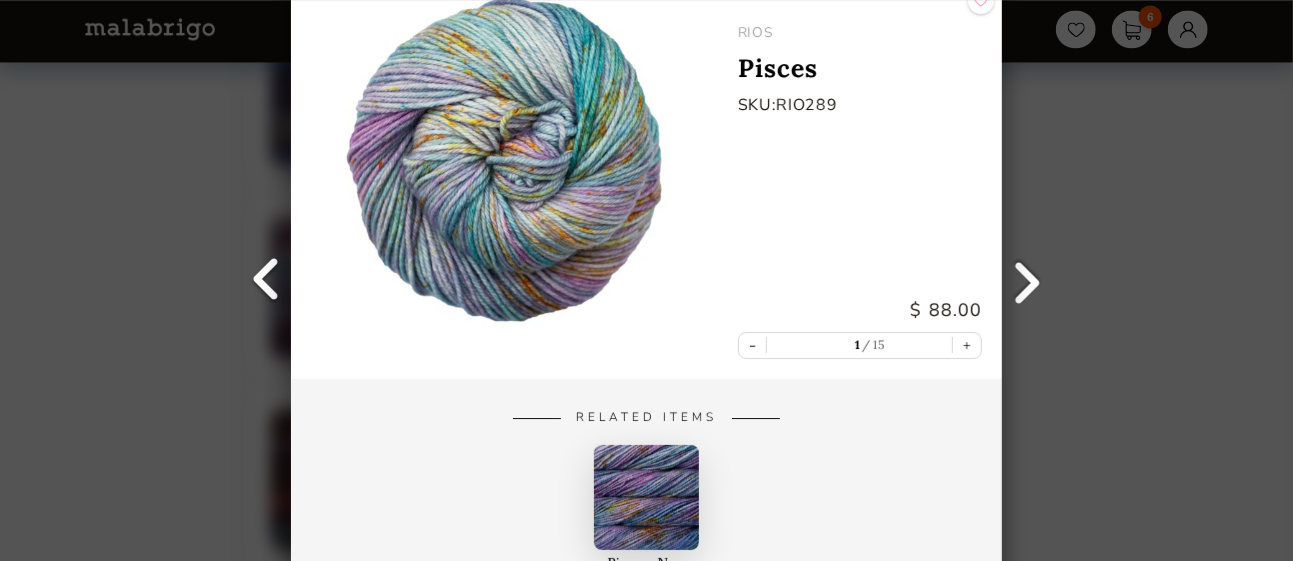 click at bounding box center [266, 281] 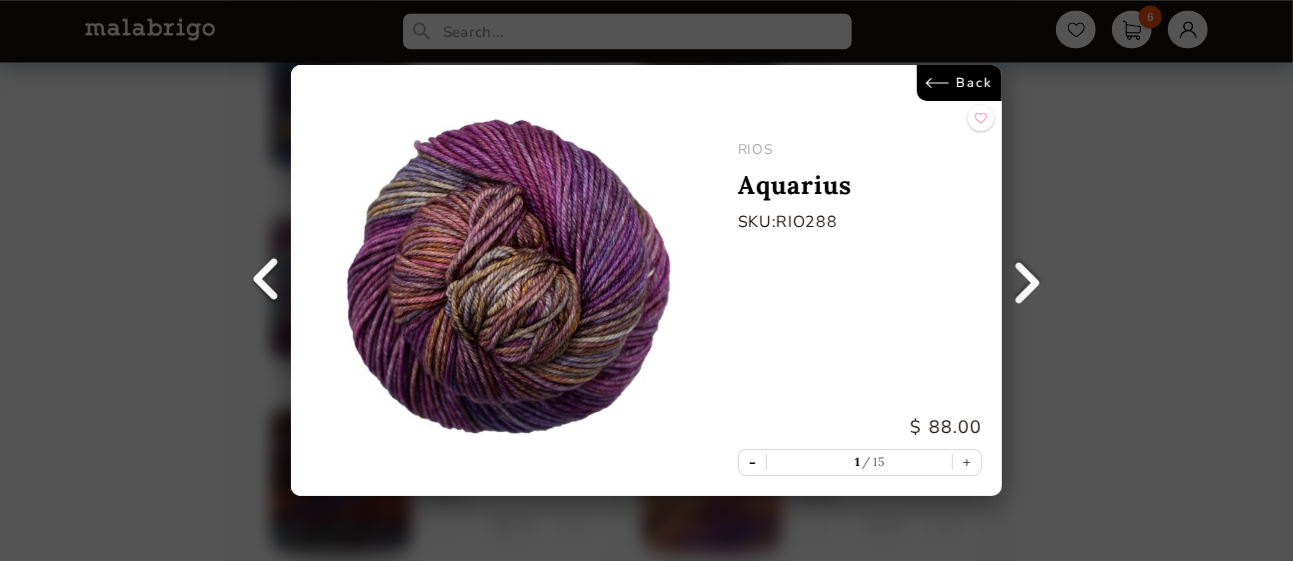 click on "-" at bounding box center [752, 462] 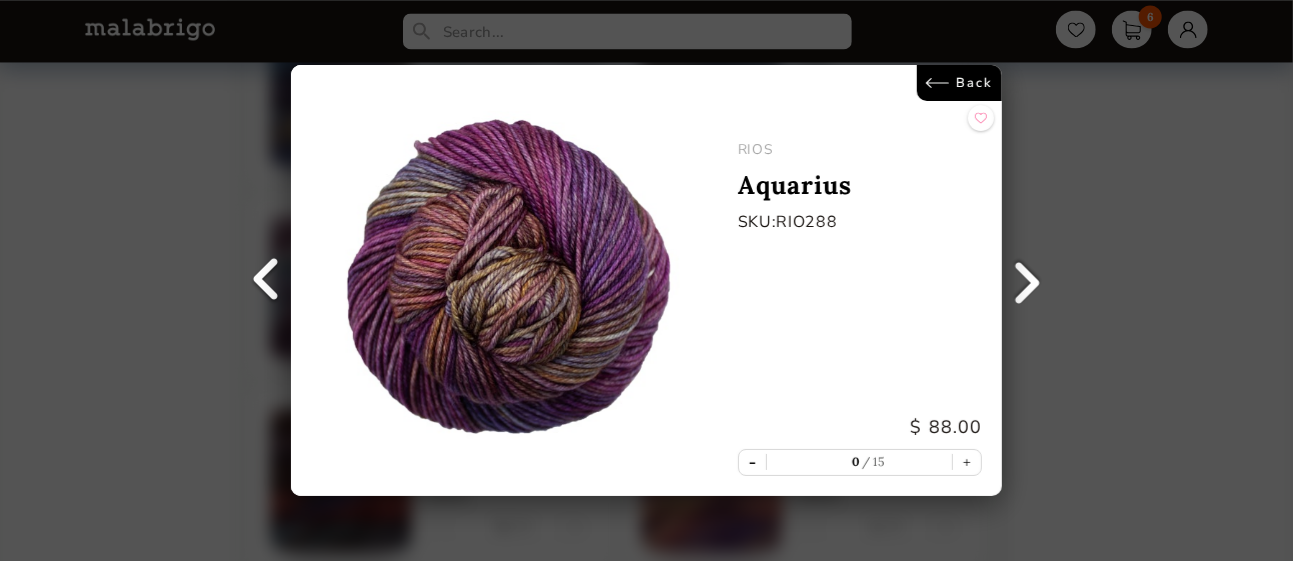 scroll, scrollTop: 0, scrollLeft: 0, axis: both 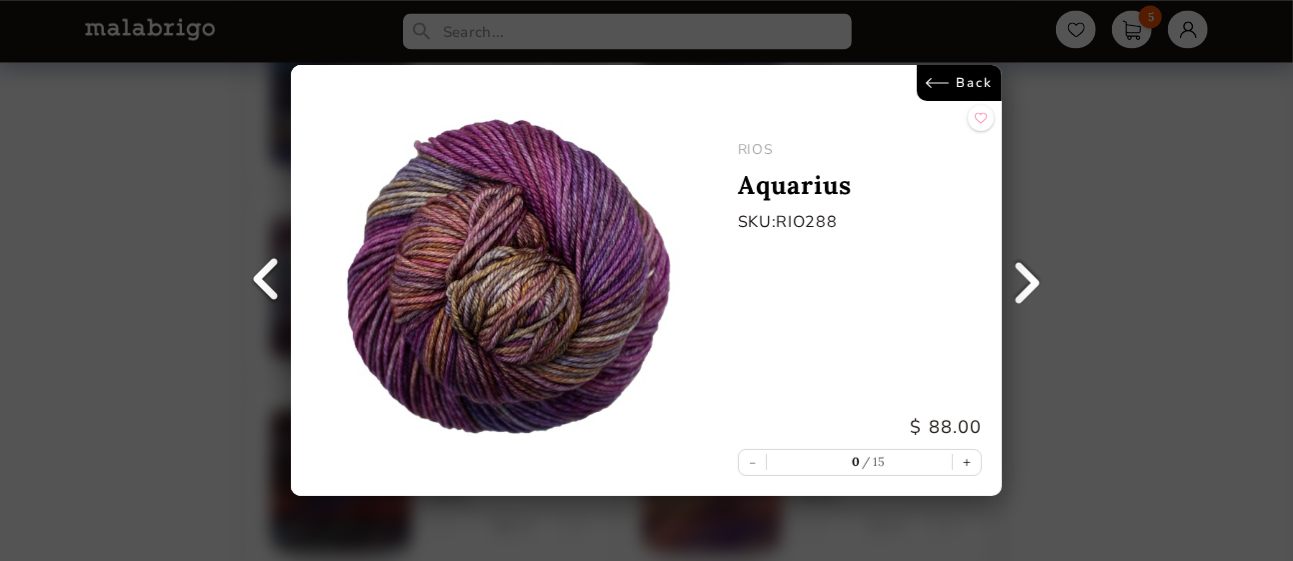 click at bounding box center (266, 281) 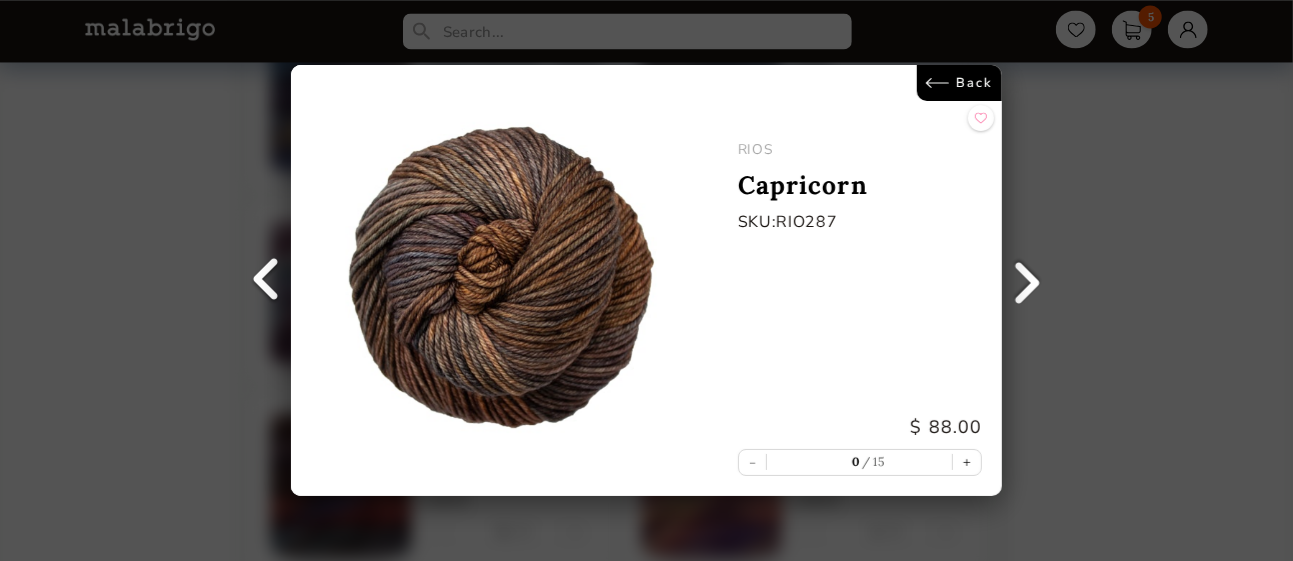 scroll, scrollTop: 9659, scrollLeft: 0, axis: vertical 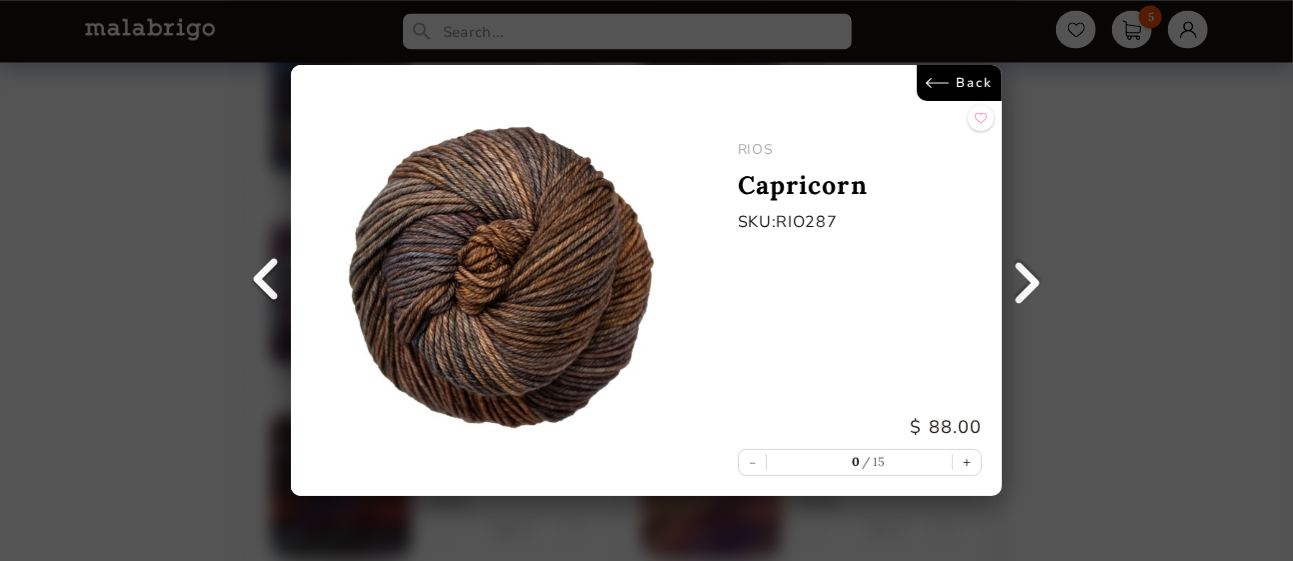 click at bounding box center [266, 281] 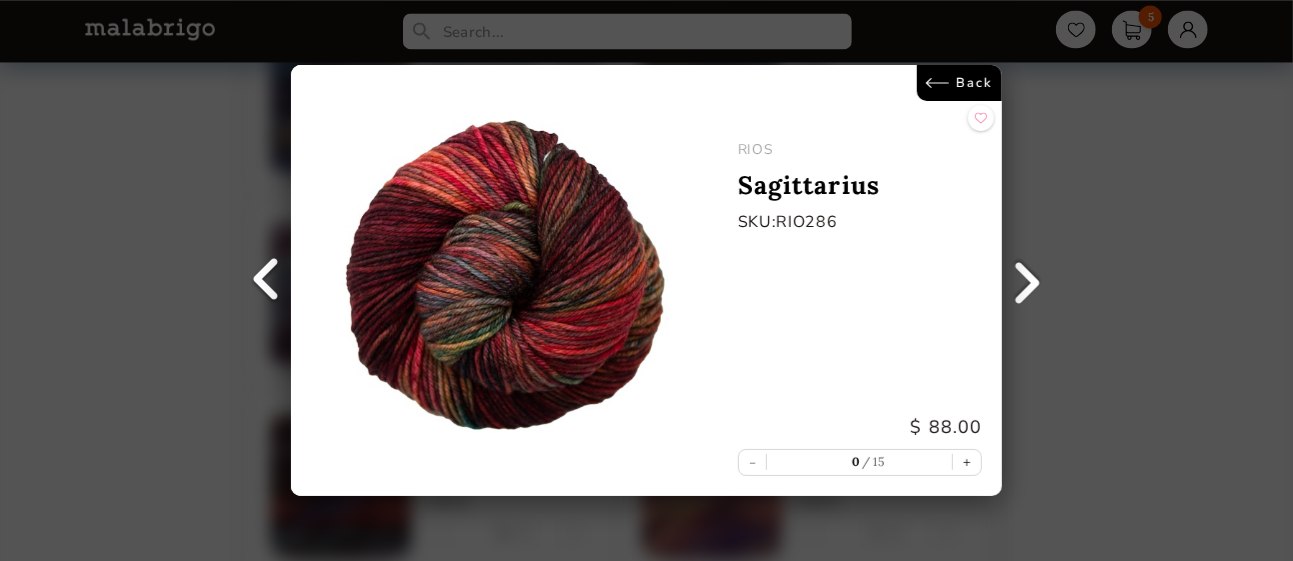 click at bounding box center (504, 280) 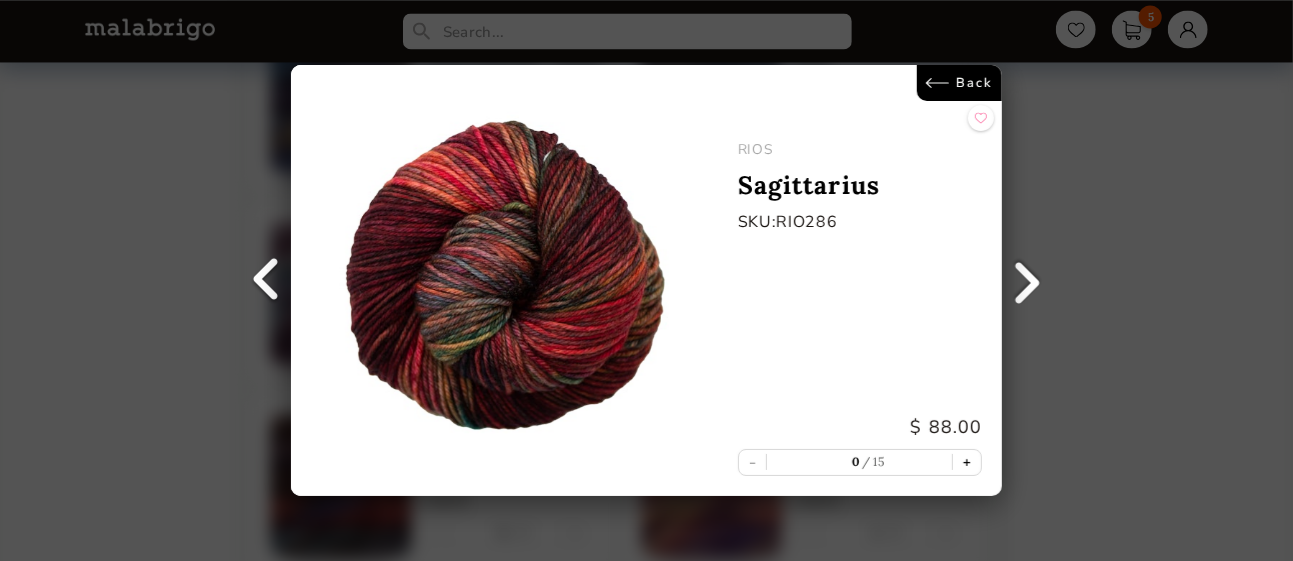 click on "+" at bounding box center (967, 462) 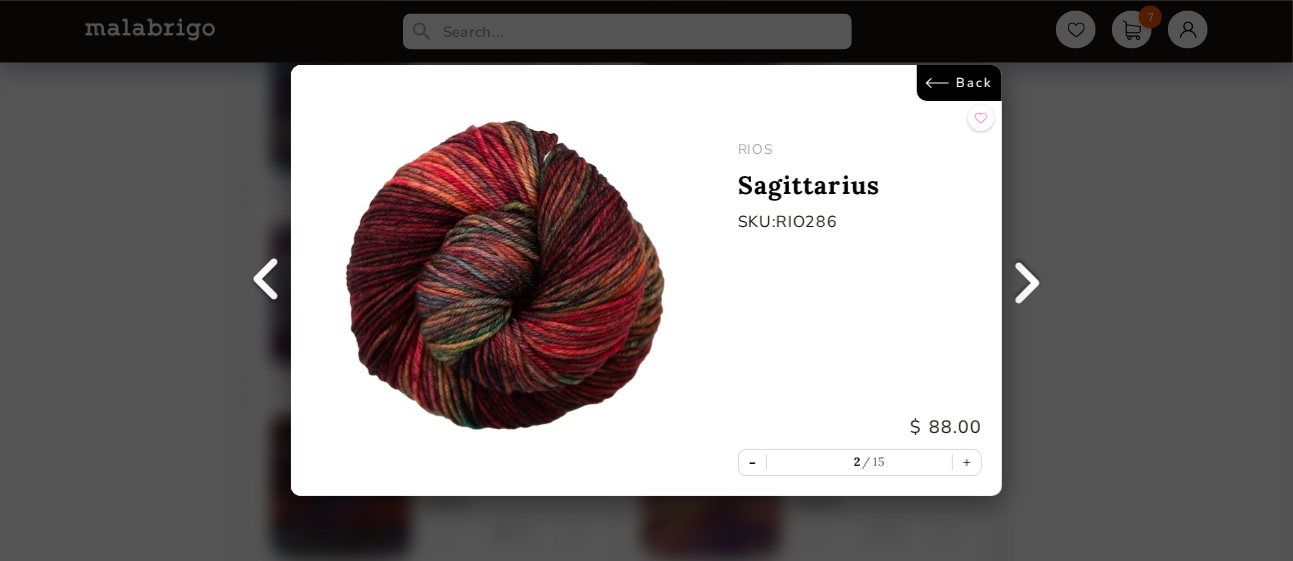 click on "-" at bounding box center [752, 462] 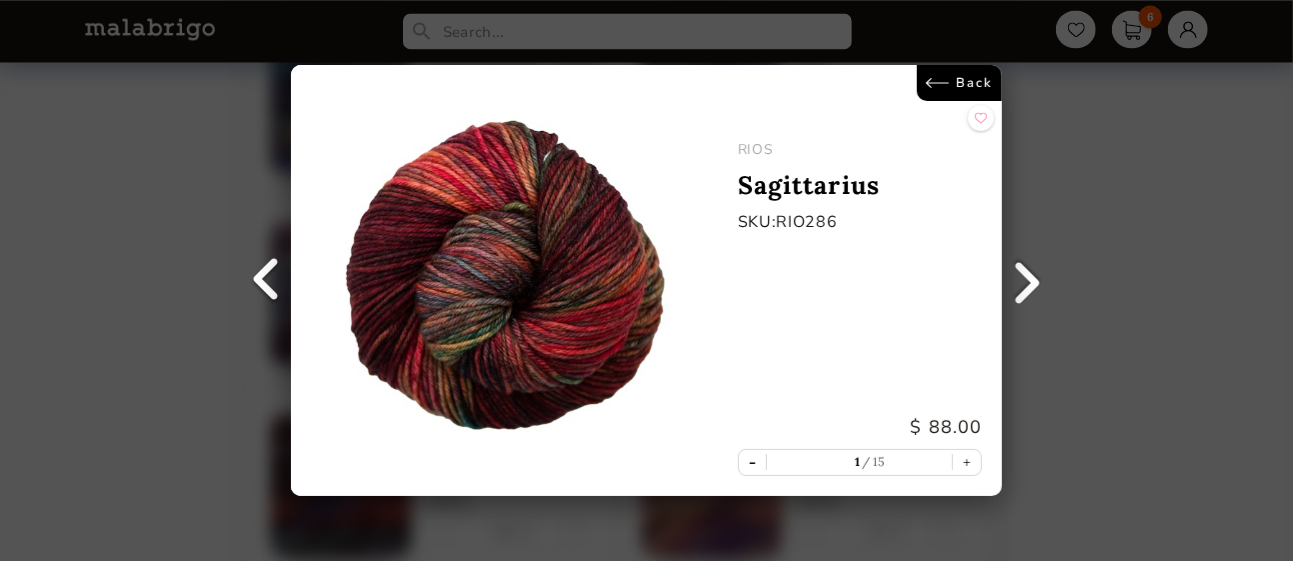 click on "-" at bounding box center [752, 462] 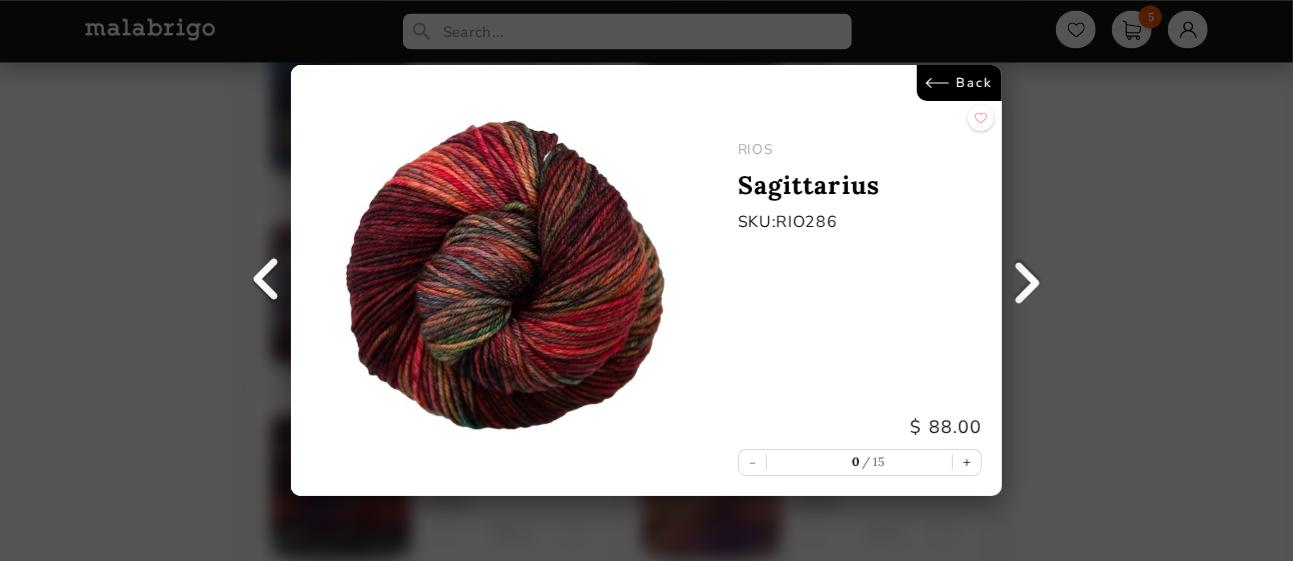 click at bounding box center [266, 281] 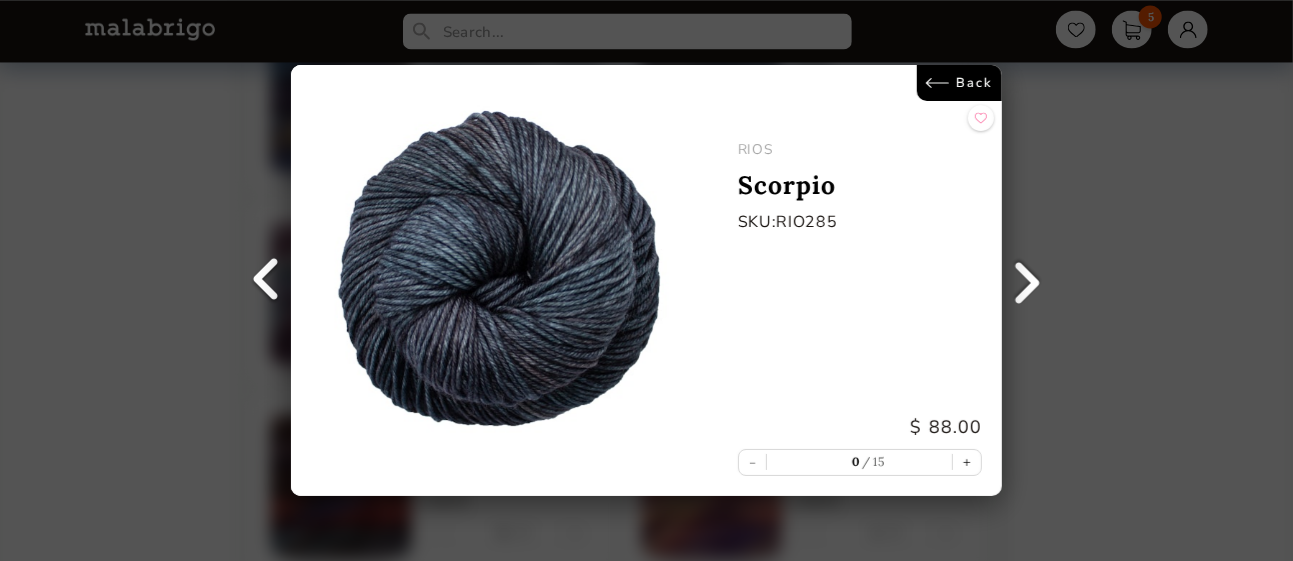 click at bounding box center (266, 281) 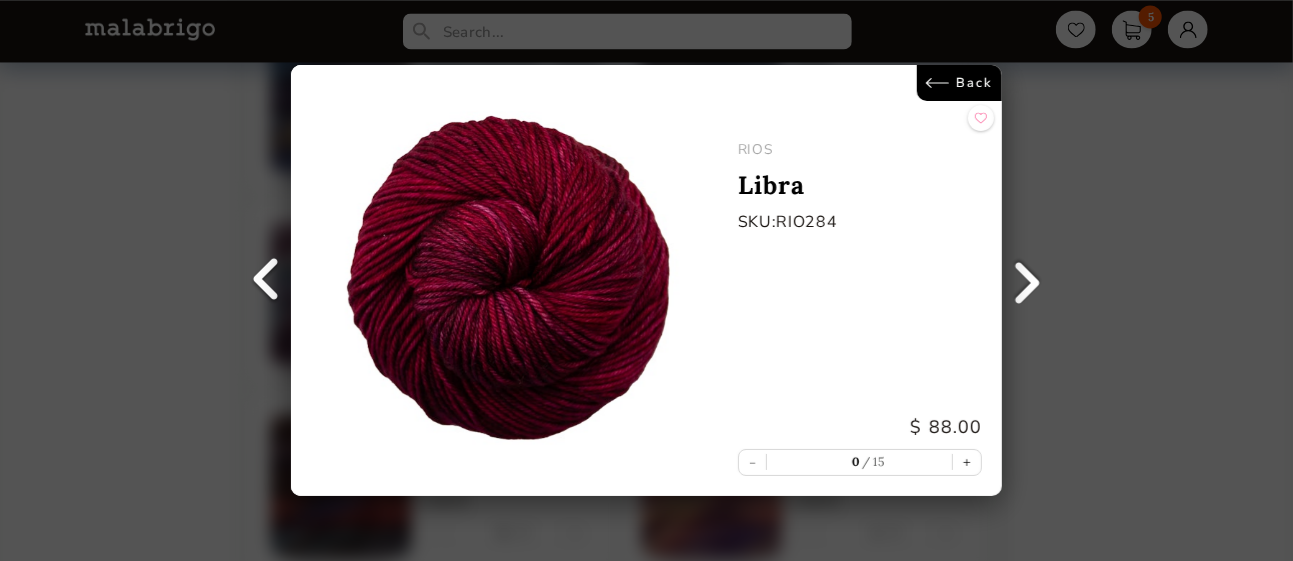 click at bounding box center [266, 281] 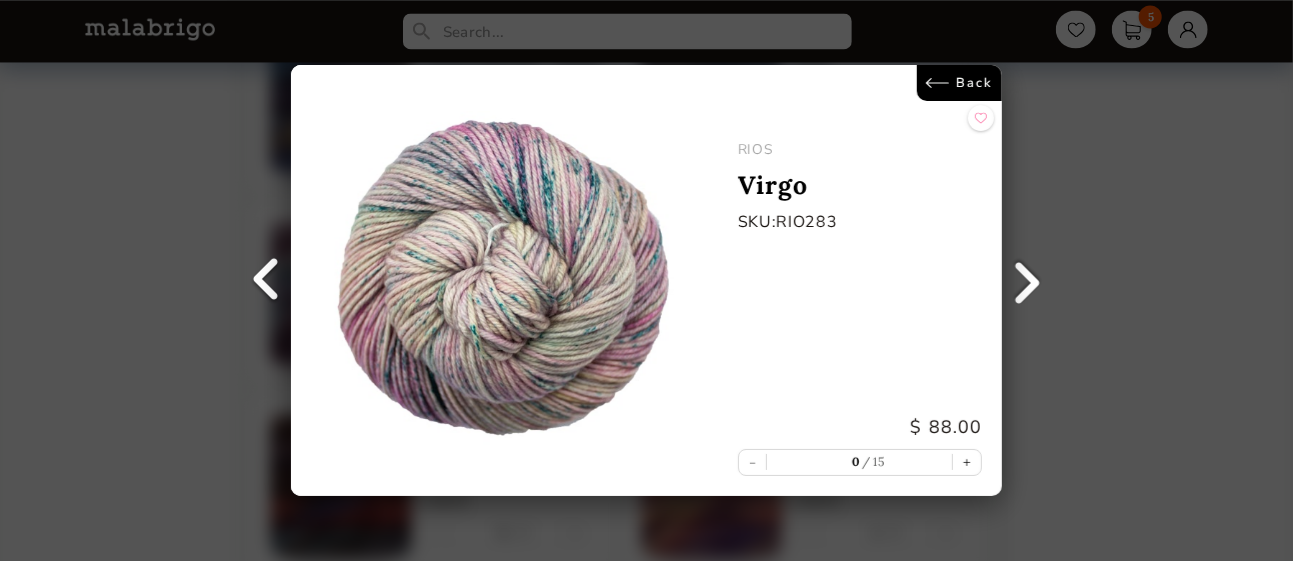 click at bounding box center [266, 281] 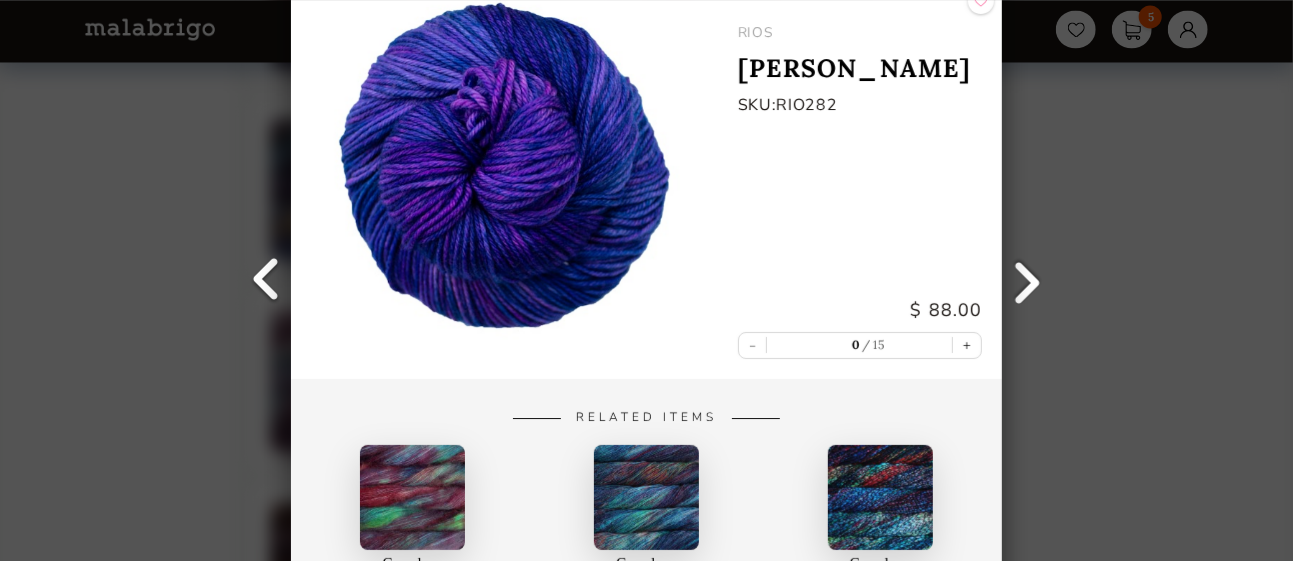 scroll, scrollTop: 9570, scrollLeft: 0, axis: vertical 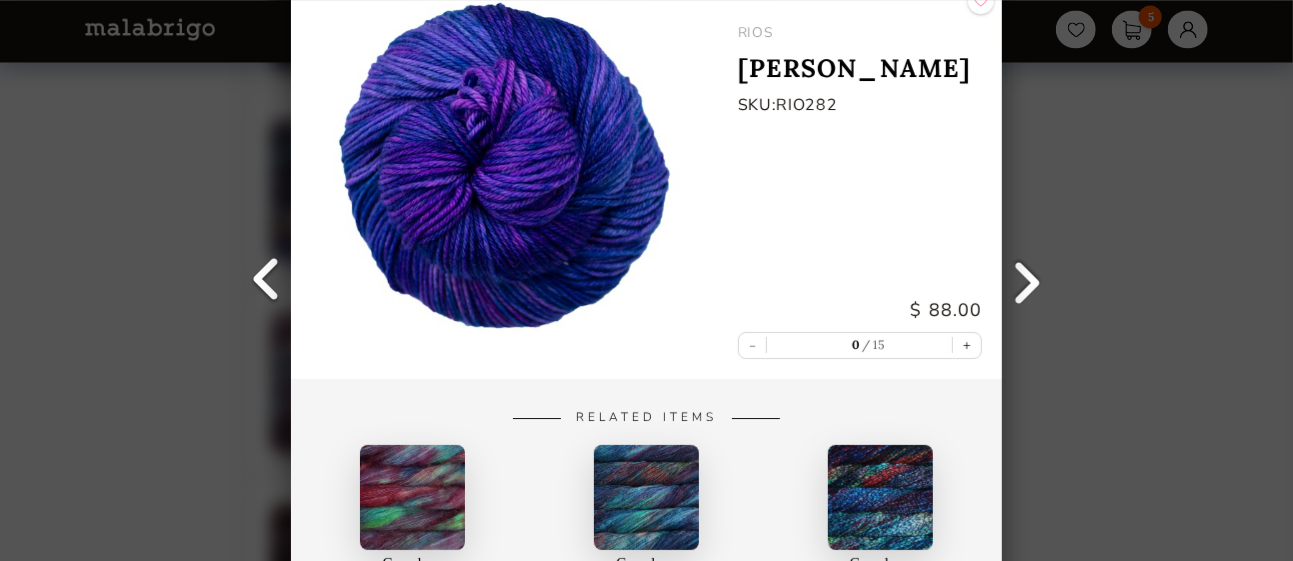 click at bounding box center (1027, 281) 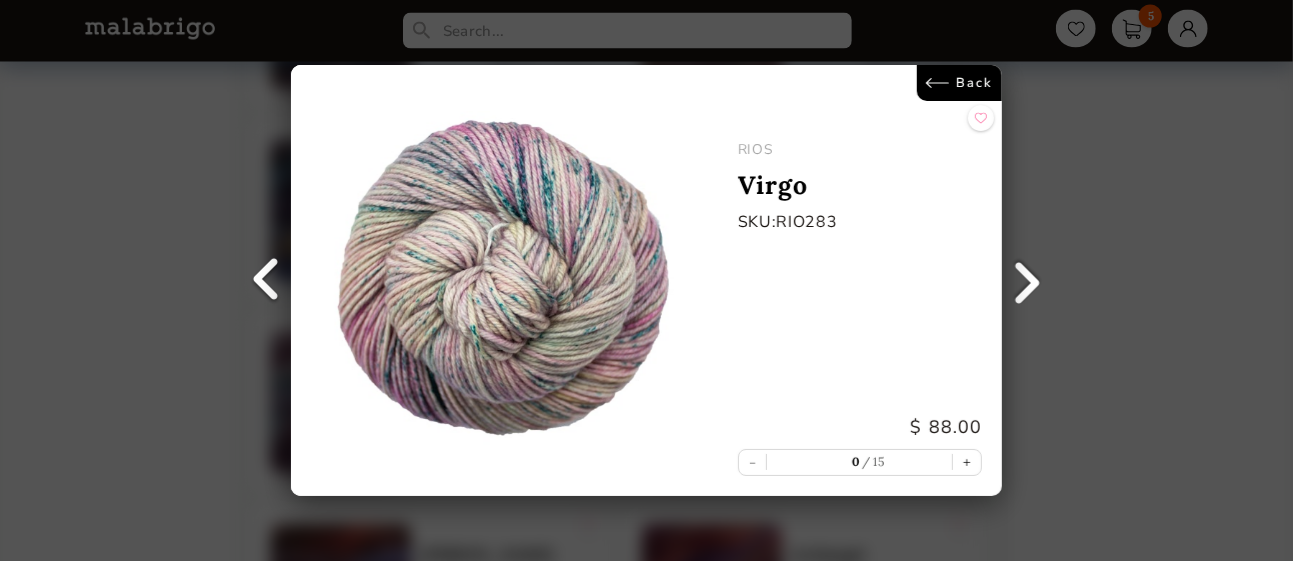 scroll, scrollTop: 9548, scrollLeft: 0, axis: vertical 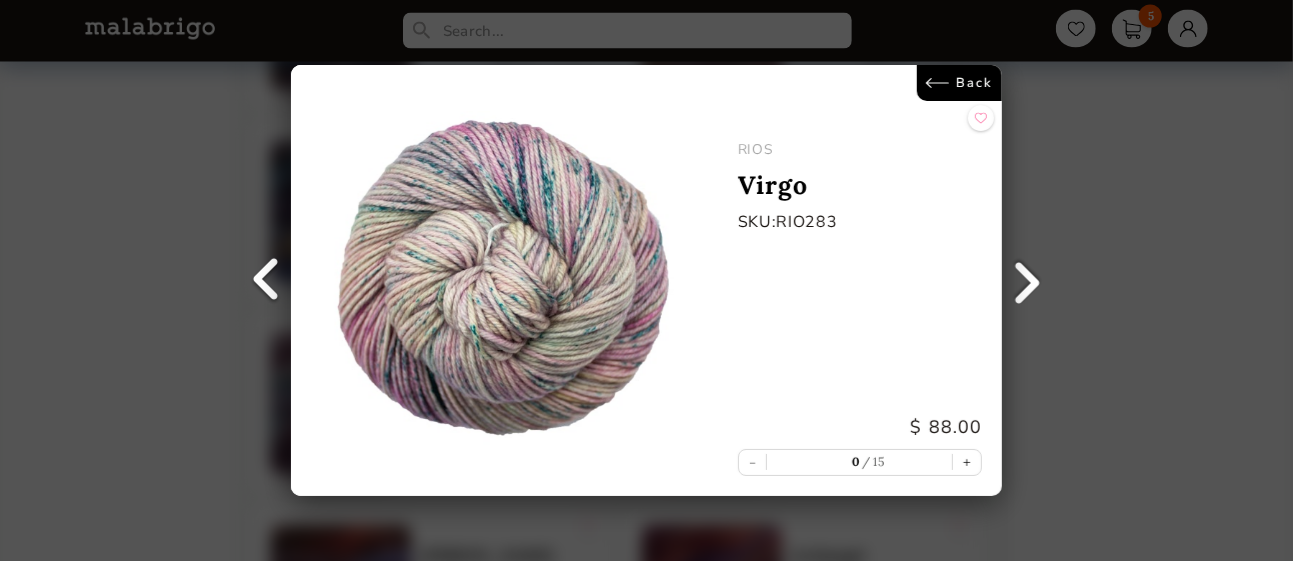 click at bounding box center (266, 281) 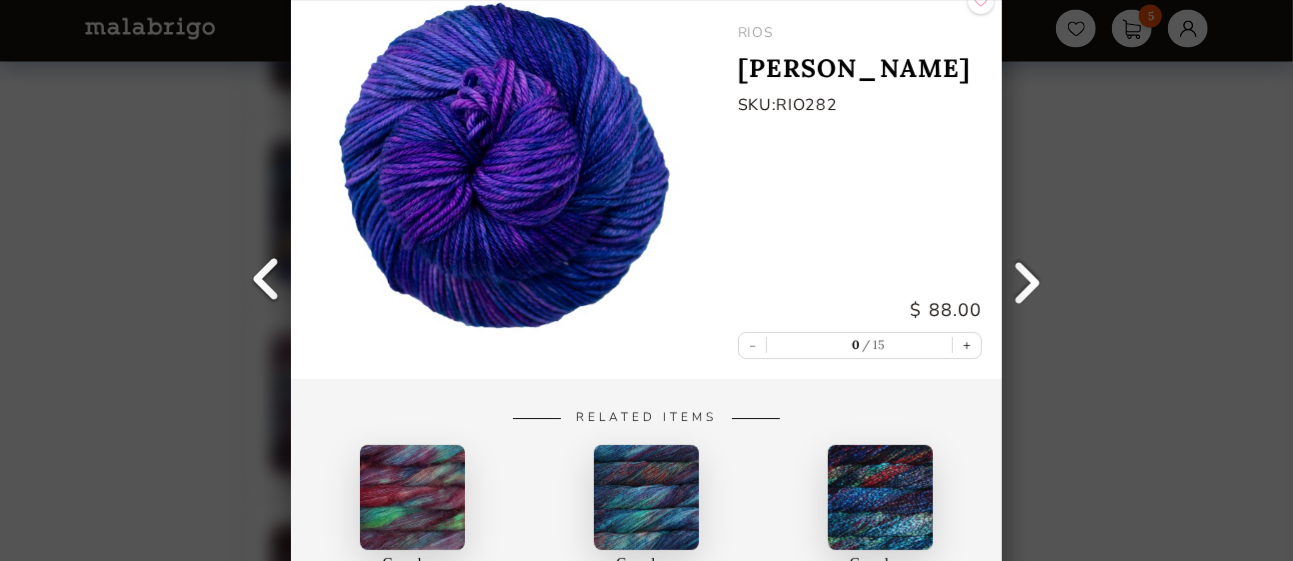click at bounding box center [266, 281] 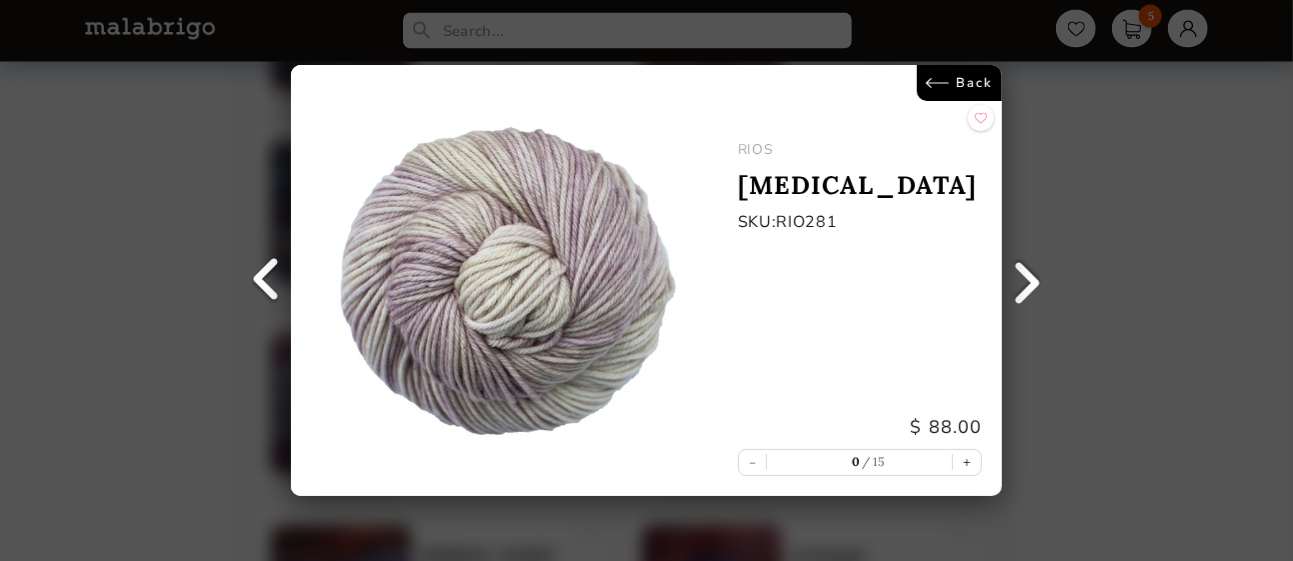 click at bounding box center [266, 281] 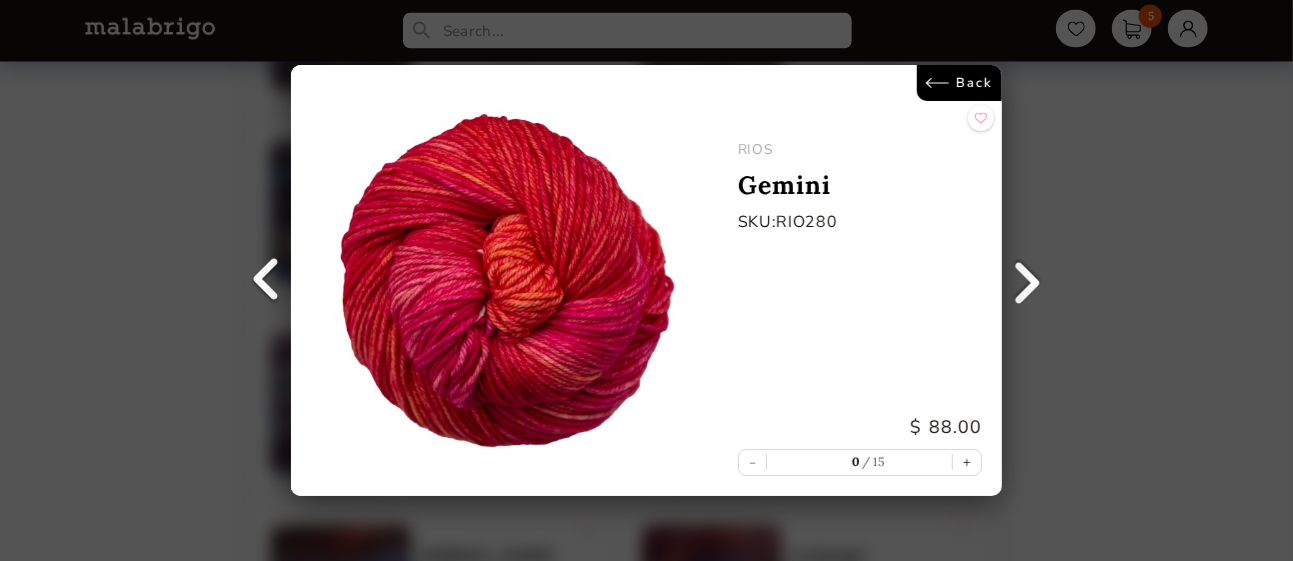 click at bounding box center [266, 281] 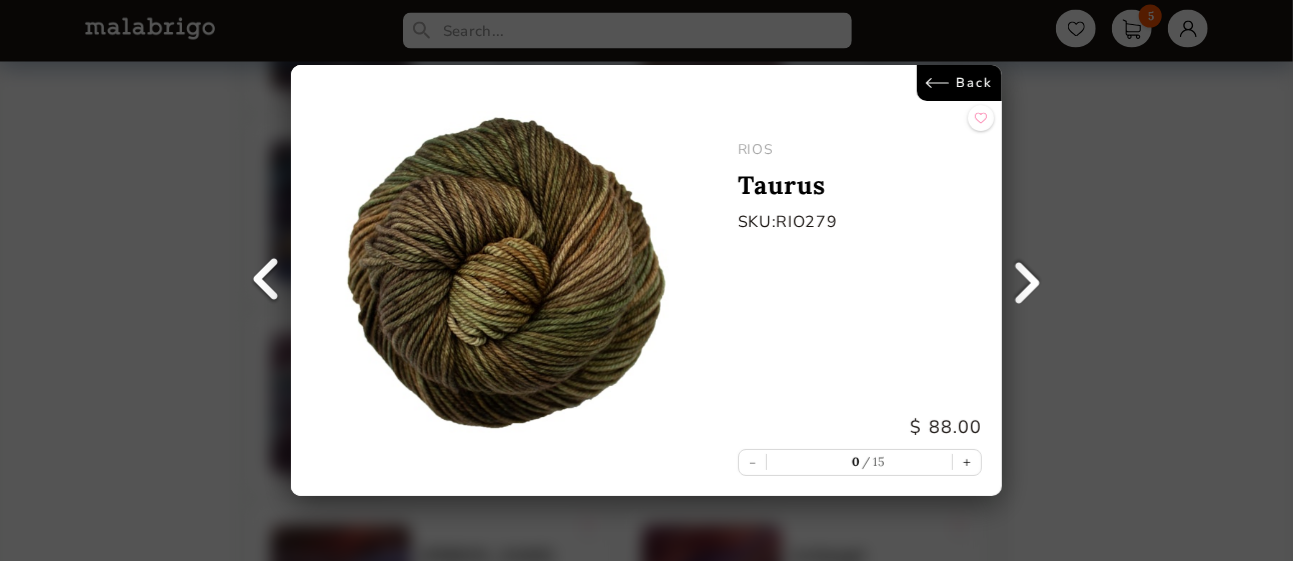 click at bounding box center [266, 281] 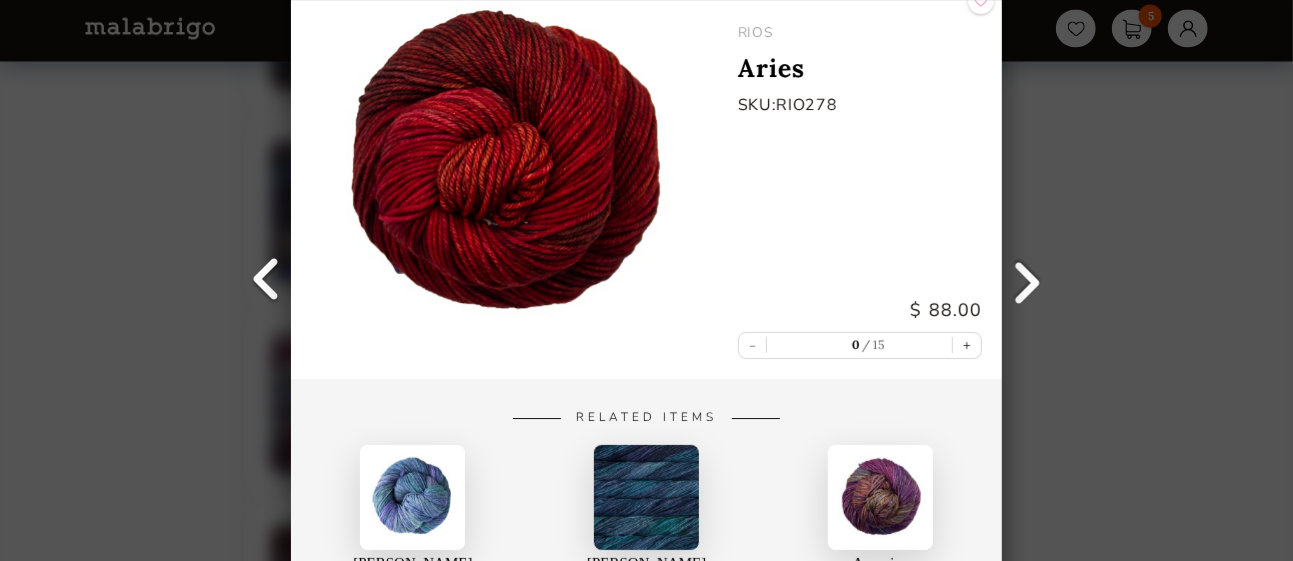 click at bounding box center [266, 281] 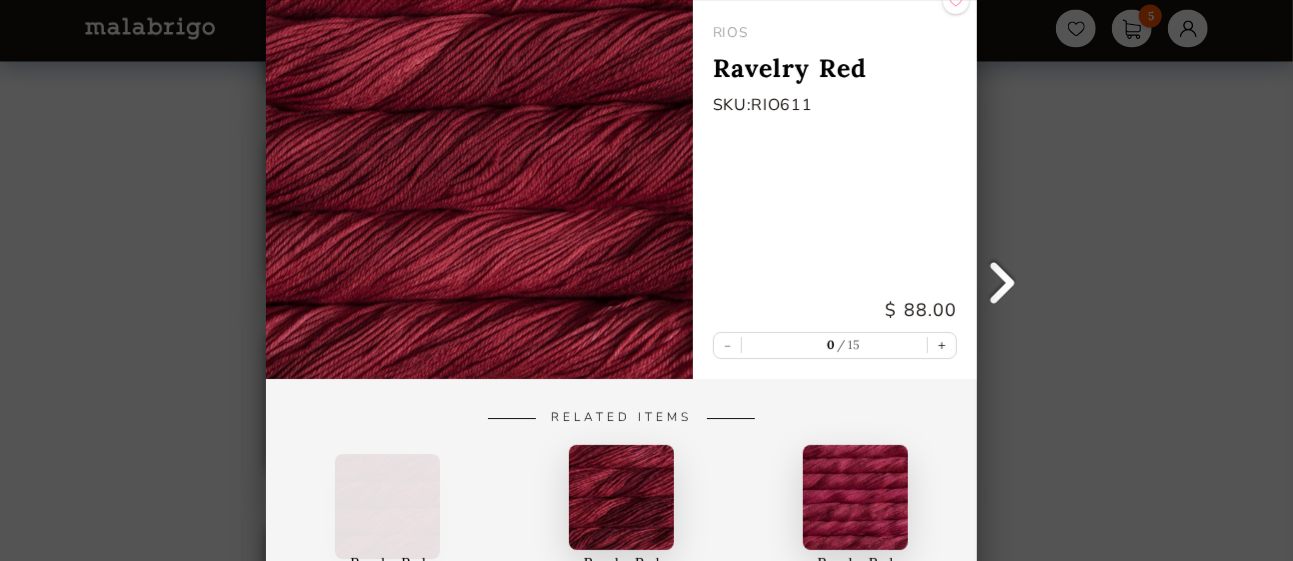 click at bounding box center (479, 163) 